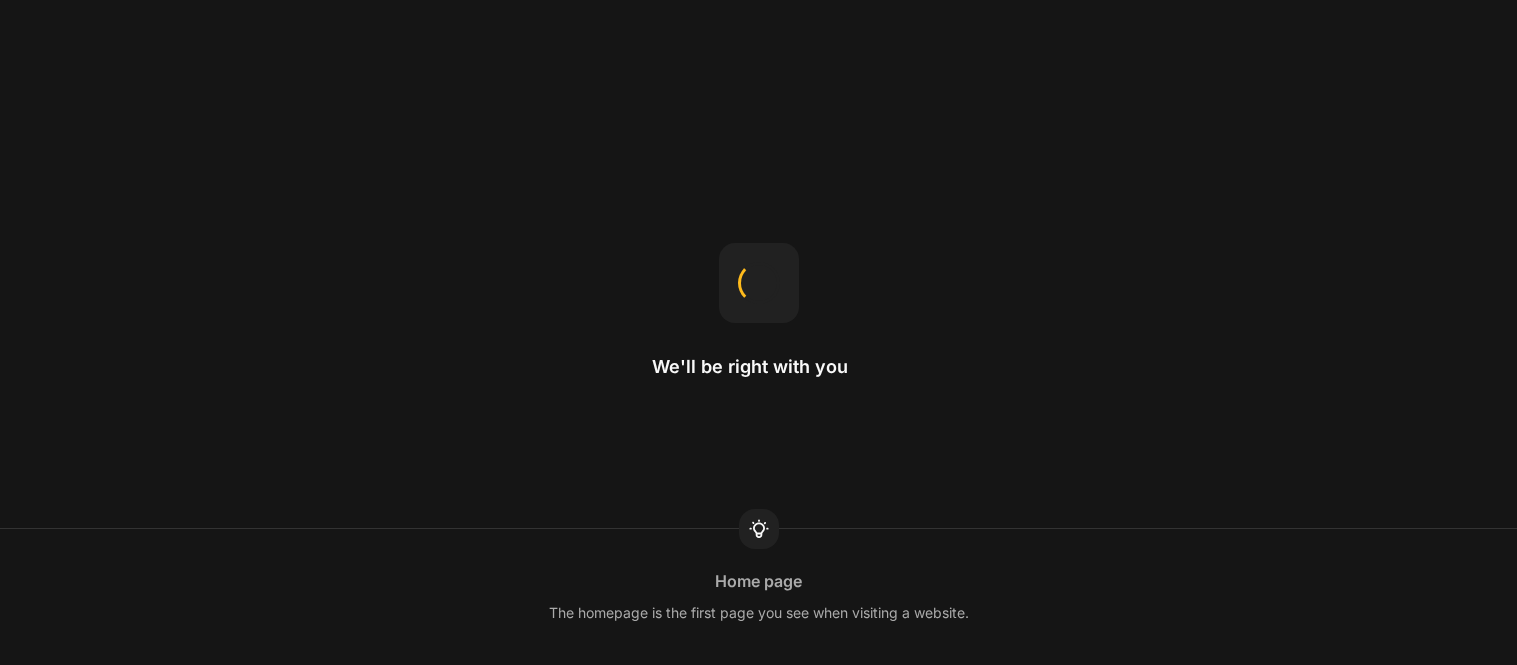 scroll, scrollTop: 0, scrollLeft: 0, axis: both 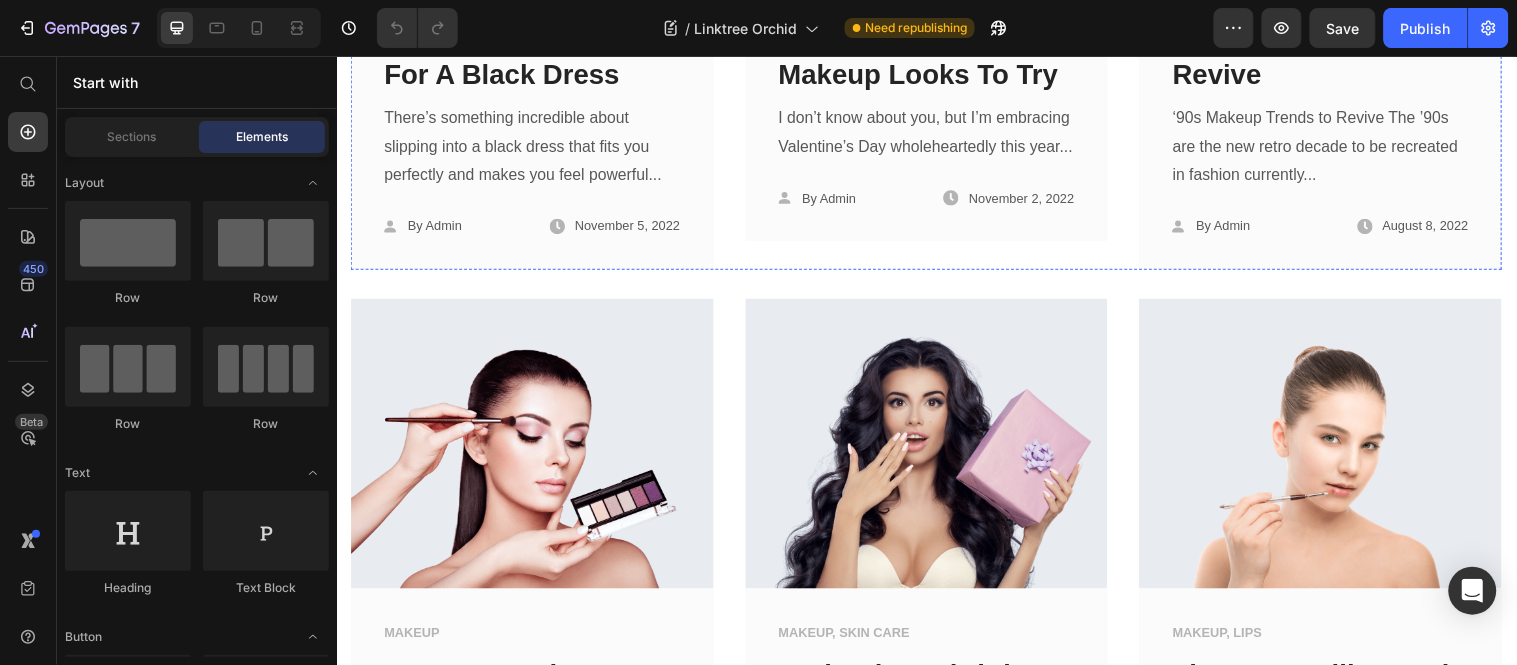 click at bounding box center (535, -50) 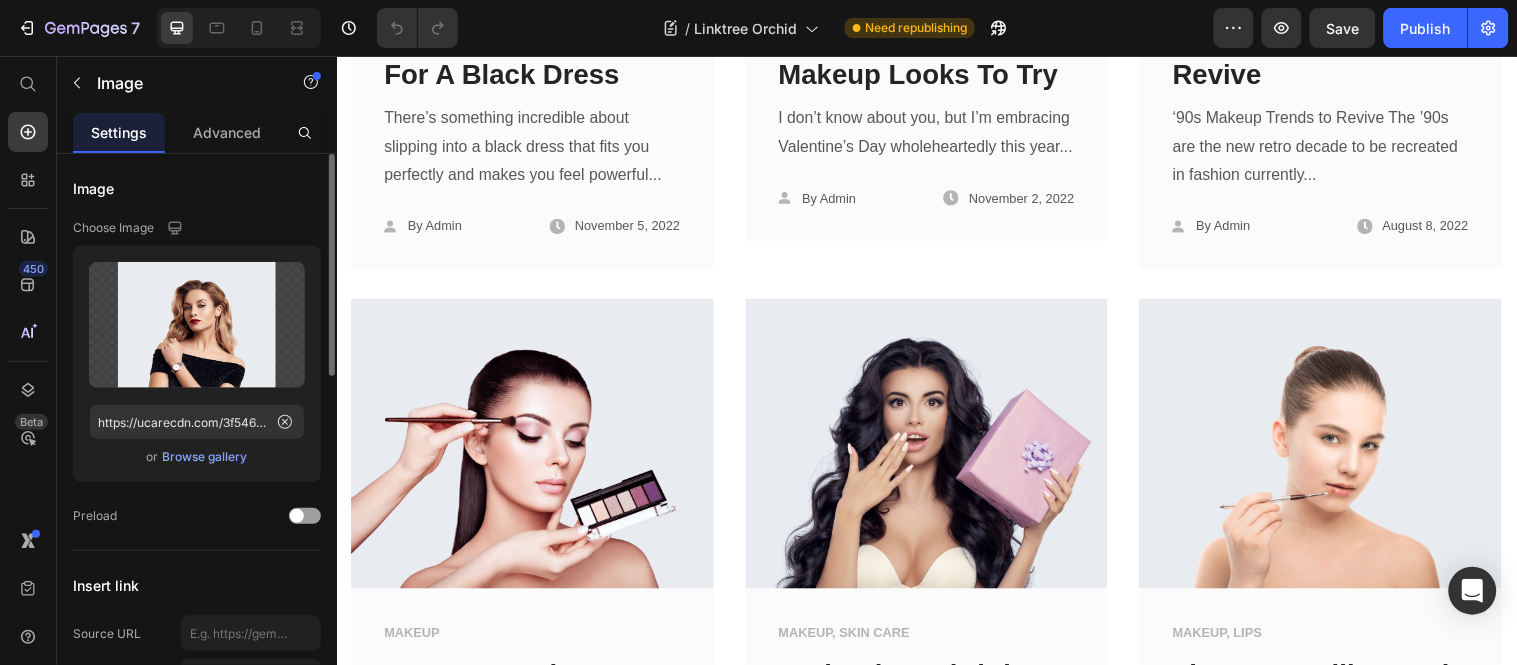 click on "Browse gallery" at bounding box center (205, 457) 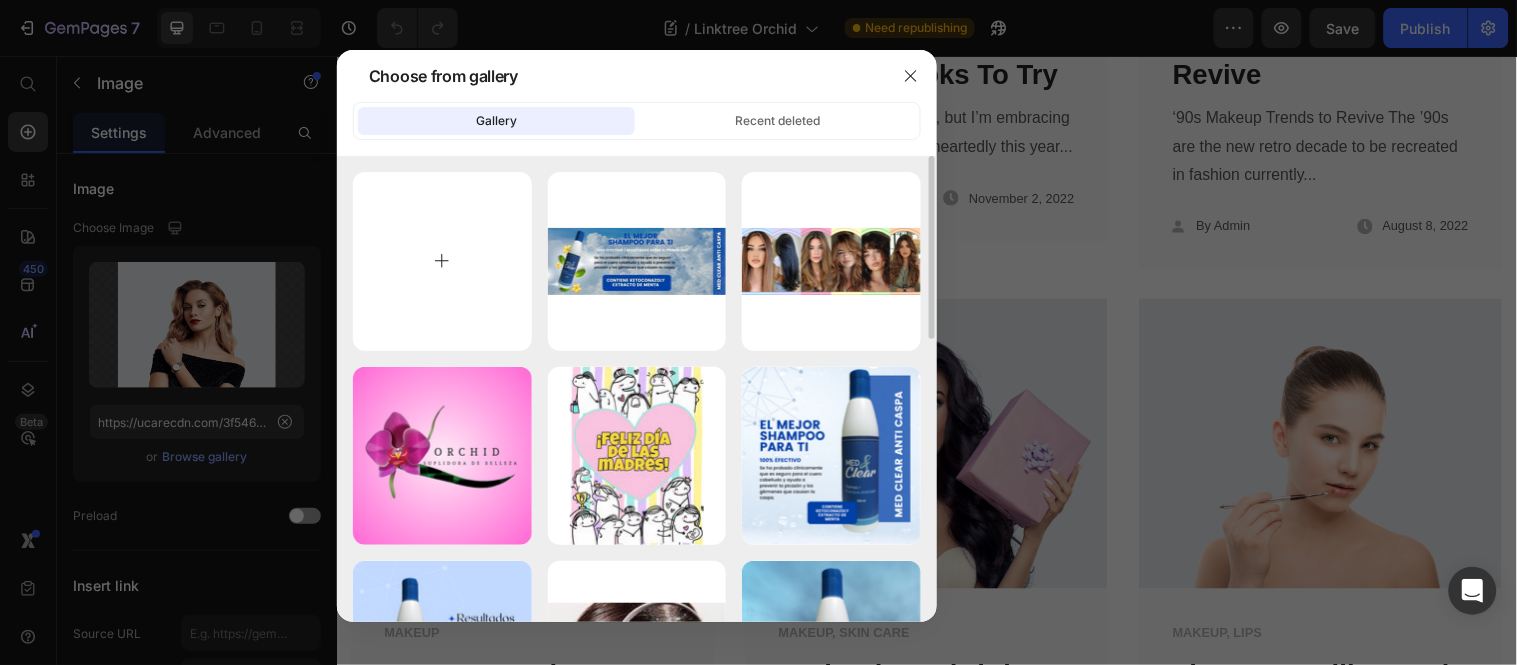 click at bounding box center (442, 261) 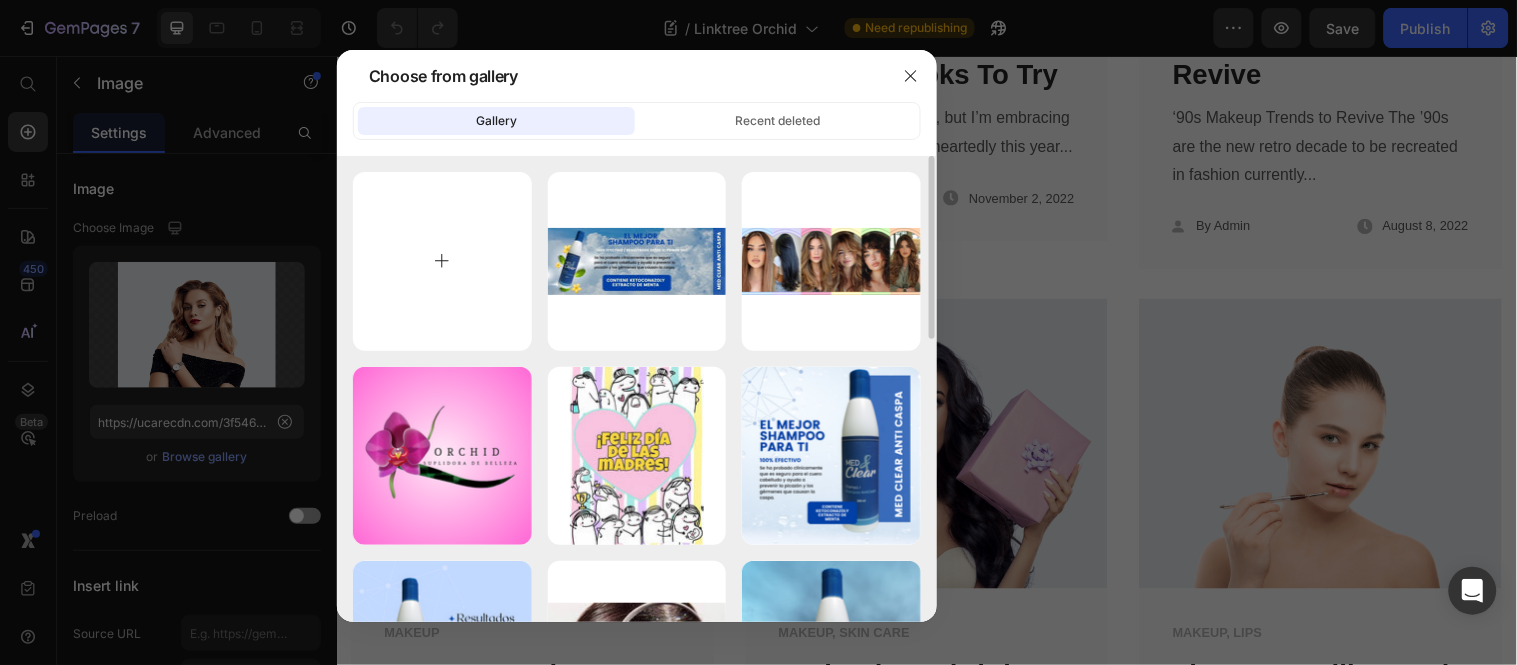 type on "C:\fakepath\Portadas (4).jpg" 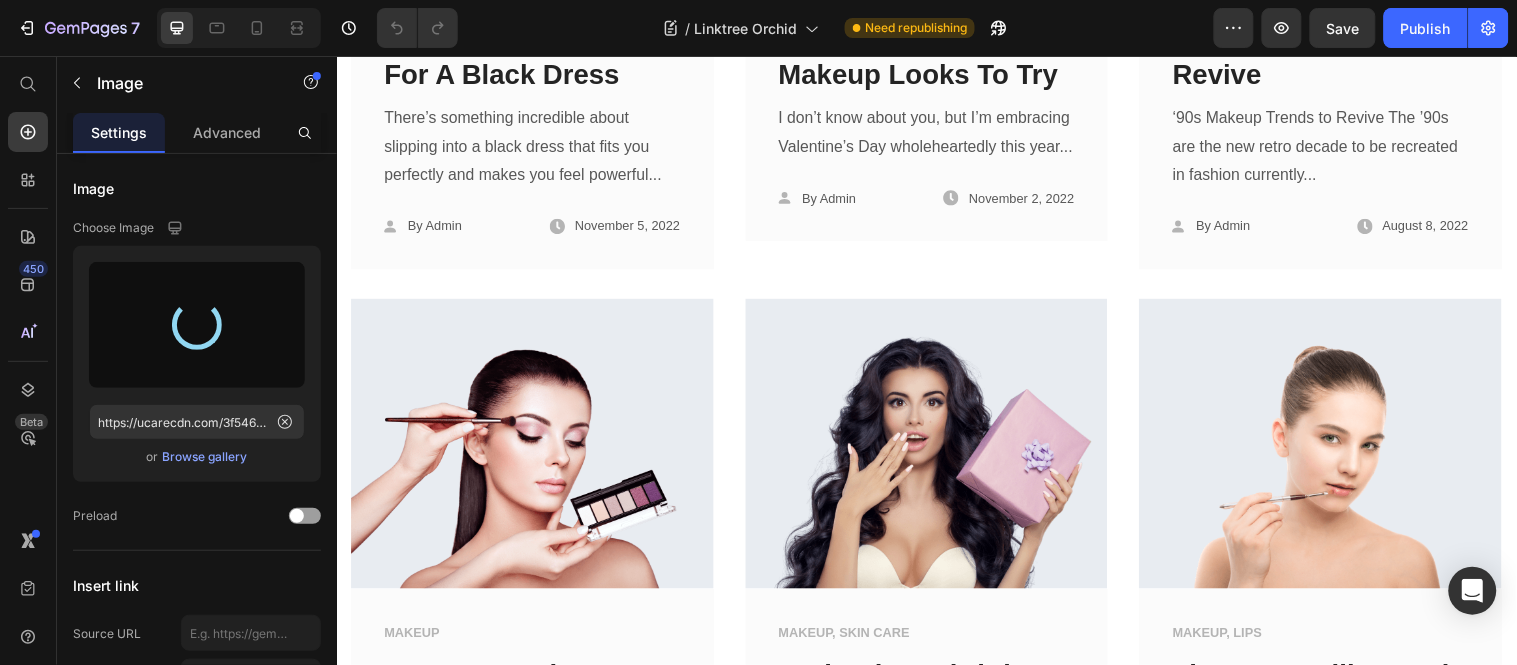type on "https://cdn.shopify.com/s/files/1/0449/8489/3596/files/gempages_553306361312576662-dbd7efd6-3550-4643-b701-b2a02016b989.jpg" 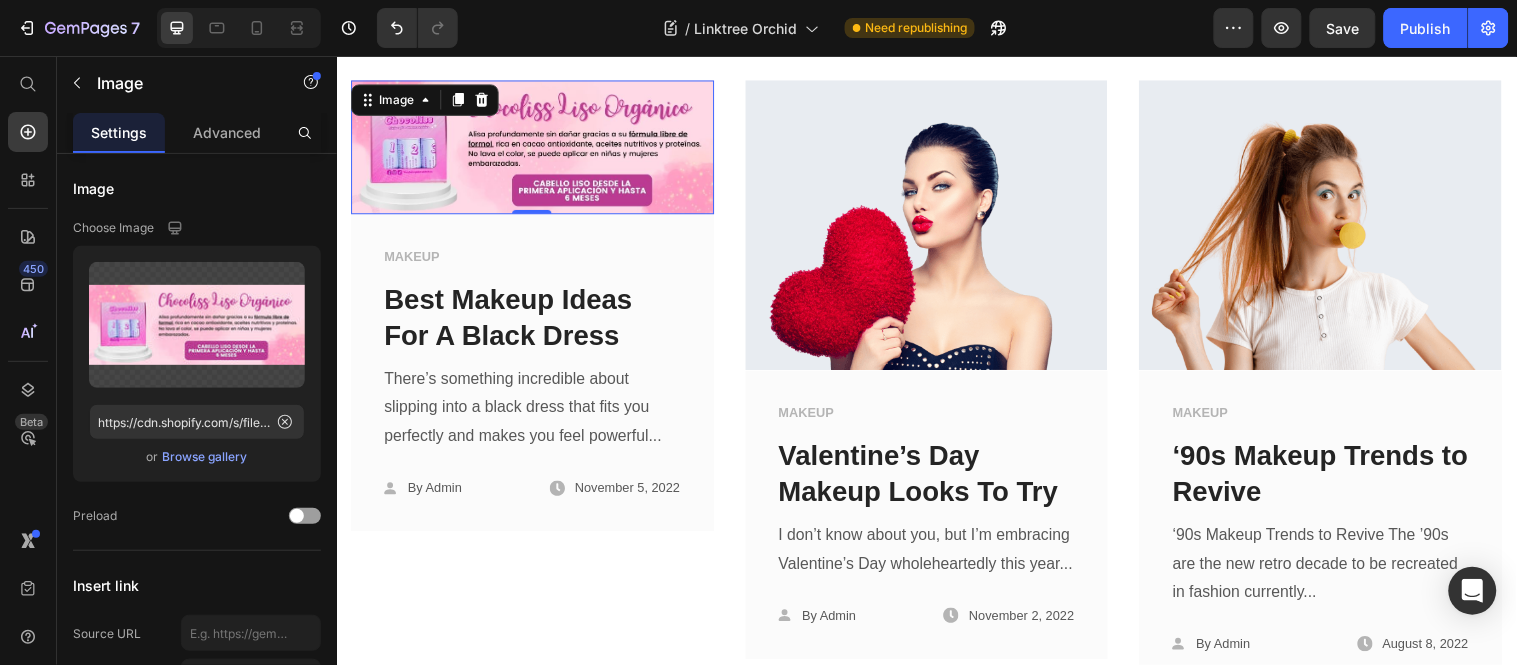 scroll, scrollTop: 666, scrollLeft: 0, axis: vertical 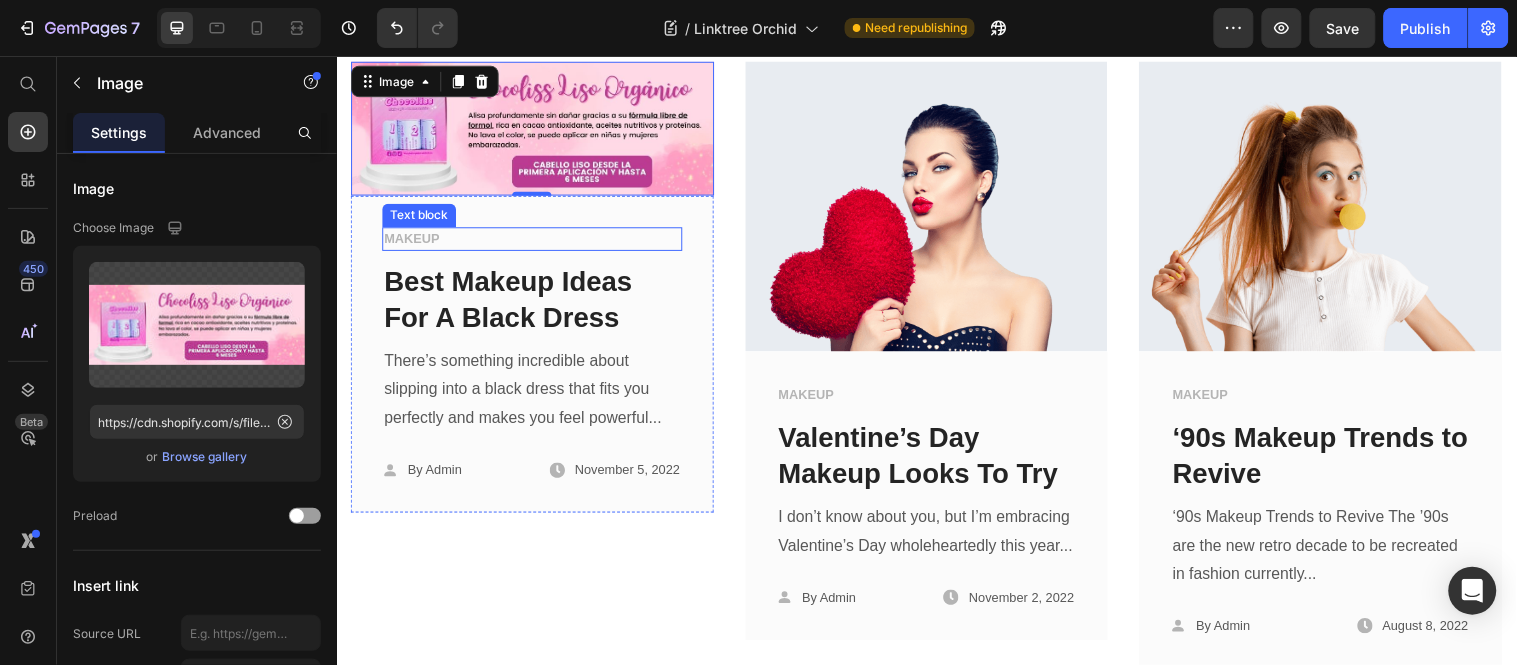 click on "MAKEUP" at bounding box center [535, 241] 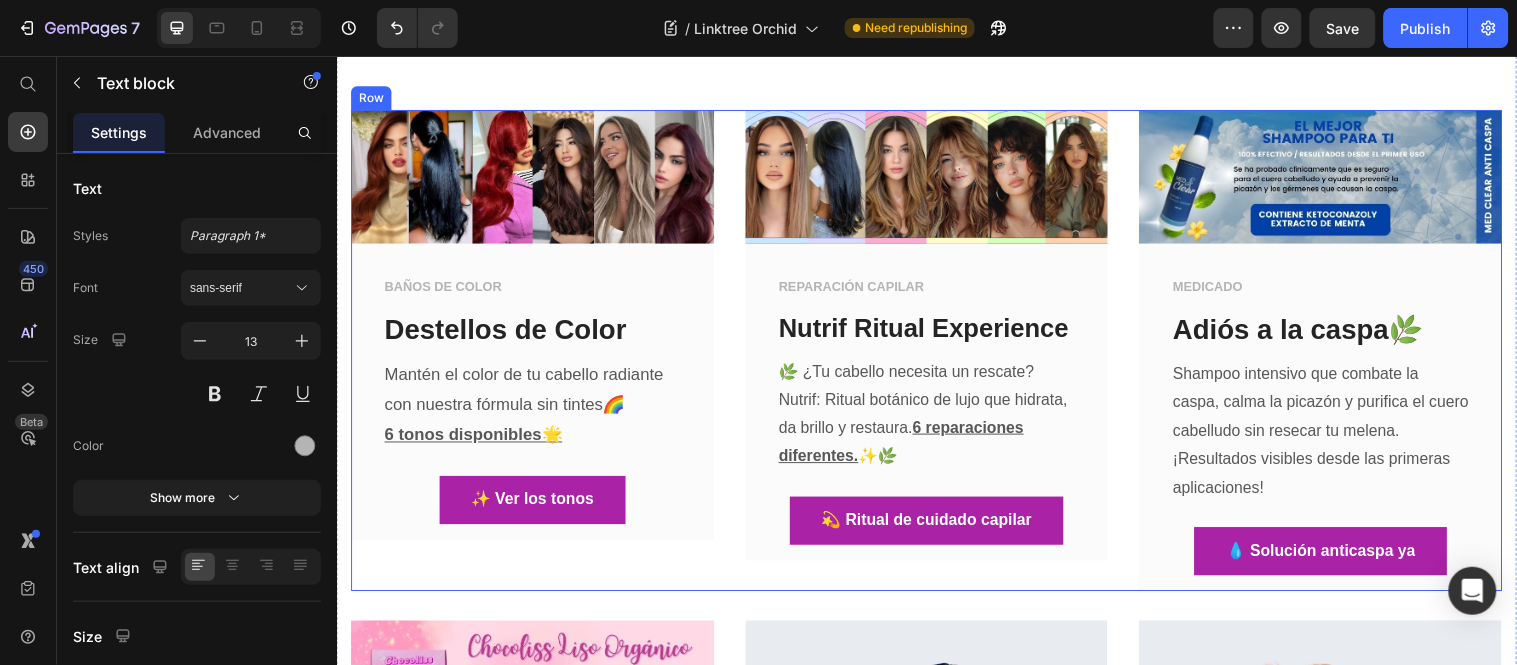 scroll, scrollTop: 222, scrollLeft: 0, axis: vertical 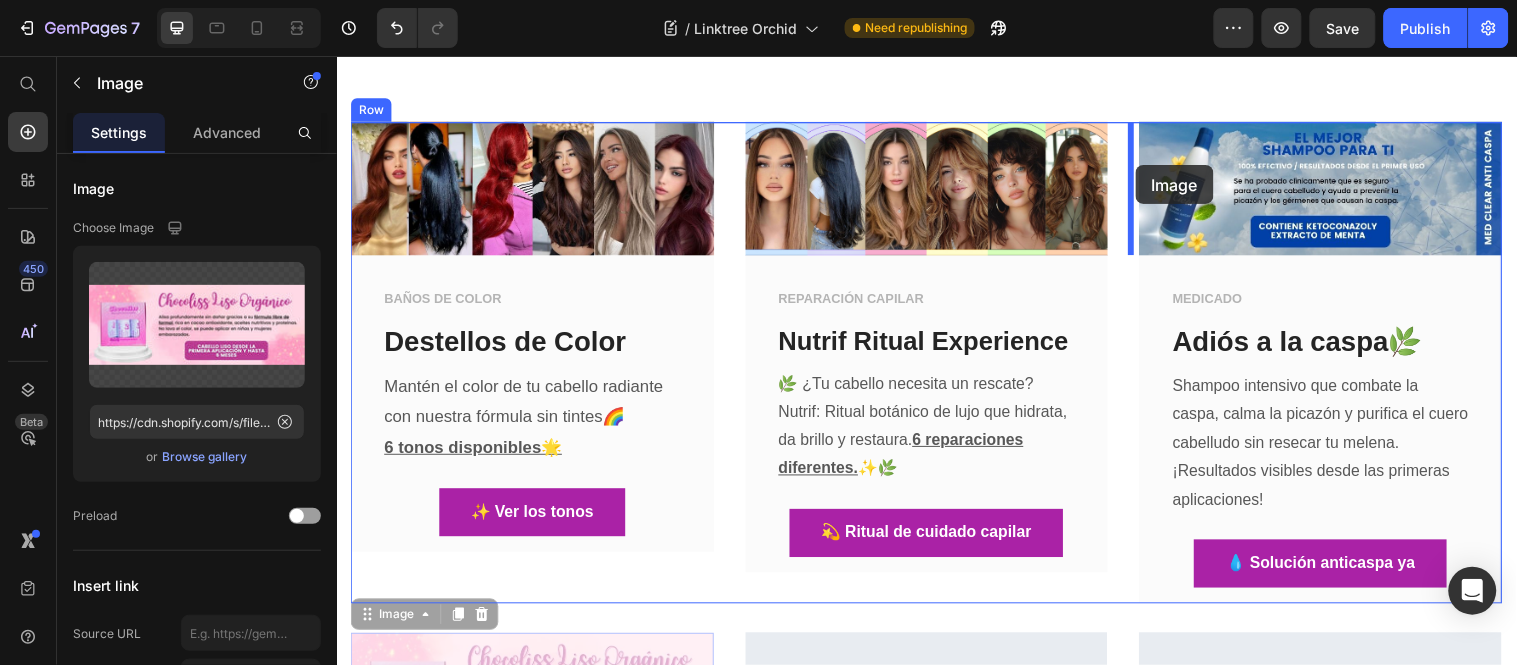 drag, startPoint x: 555, startPoint y: 655, endPoint x: 1148, endPoint y: 166, distance: 768.61566 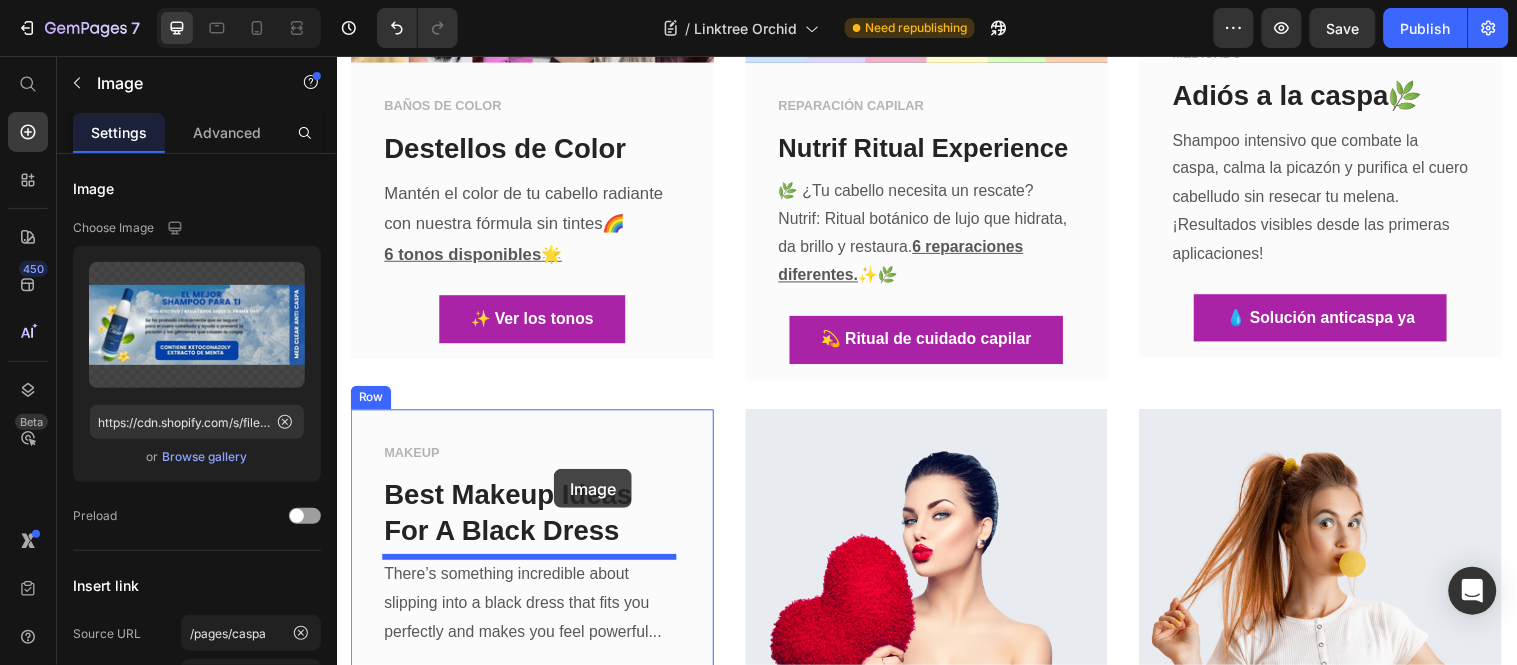 scroll, scrollTop: 444, scrollLeft: 0, axis: vertical 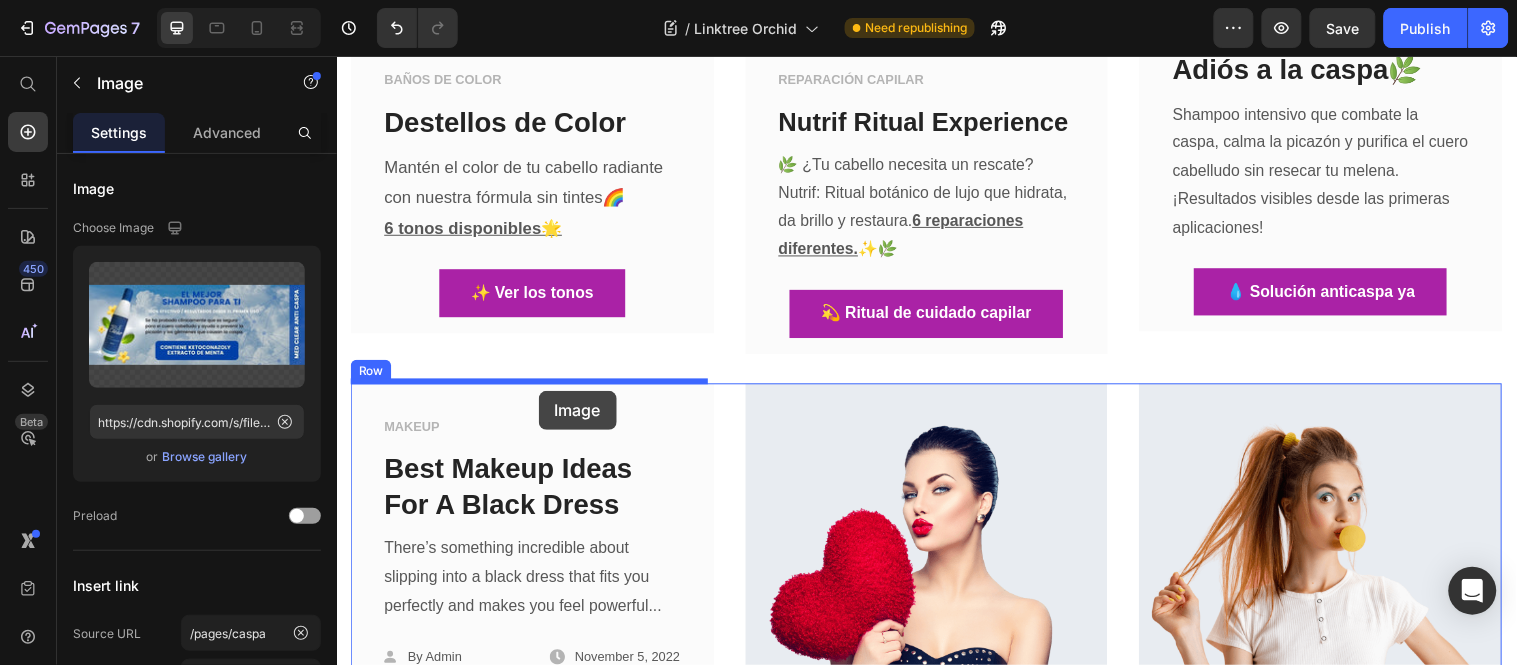 drag, startPoint x: 1381, startPoint y: 150, endPoint x: 541, endPoint y: 395, distance: 875 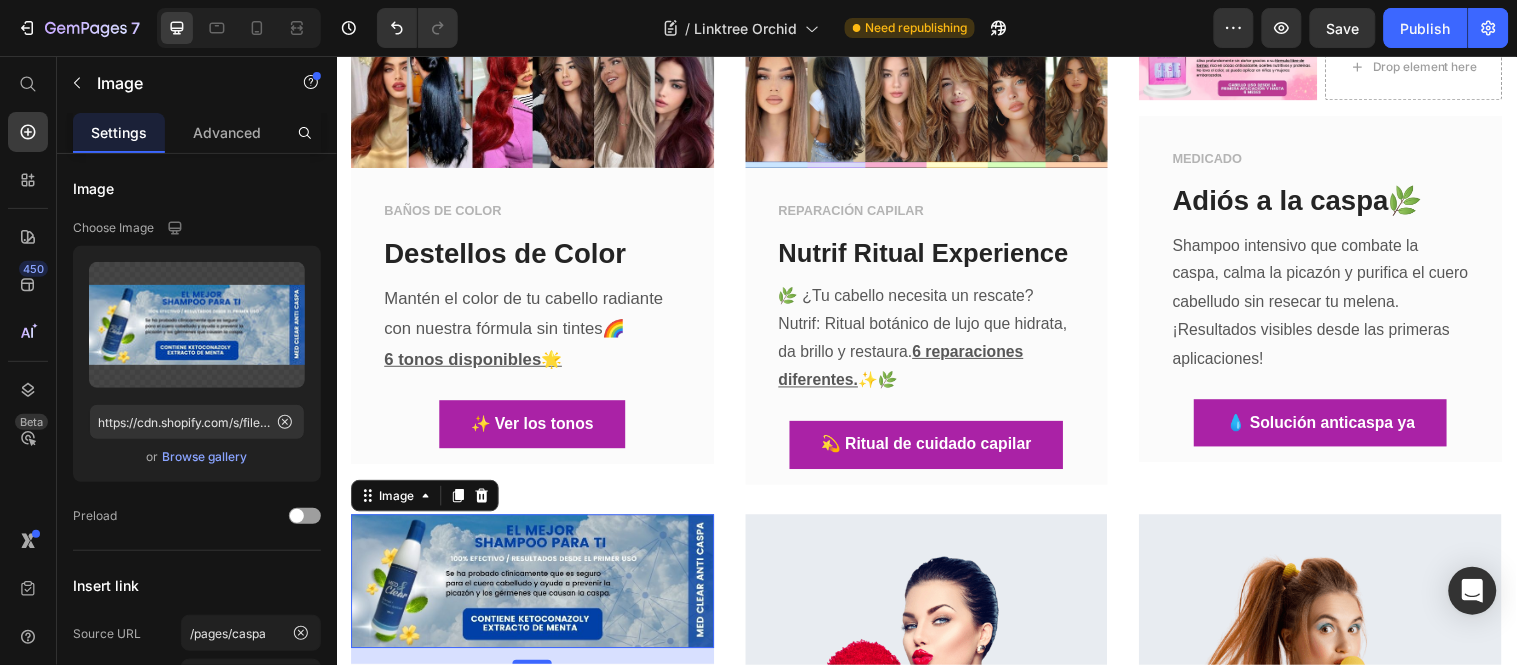 scroll, scrollTop: 111, scrollLeft: 0, axis: vertical 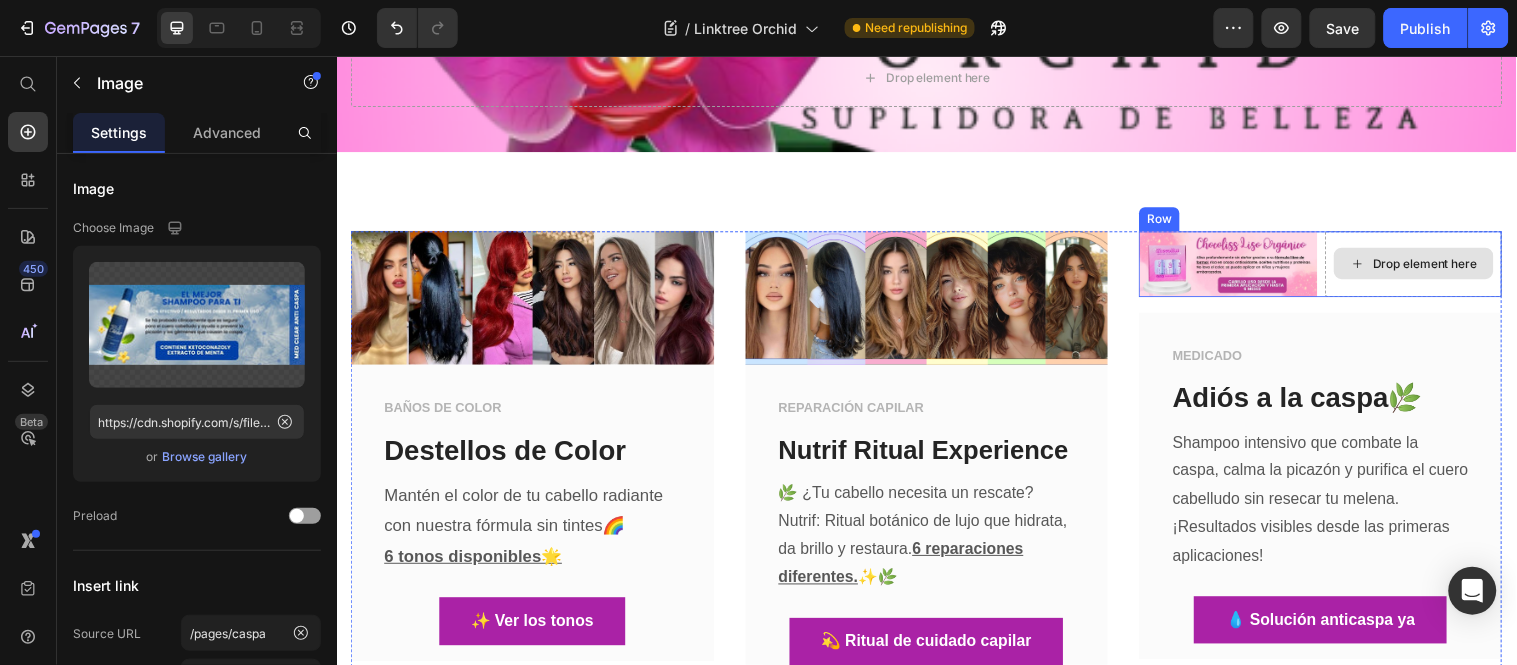 click on "Drop element here" at bounding box center [1443, 266] 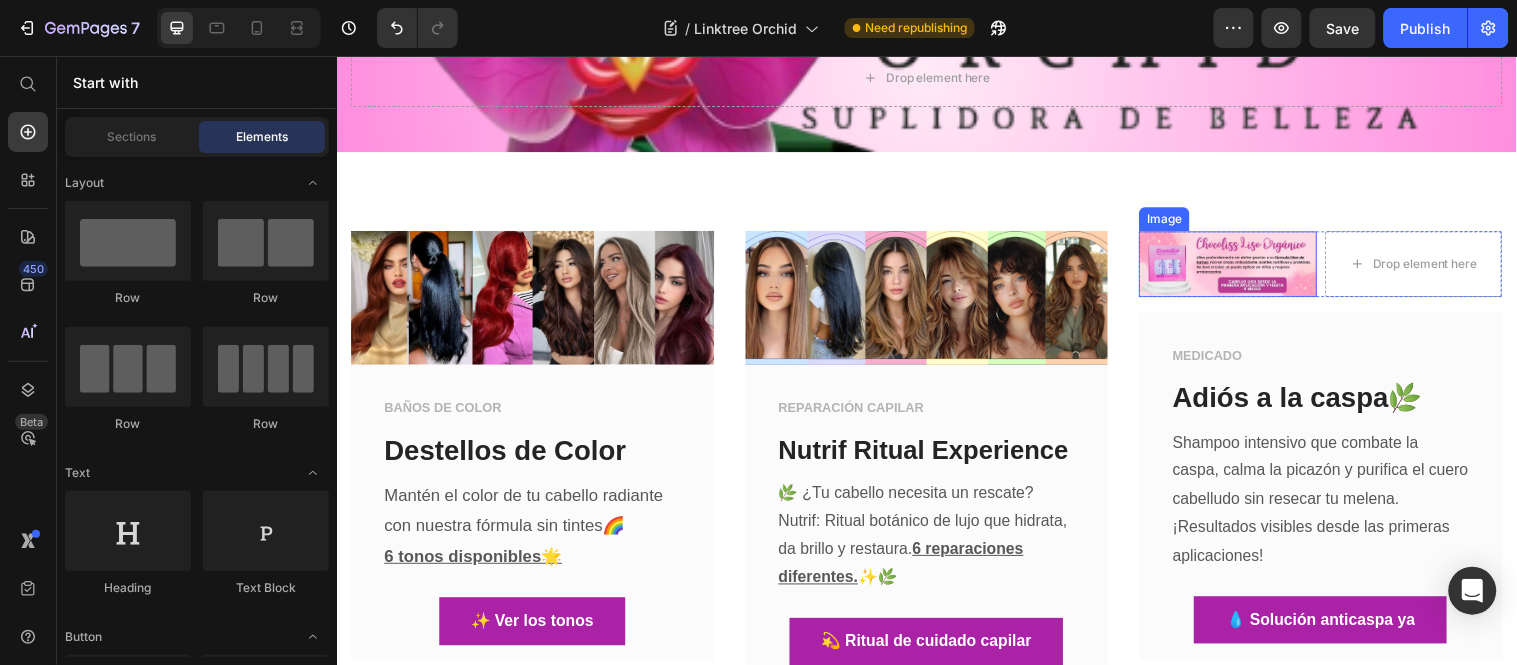 click at bounding box center [1242, 266] 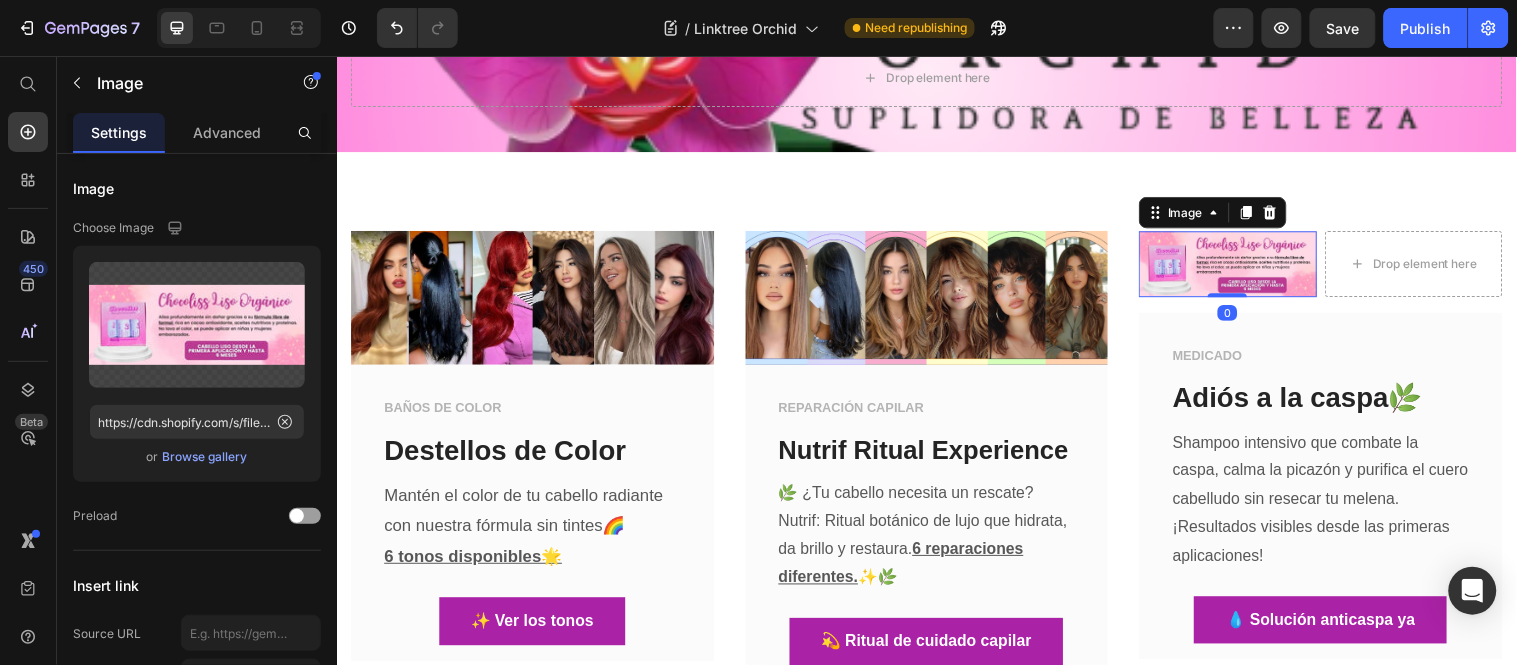 click at bounding box center (1242, 266) 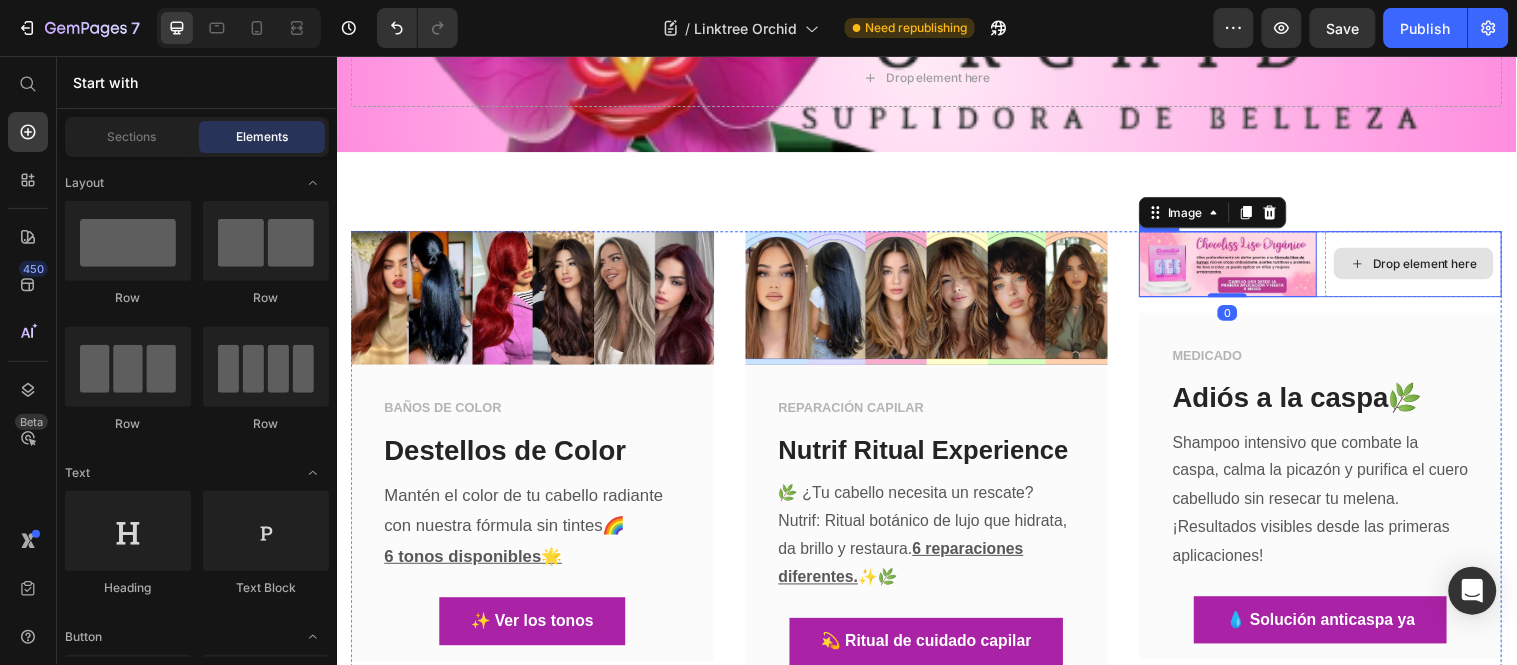 click on "Drop element here" at bounding box center [1431, 266] 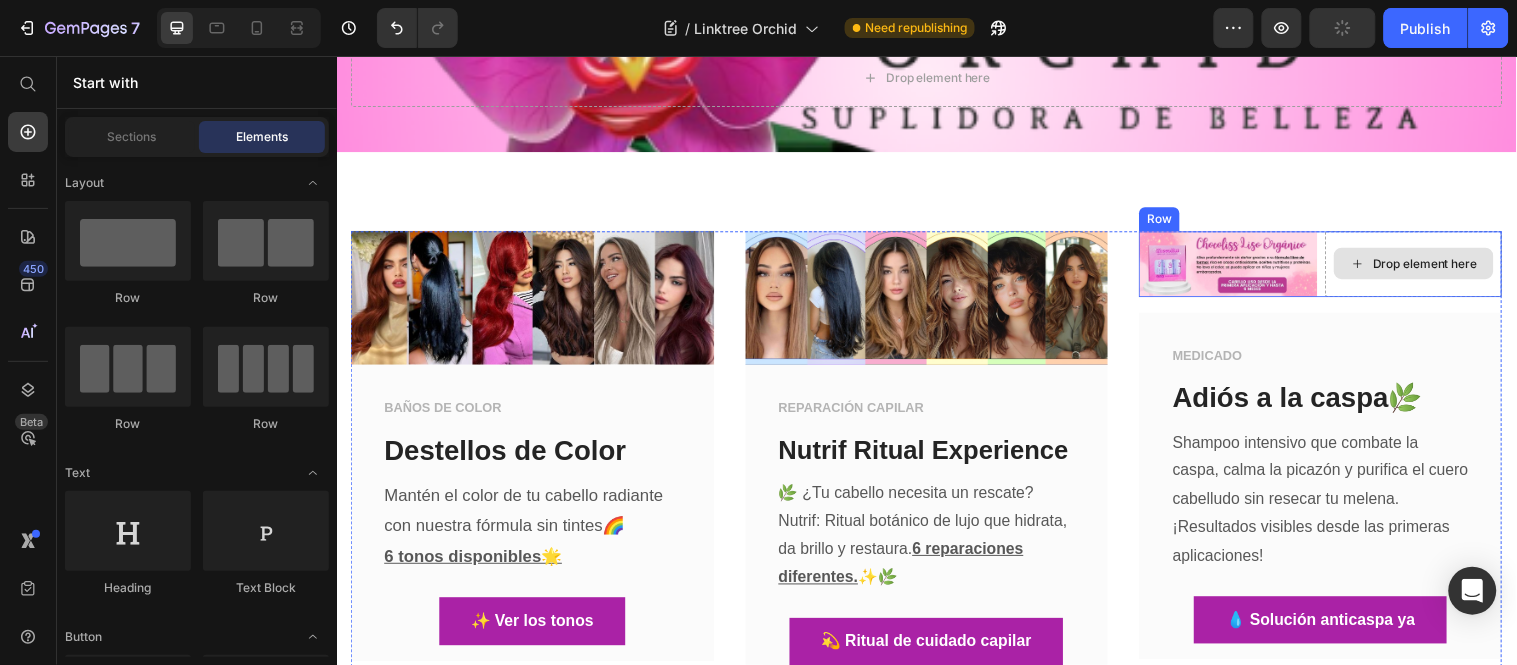 click on "Drop element here" at bounding box center (1431, 266) 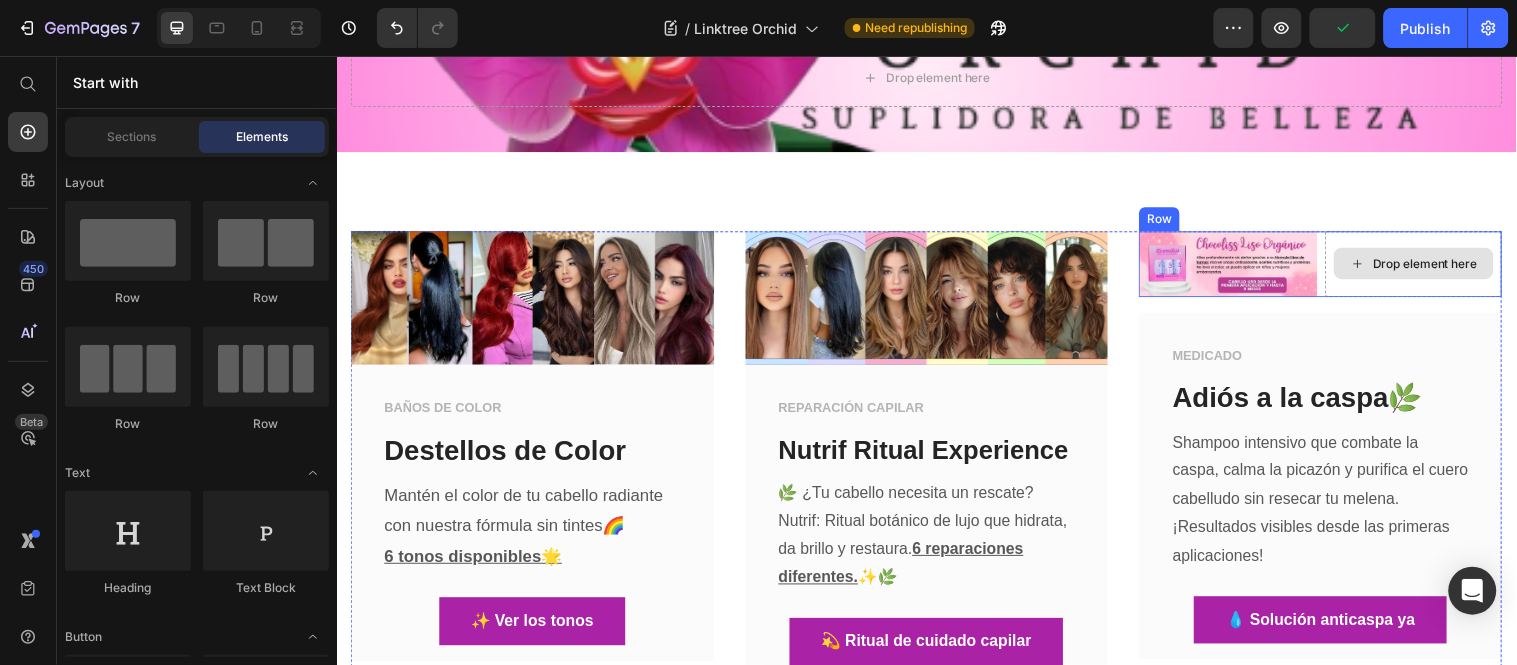 click on "Drop element here" at bounding box center [1443, 266] 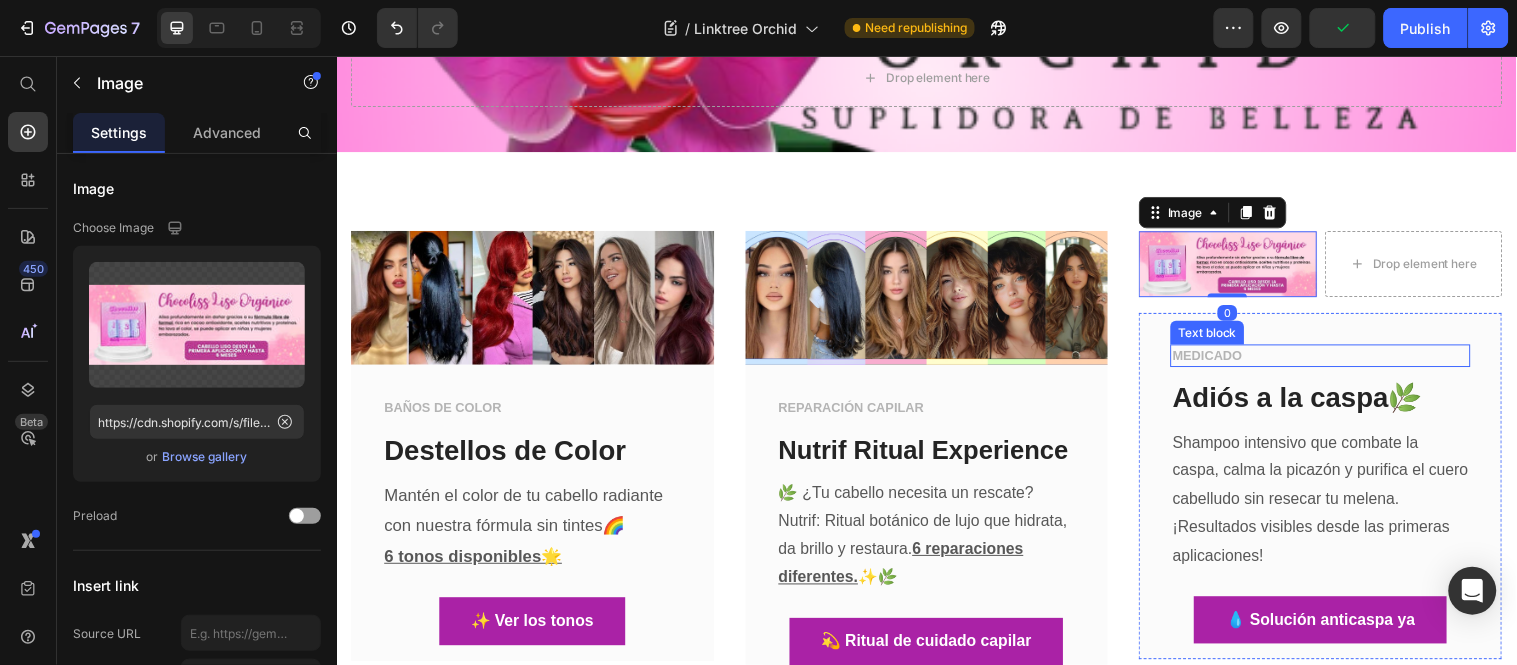 click on "MEDICADO" at bounding box center (1336, 360) 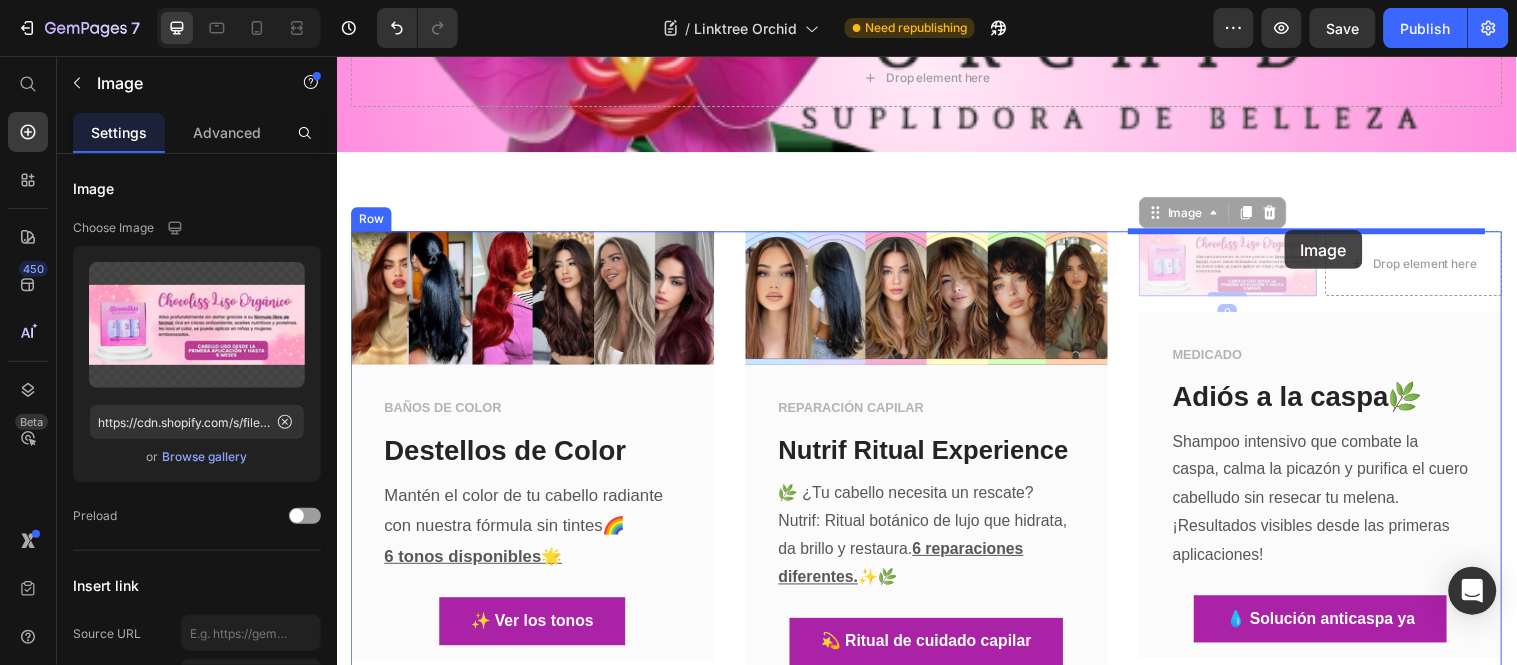 drag, startPoint x: 1233, startPoint y: 253, endPoint x: 1299, endPoint y: 232, distance: 69.260376 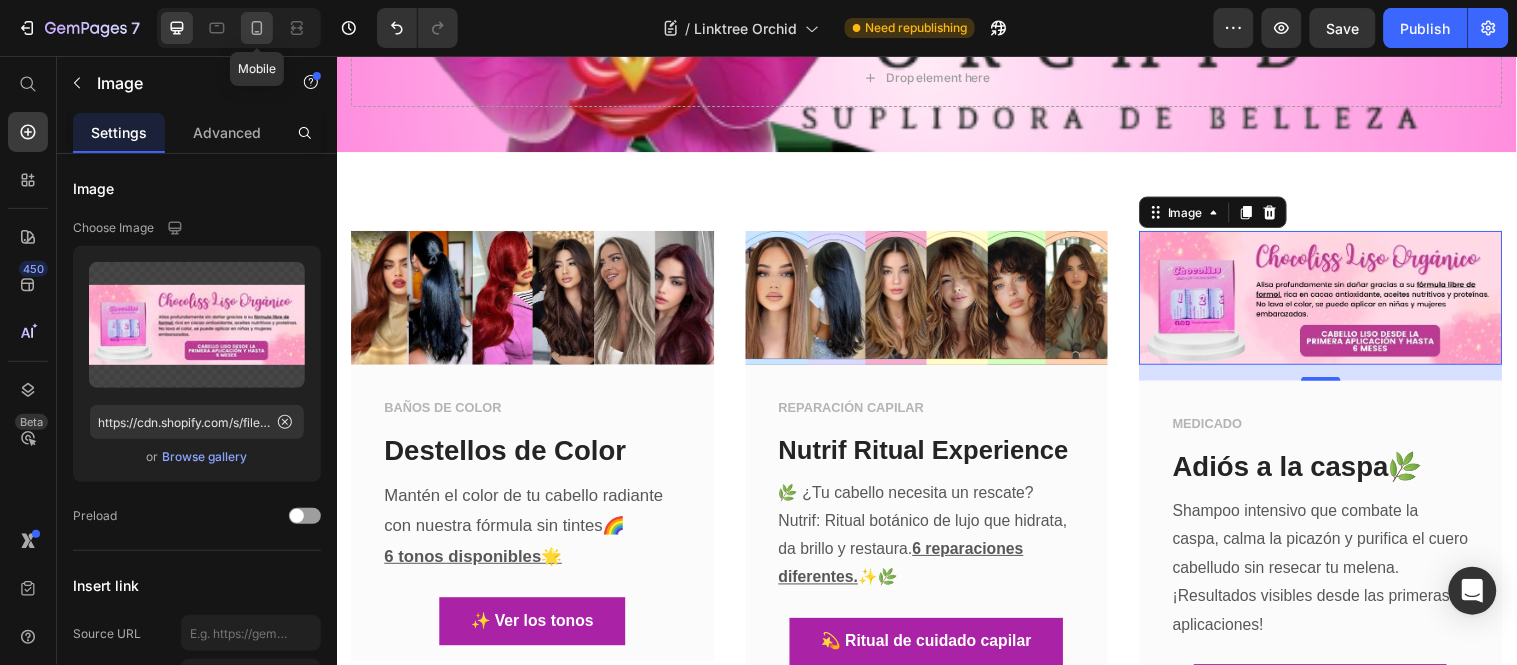 click 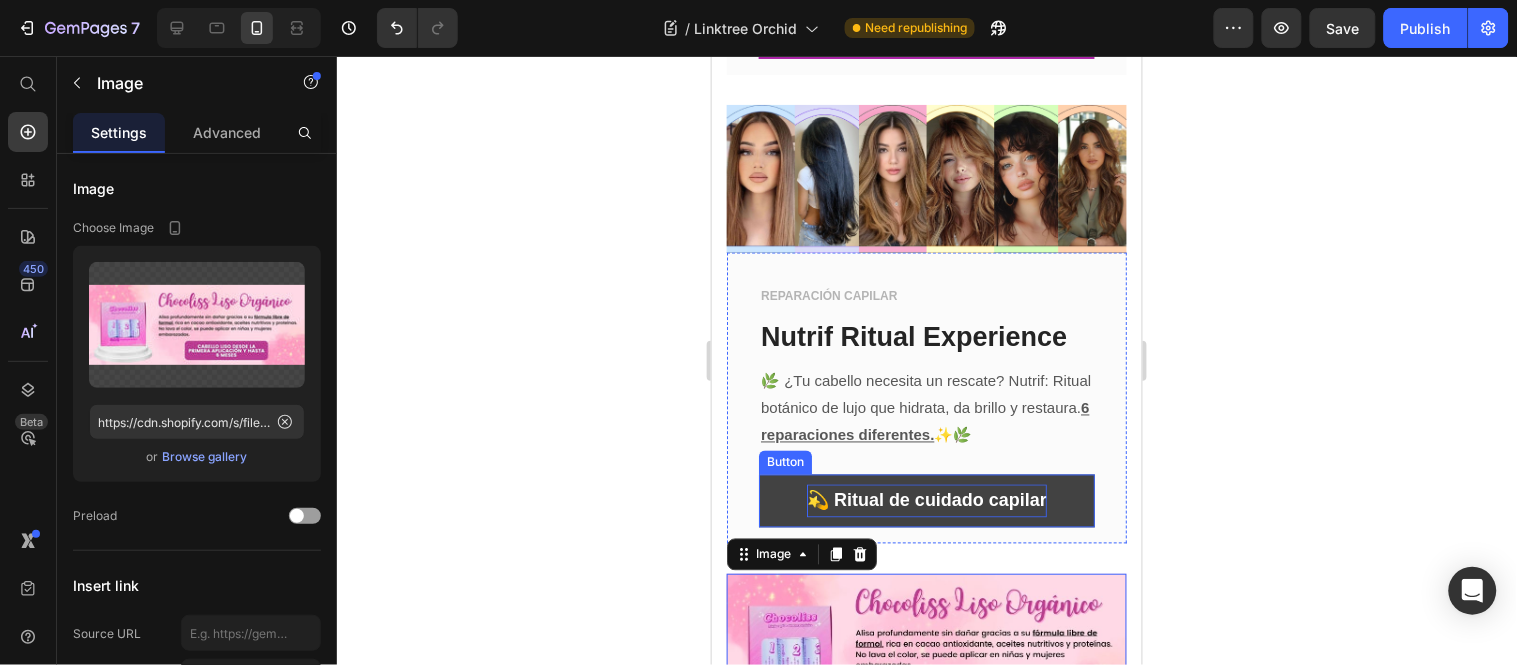 scroll, scrollTop: 605, scrollLeft: 0, axis: vertical 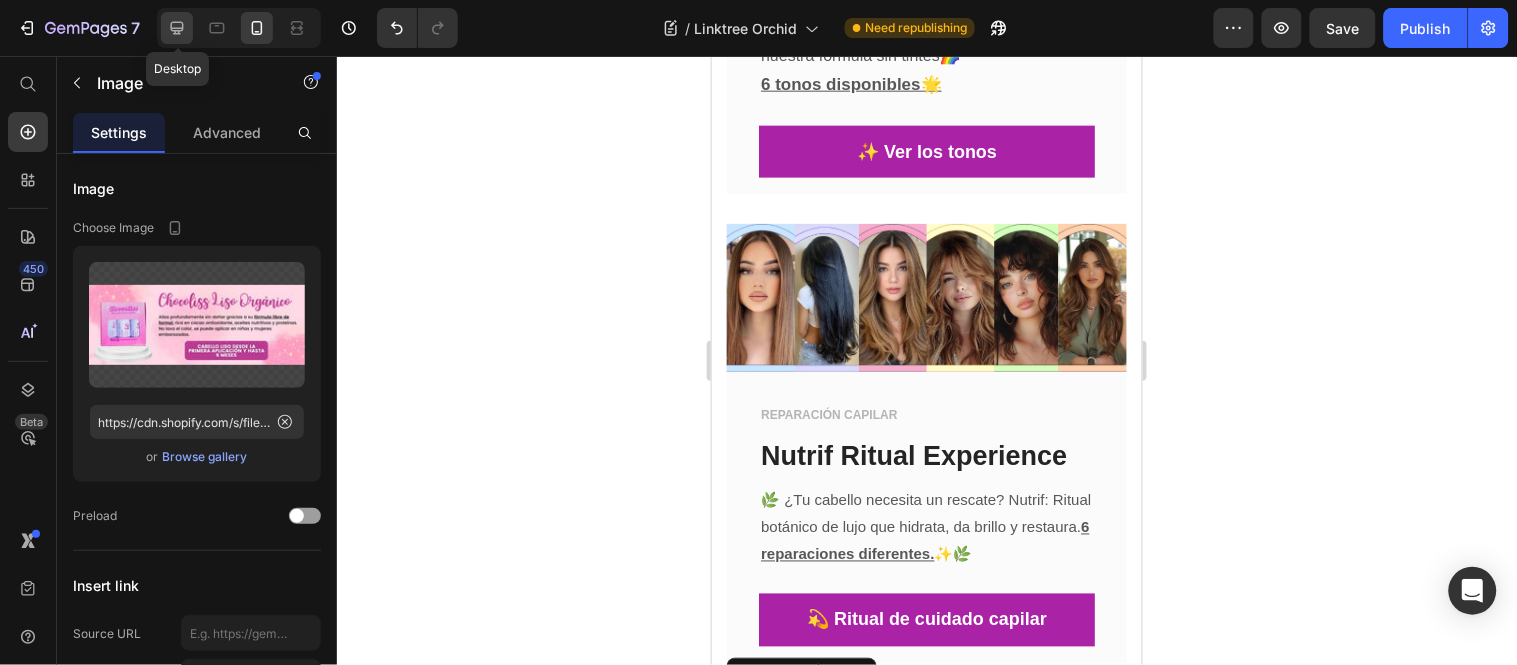 click 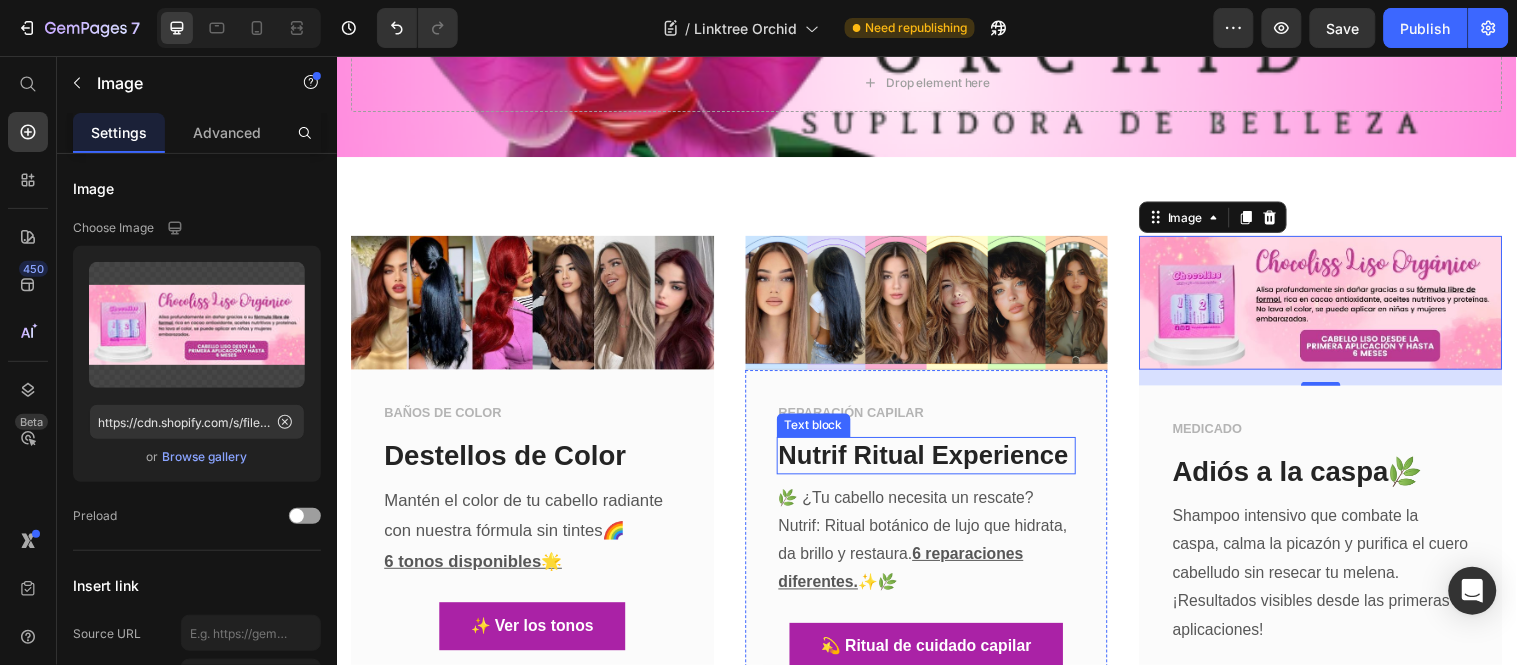 scroll, scrollTop: 0, scrollLeft: 0, axis: both 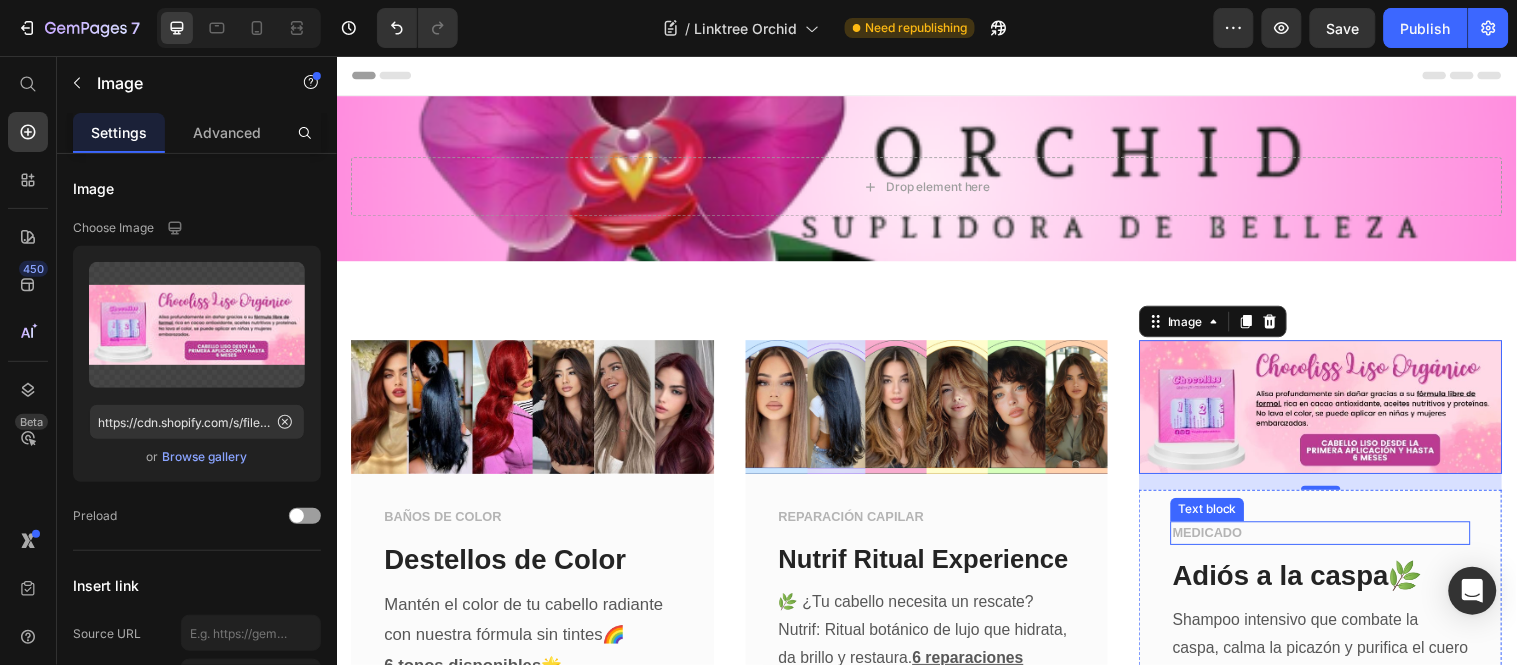 click on "MEDICADO" at bounding box center [1336, 540] 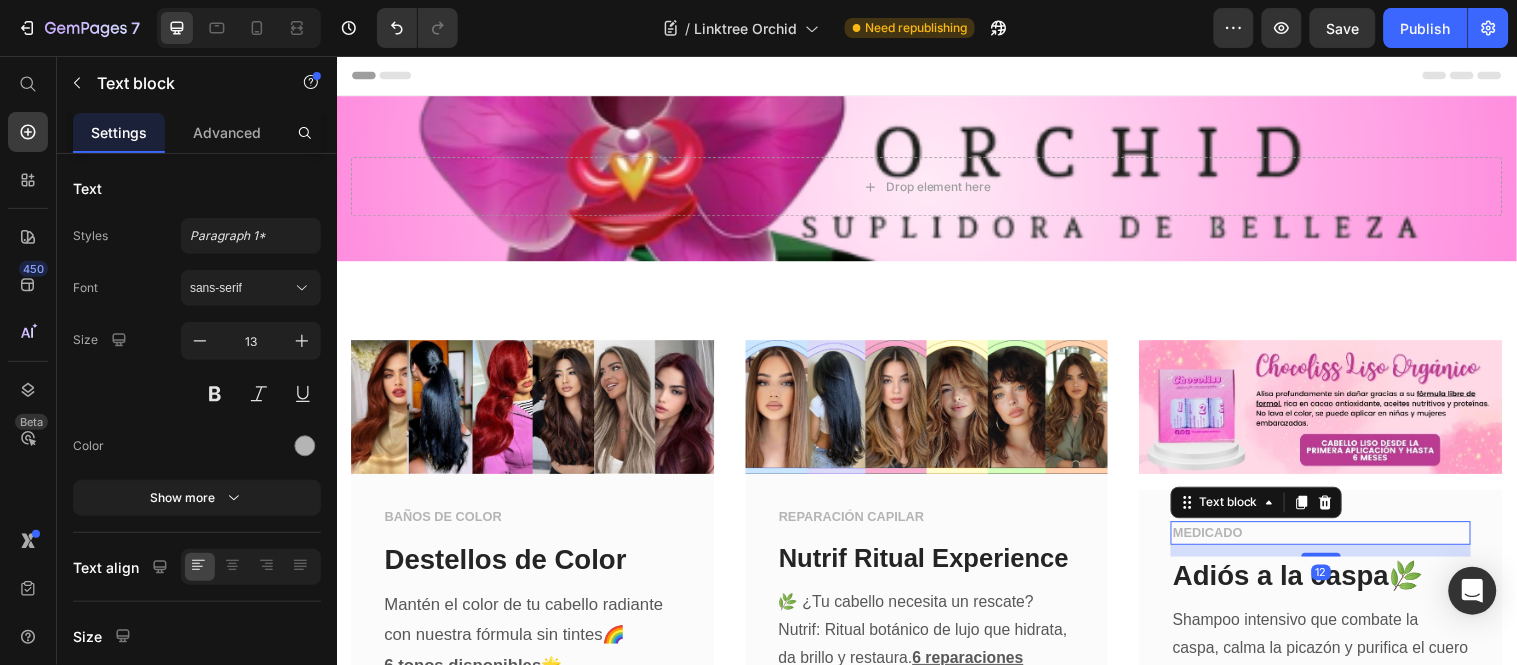 click on "MEDICADO" at bounding box center [1336, 540] 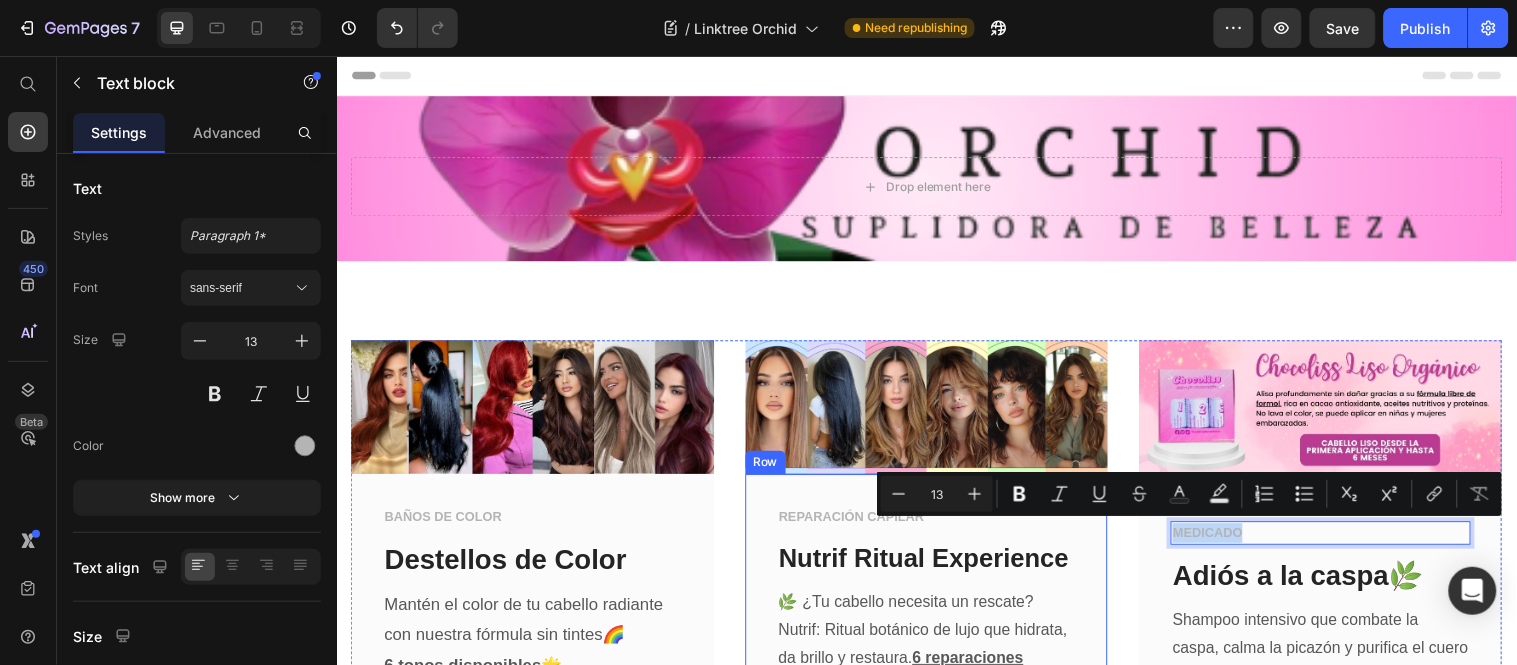 drag, startPoint x: 1251, startPoint y: 541, endPoint x: 1083, endPoint y: 535, distance: 168.1071 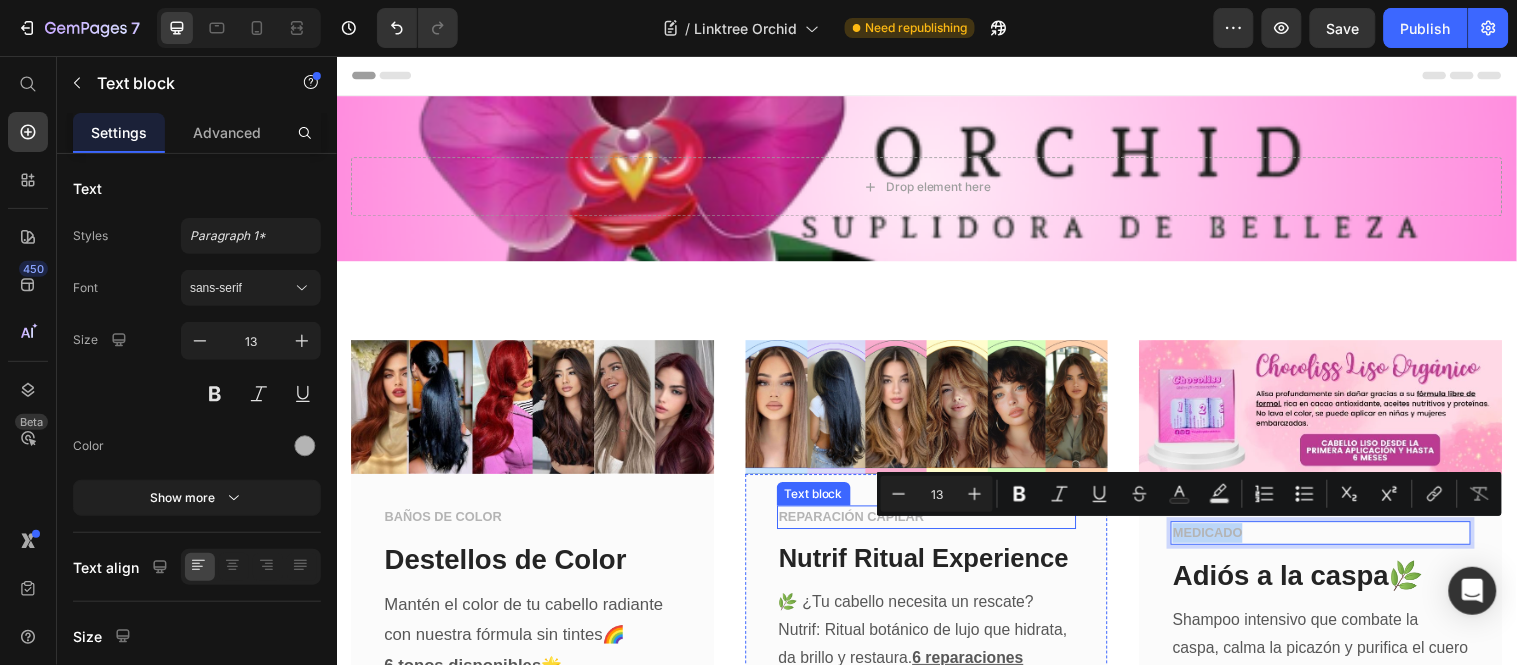 copy on "MEDICADO" 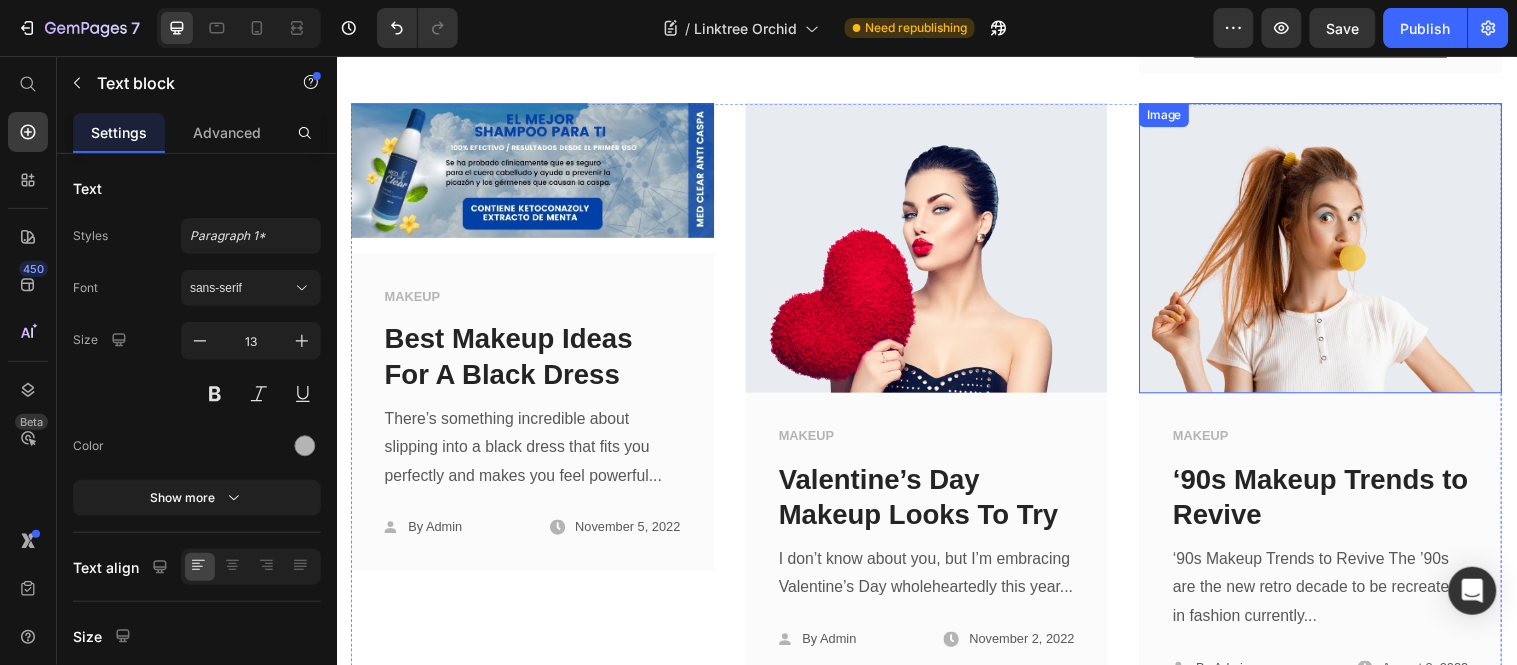 scroll, scrollTop: 333, scrollLeft: 0, axis: vertical 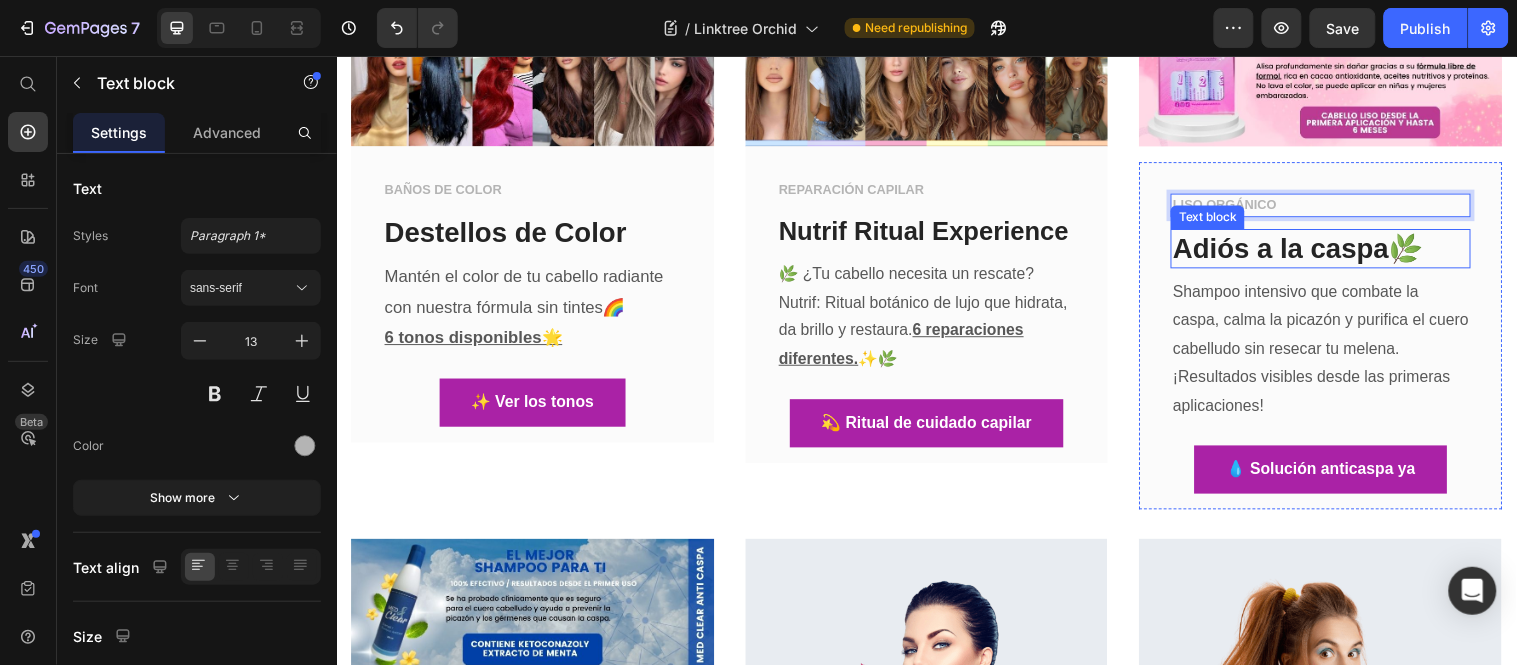click on "Adiós a la caspa🌿" at bounding box center (1336, 251) 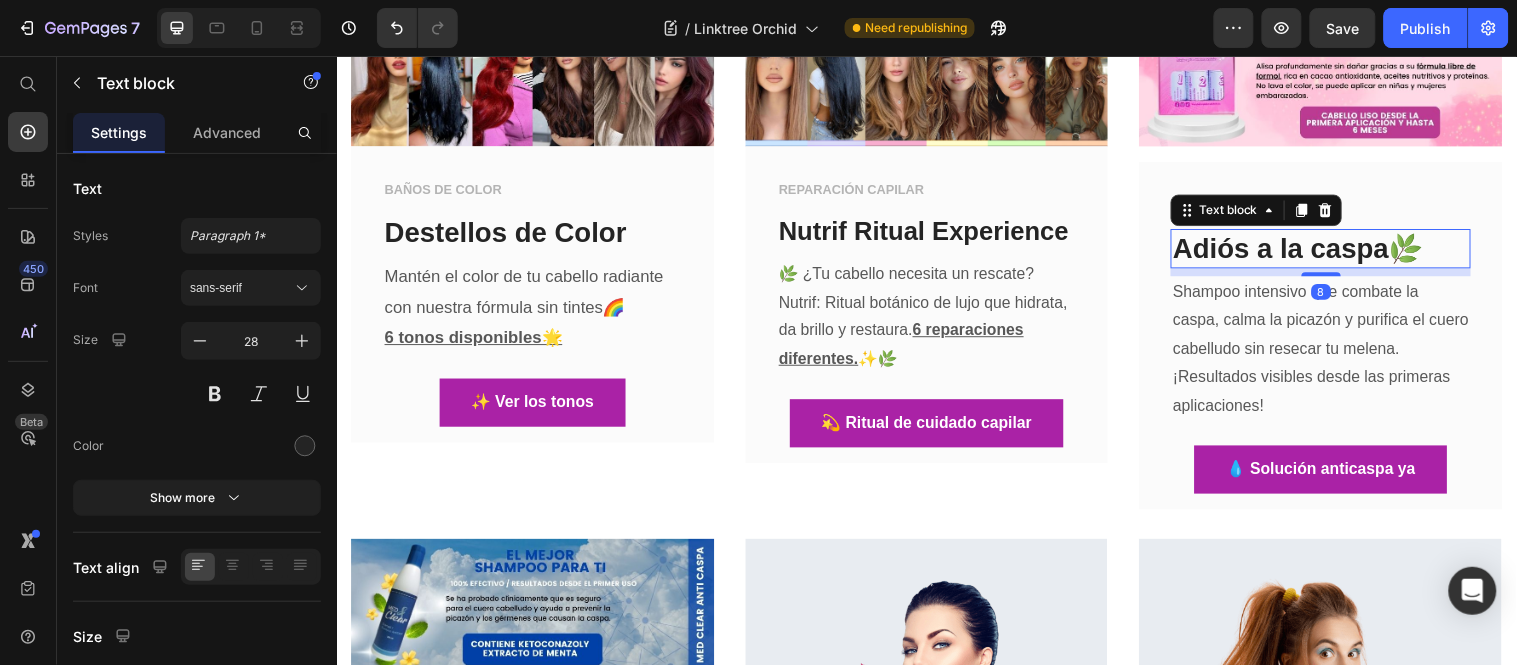 click on "Adiós a la caspa🌿" at bounding box center [1336, 251] 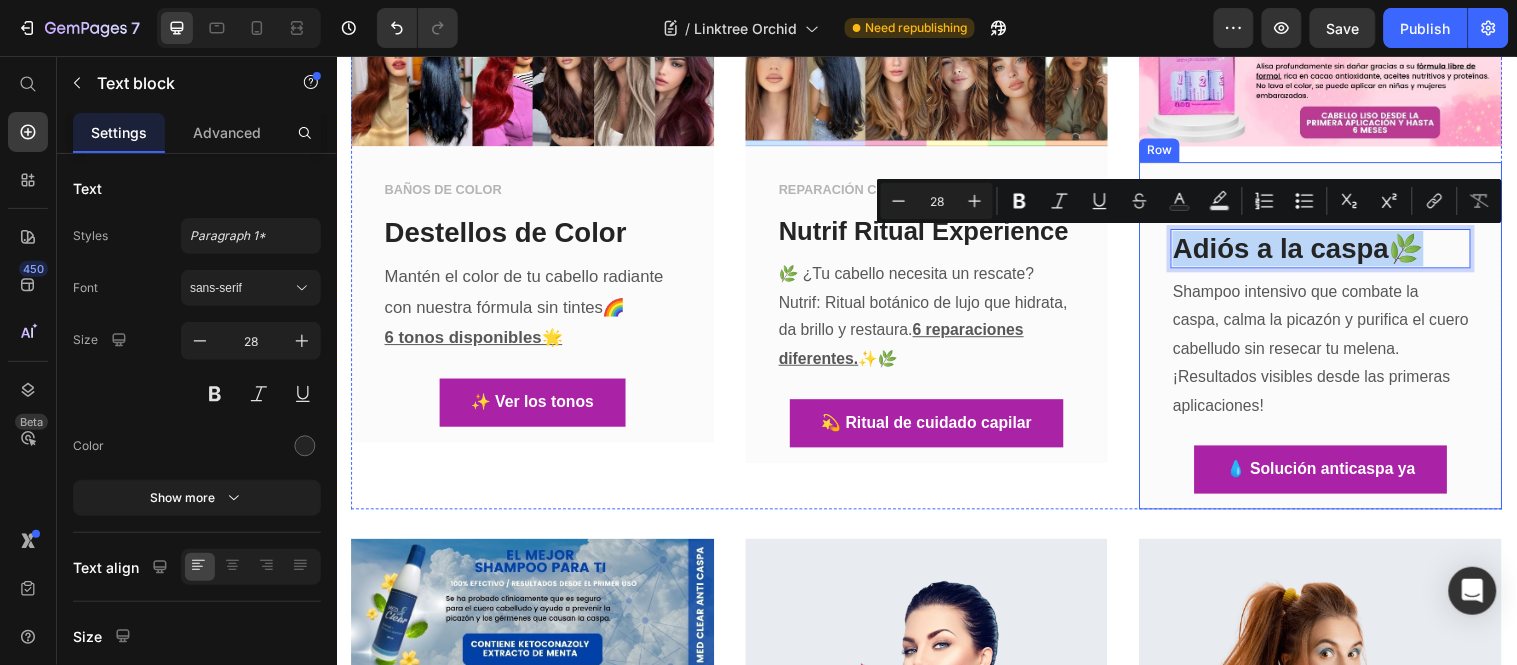 drag, startPoint x: 1420, startPoint y: 246, endPoint x: 1167, endPoint y: 256, distance: 253.19756 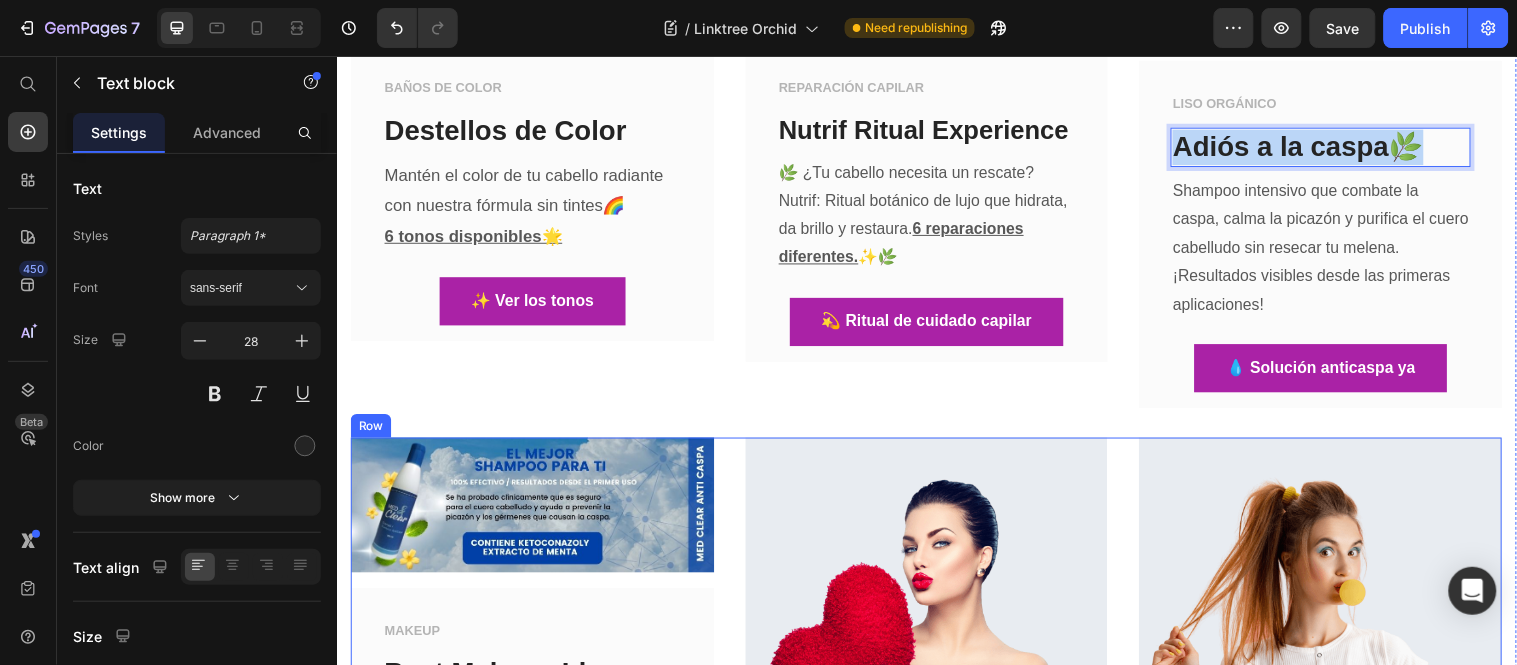 scroll, scrollTop: 666, scrollLeft: 0, axis: vertical 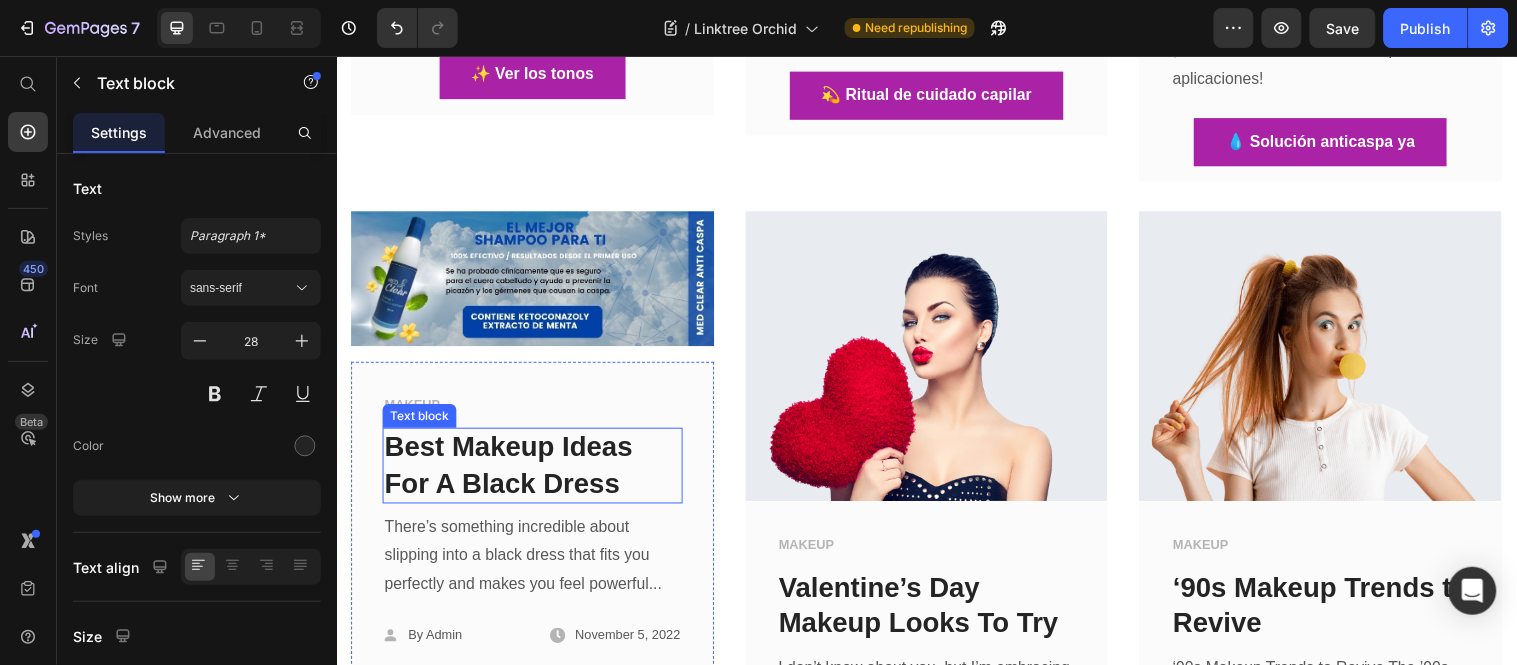 click on "Best Makeup Ideas For A Black Dress" at bounding box center [535, 471] 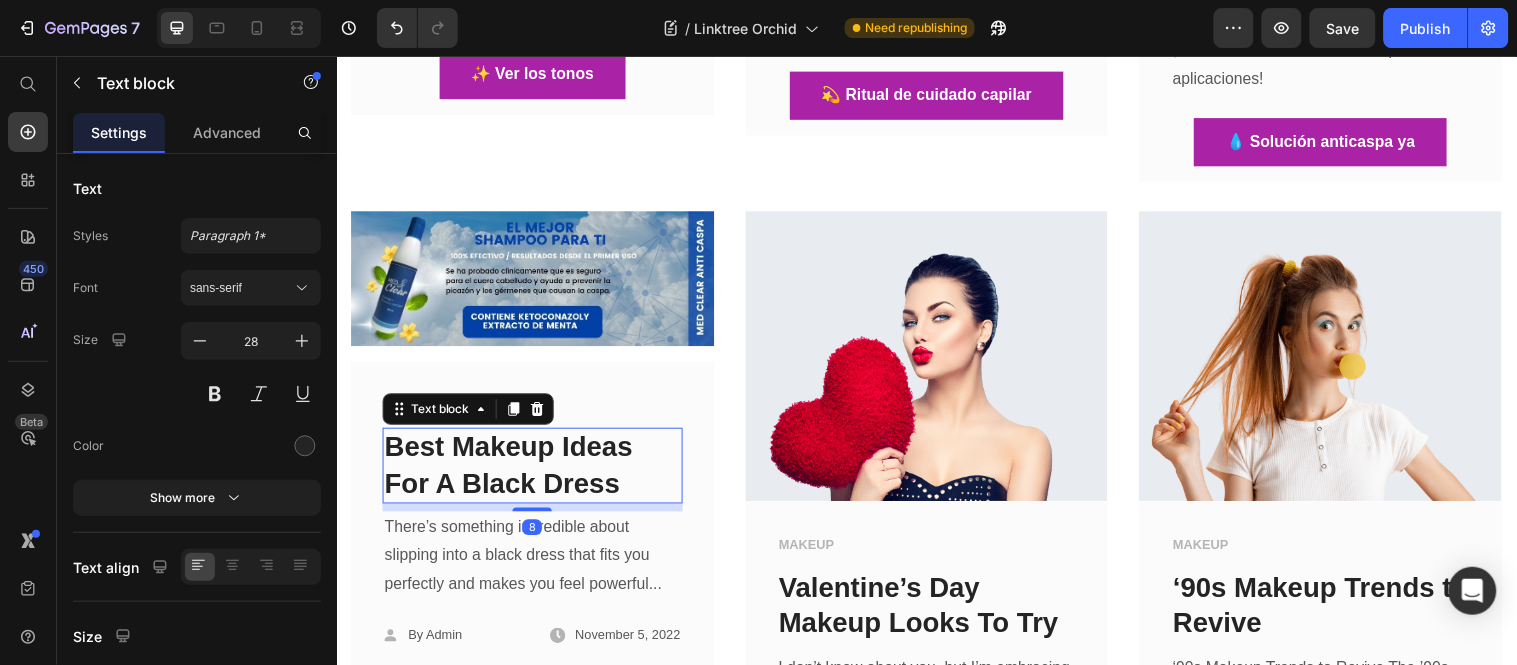 click on "Best Makeup Ideas For A Black Dress" at bounding box center (535, 471) 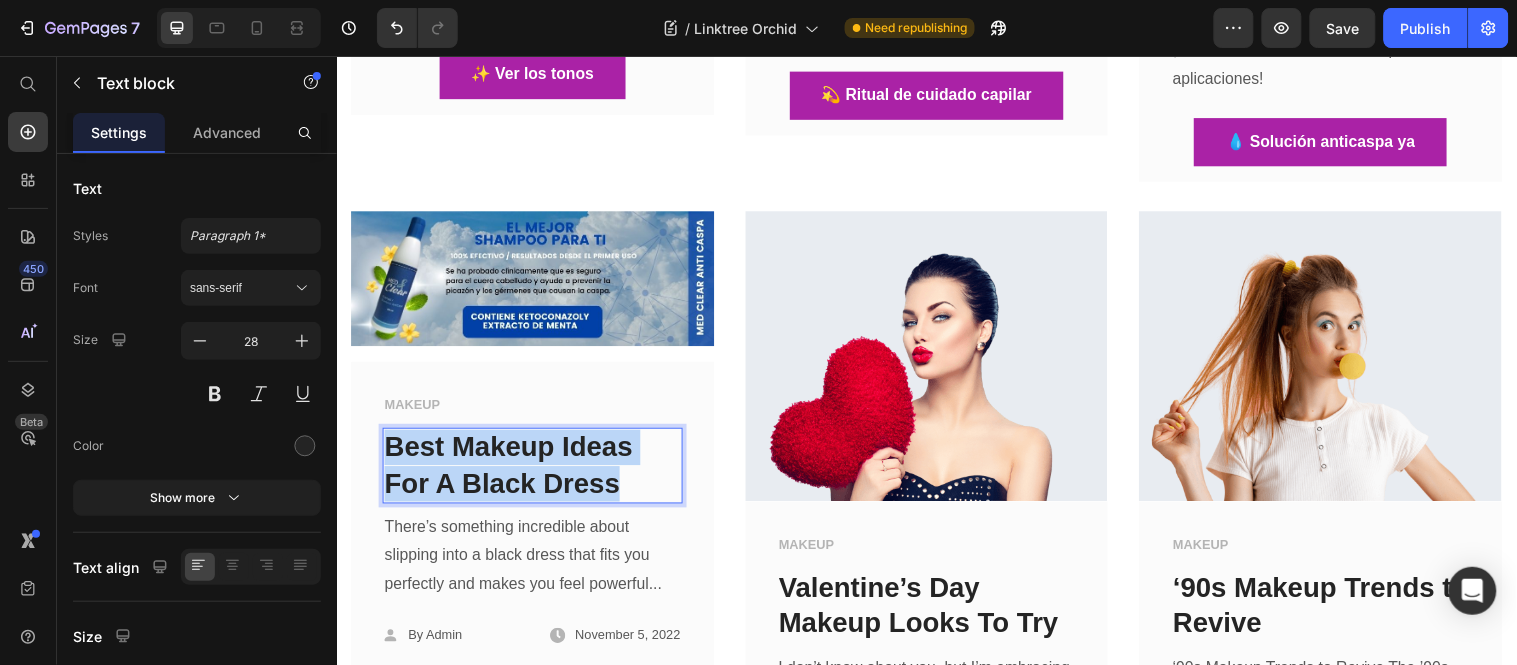 drag, startPoint x: 631, startPoint y: 486, endPoint x: 298, endPoint y: 440, distance: 336.16217 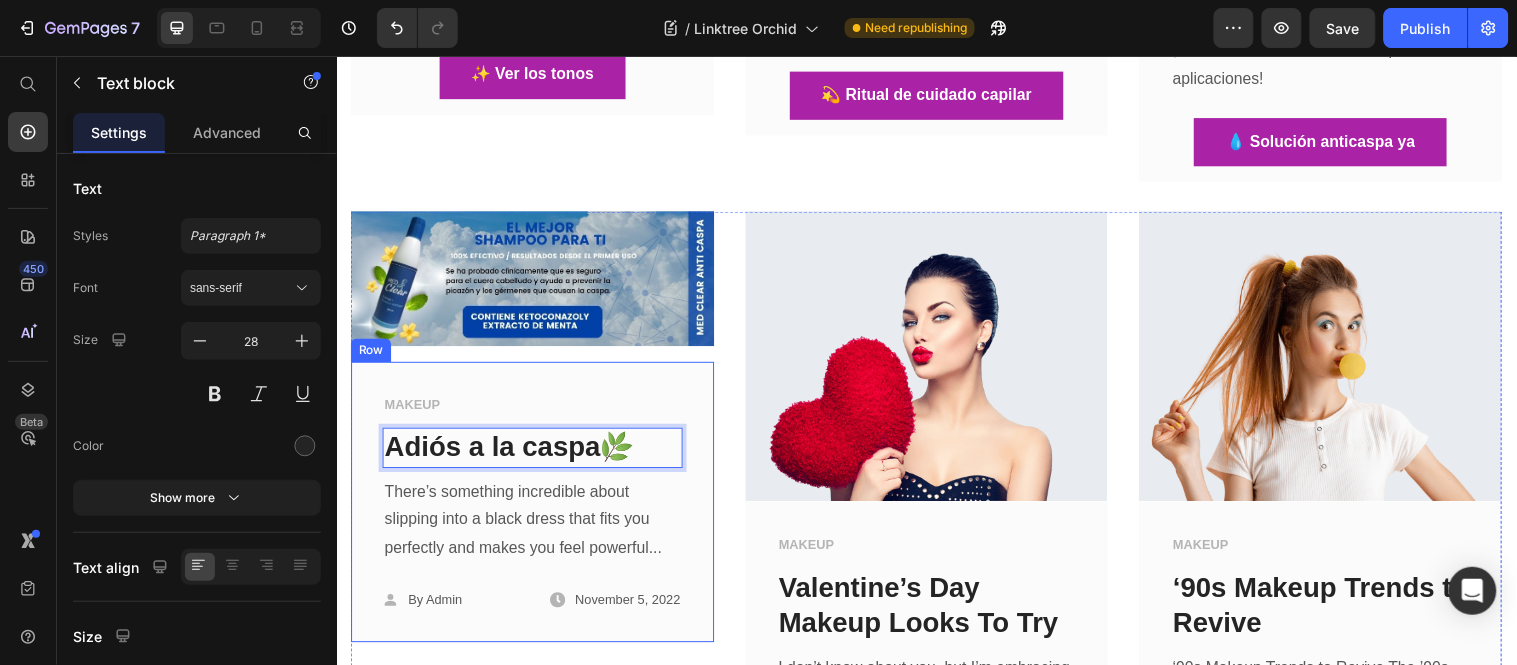 click on "MAKEUP" at bounding box center (535, 410) 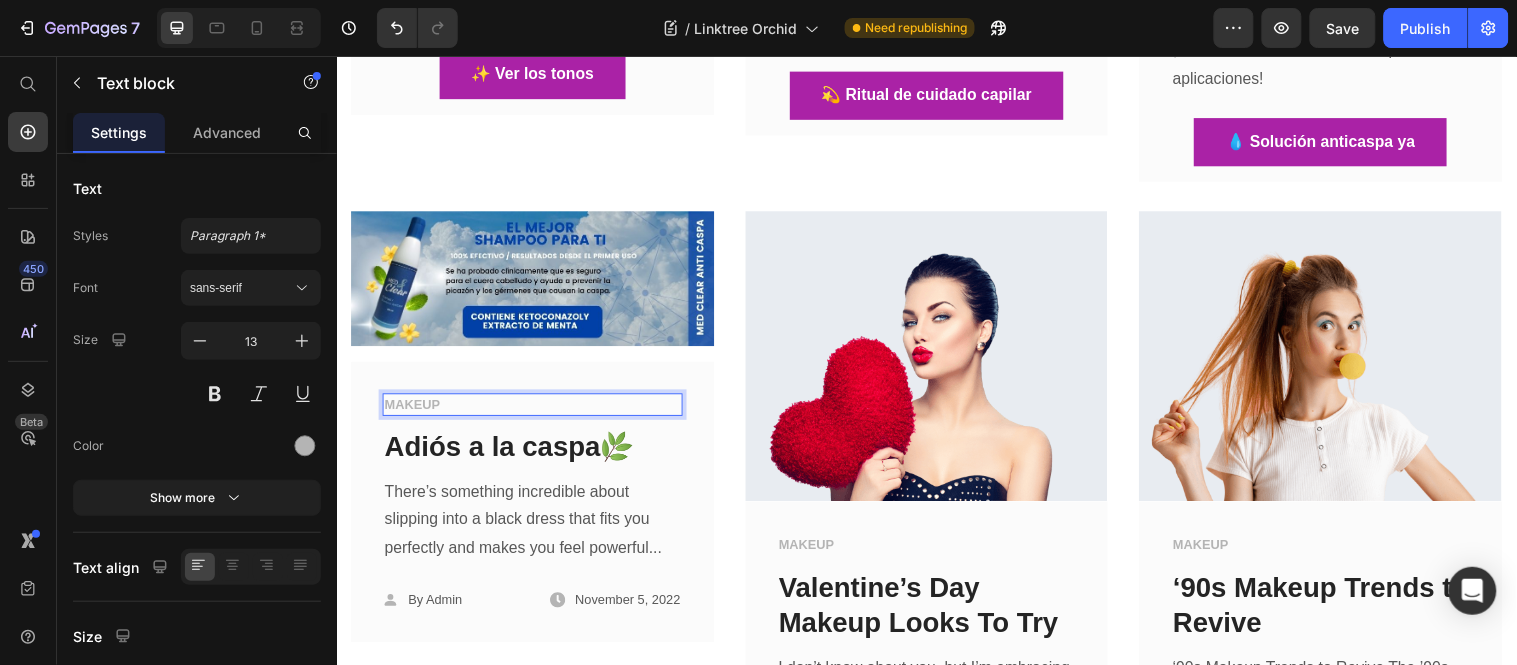 click on "MAKEUP" at bounding box center (535, 410) 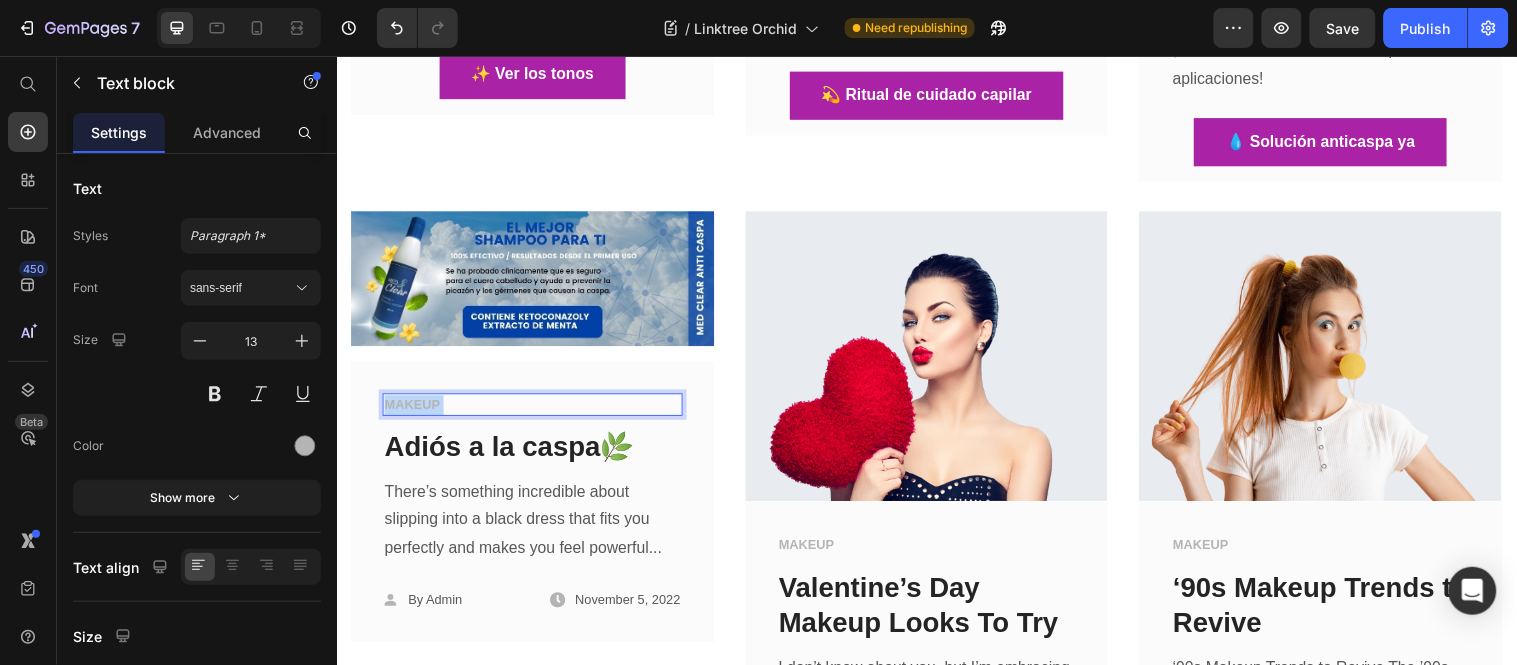 drag, startPoint x: 446, startPoint y: 396, endPoint x: 394, endPoint y: 403, distance: 52.46904 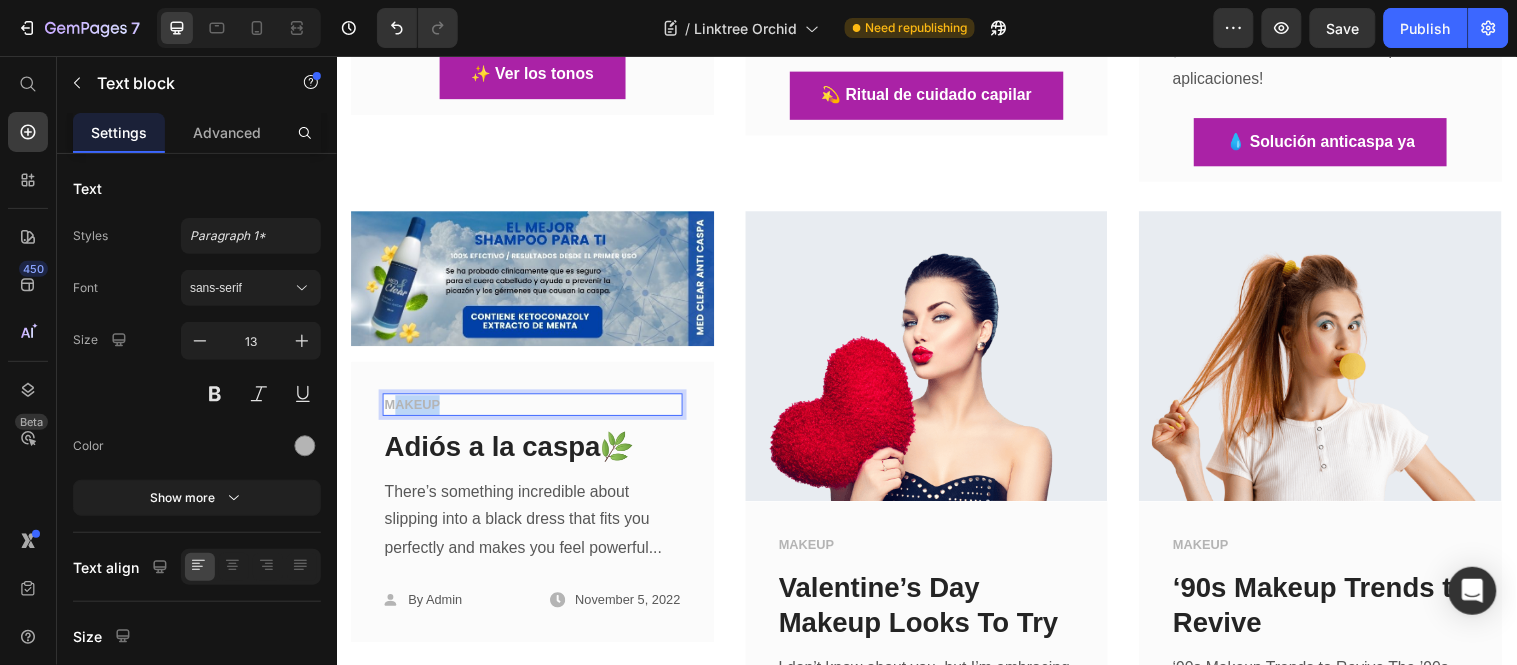 drag, startPoint x: 395, startPoint y: 404, endPoint x: 455, endPoint y: 406, distance: 60.033325 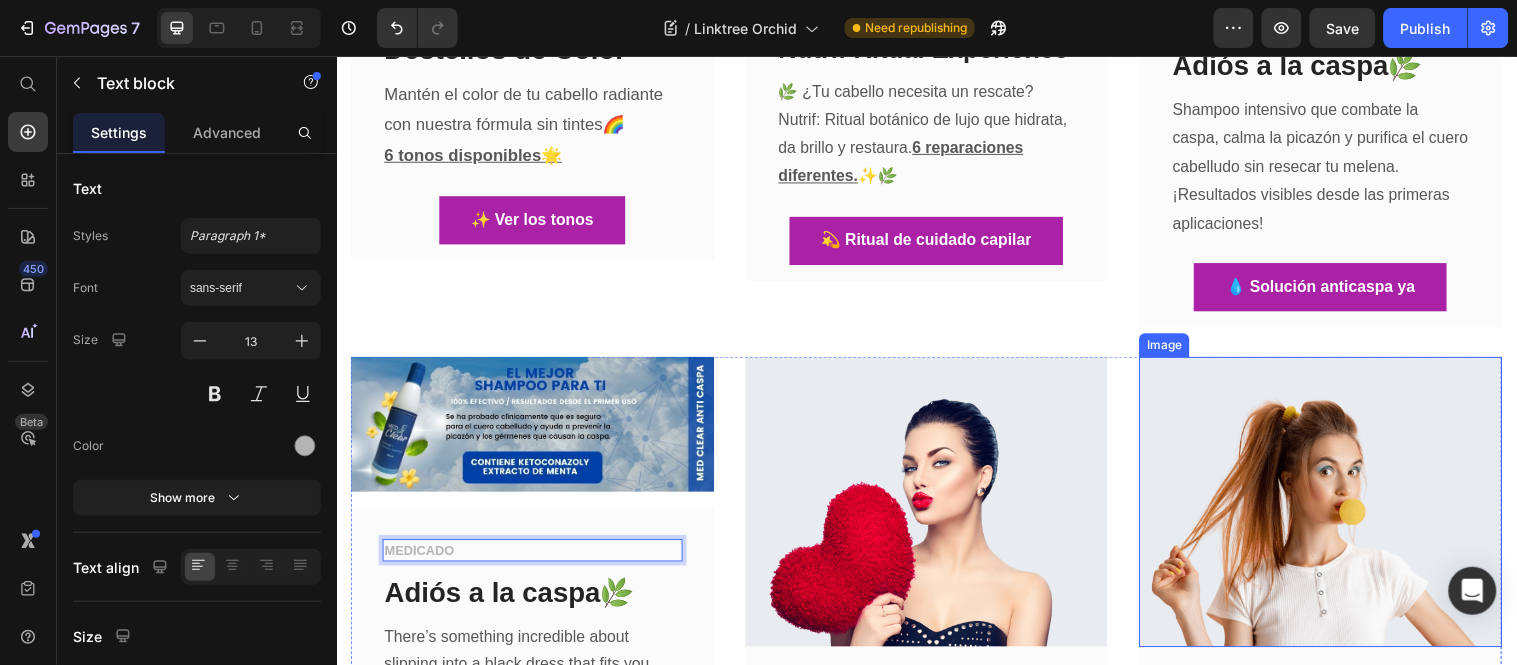scroll, scrollTop: 333, scrollLeft: 0, axis: vertical 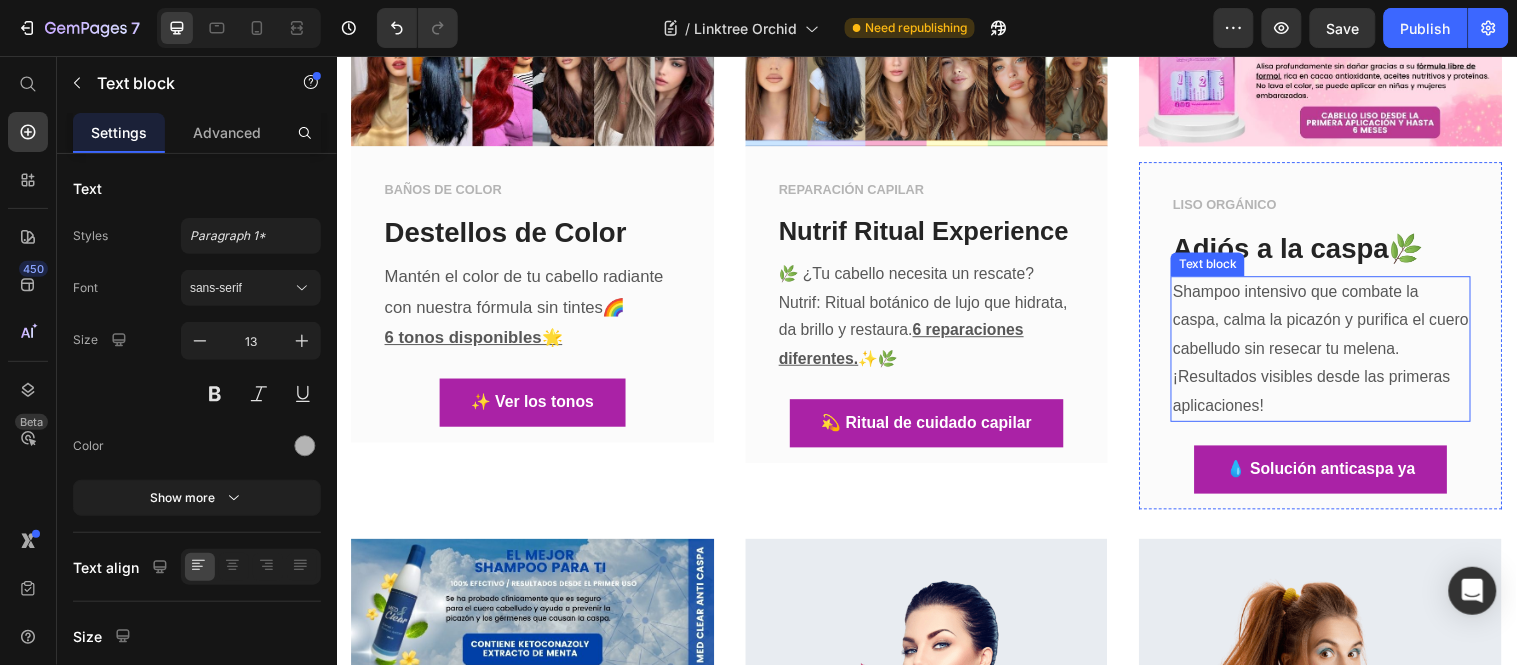 click on "Shampoo intensivo que combate la caspa, calma la picazón y purifica el cuero cabelludo sin resecar tu melena. ¡Resultados visibles desde las primeras aplicaciones!" at bounding box center (1336, 353) 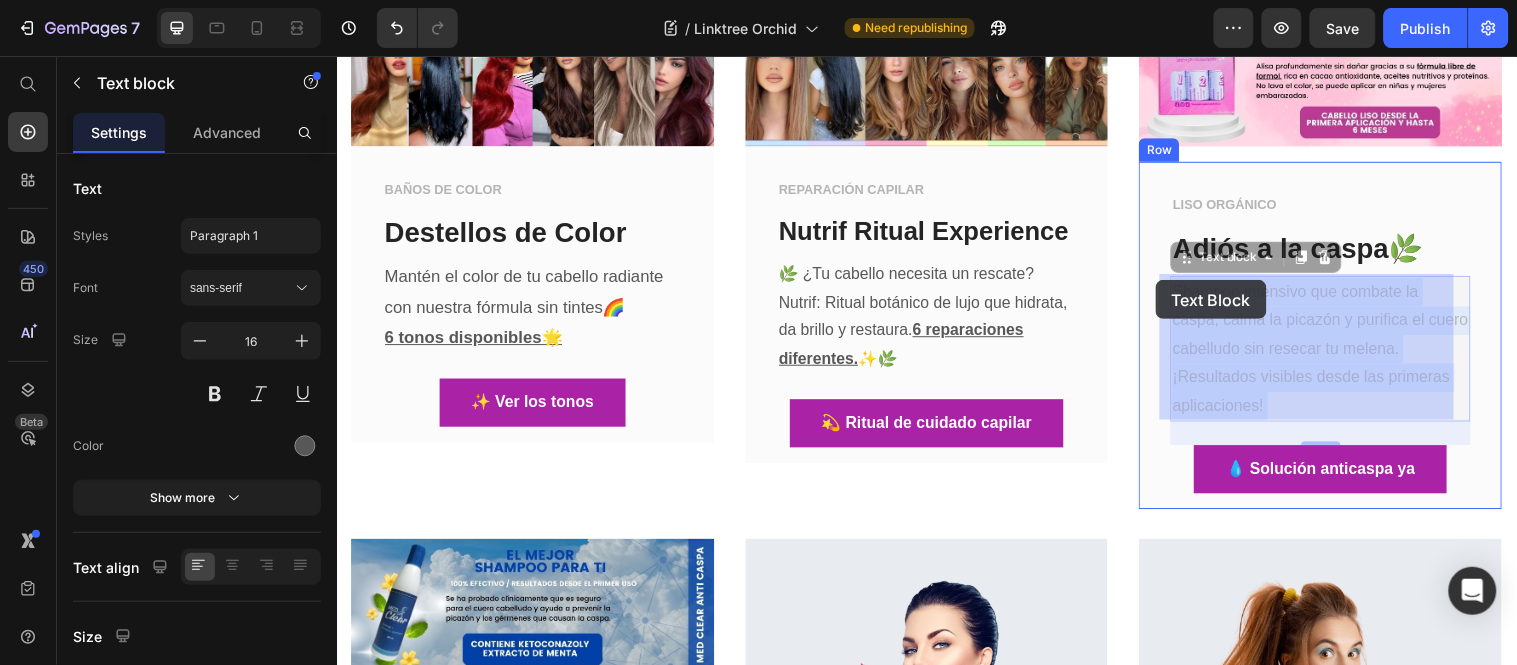 drag, startPoint x: 1299, startPoint y: 403, endPoint x: 1167, endPoint y: 290, distance: 173.76134 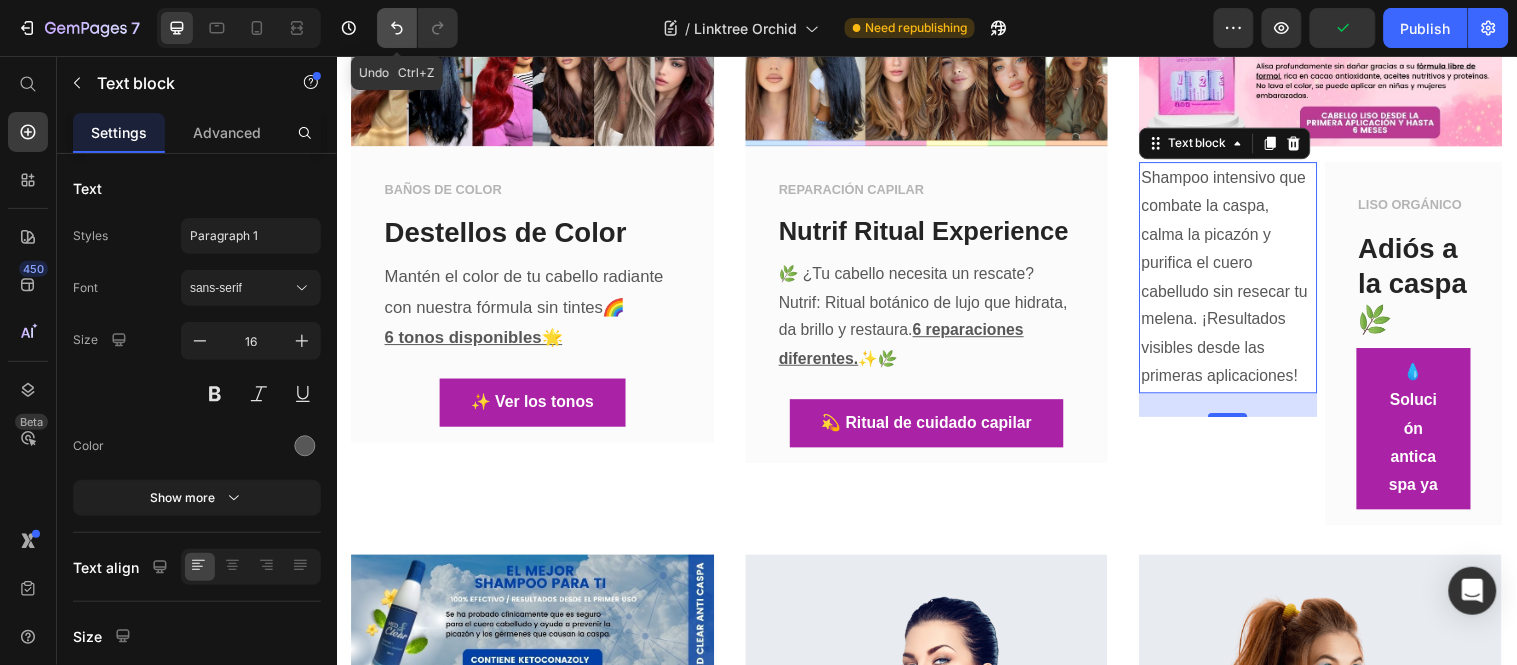 click 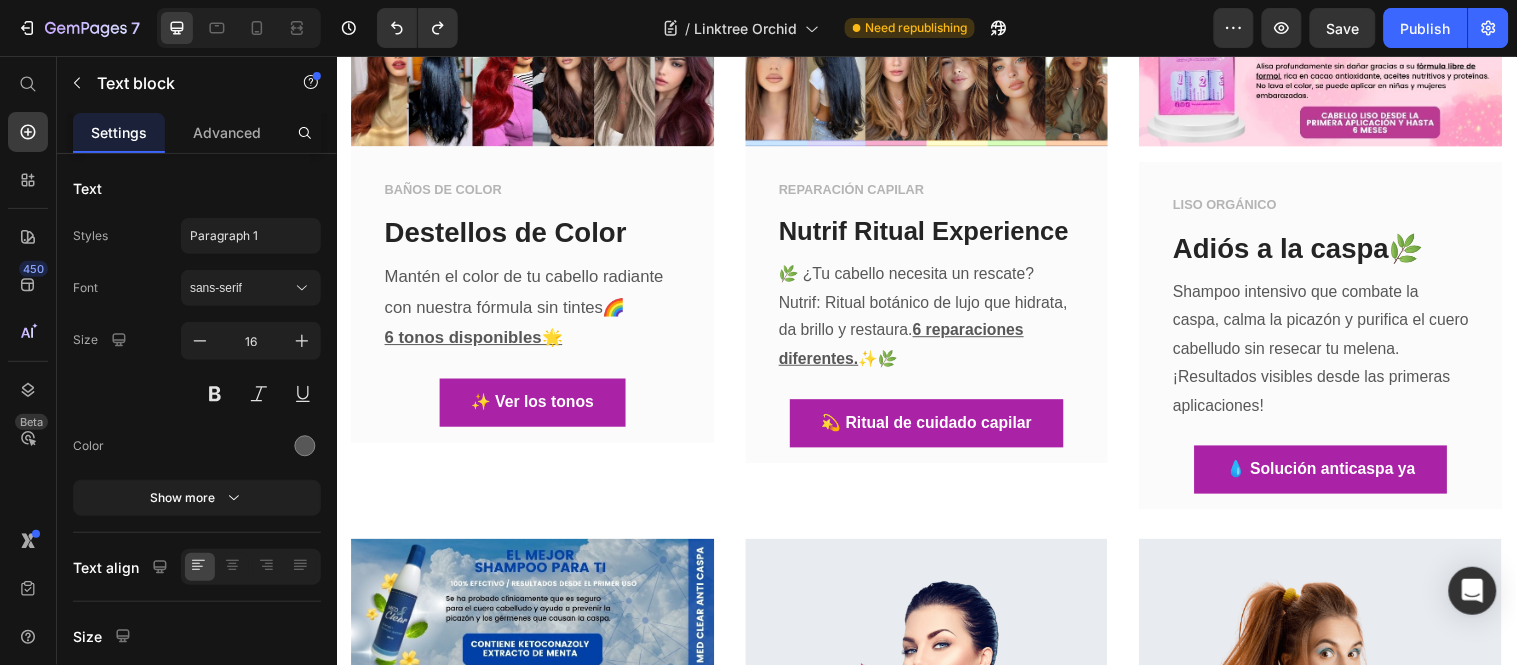 click on "Shampoo intensivo que combate la caspa, calma la picazón y purifica el cuero cabelludo sin resecar tu melena. ¡Resultados visibles desde las primeras aplicaciones!" at bounding box center (1336, 353) 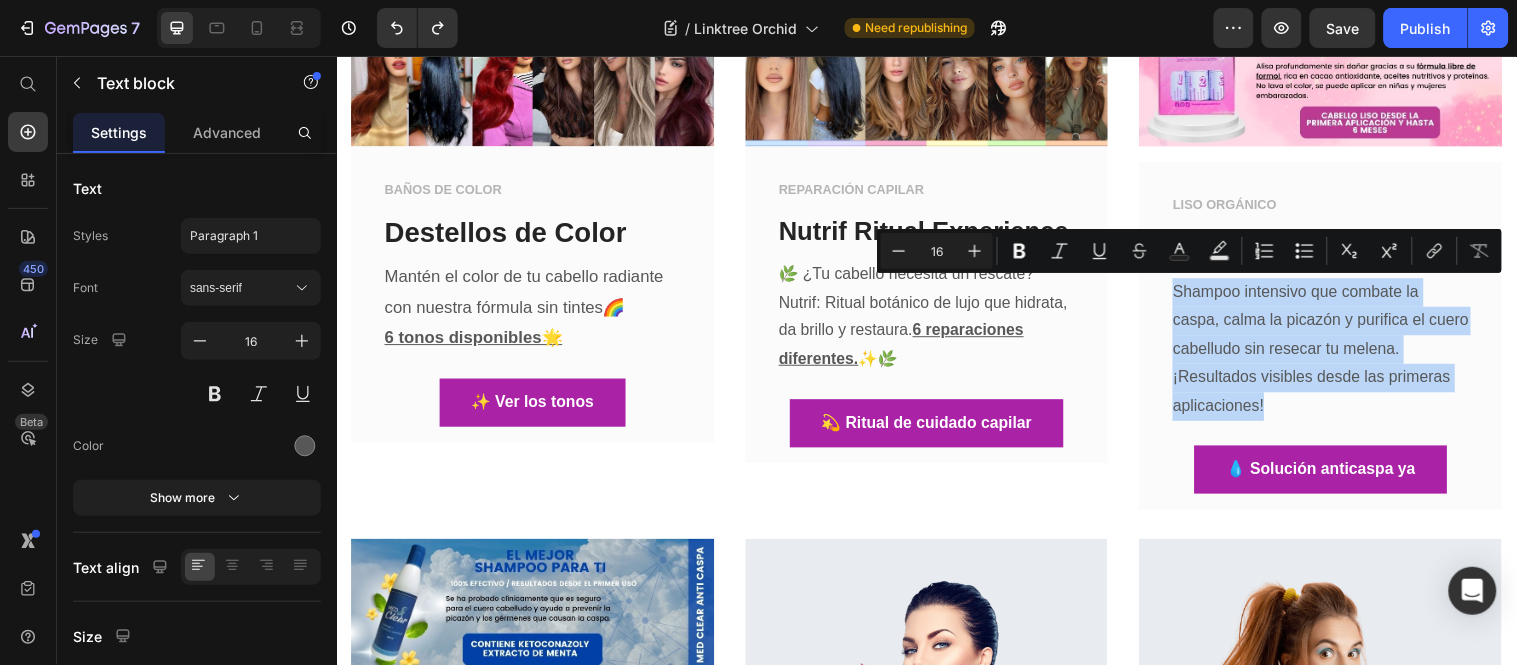drag, startPoint x: 1285, startPoint y: 404, endPoint x: 1174, endPoint y: 293, distance: 156.9777 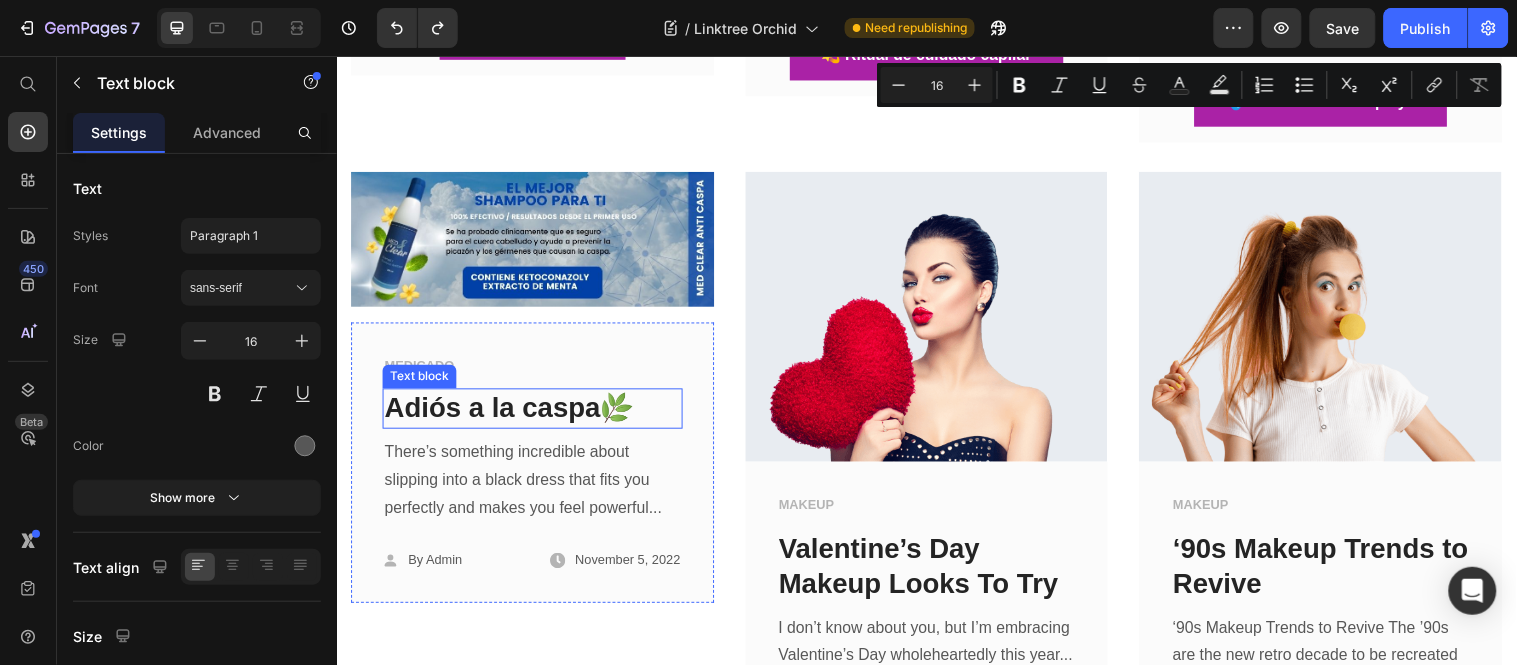 scroll, scrollTop: 777, scrollLeft: 0, axis: vertical 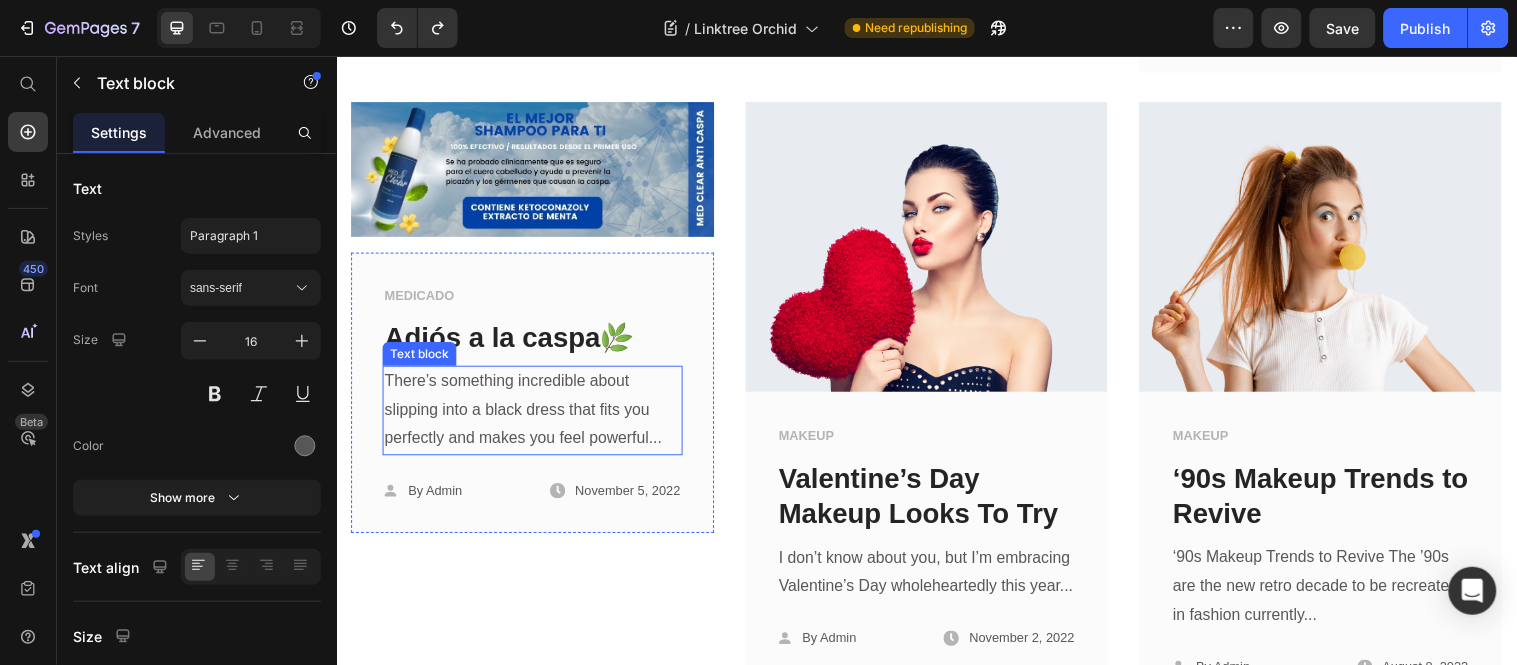 click on "There’s something incredible about slipping into a black dress that fits you perfectly and makes you feel powerful..." at bounding box center (535, 415) 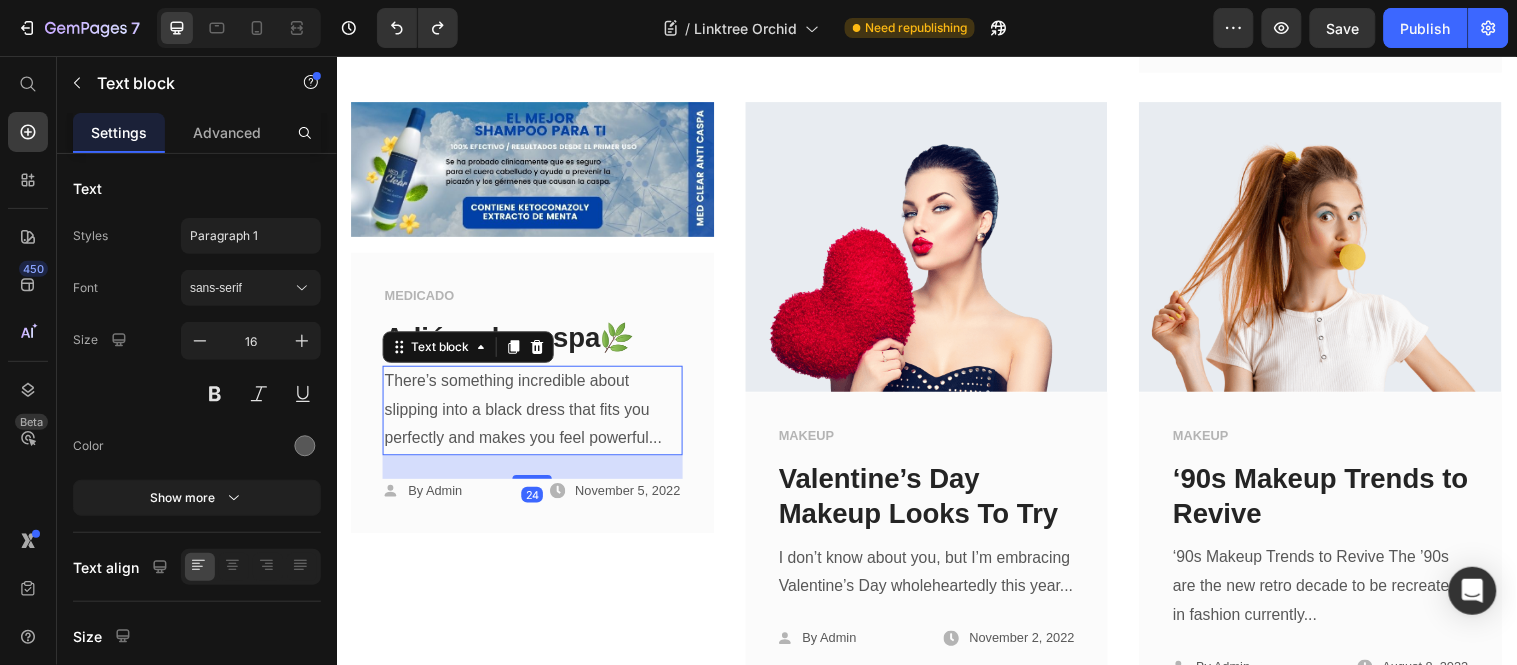 click on "There’s something incredible about slipping into a black dress that fits you perfectly and makes you feel powerful..." at bounding box center [535, 415] 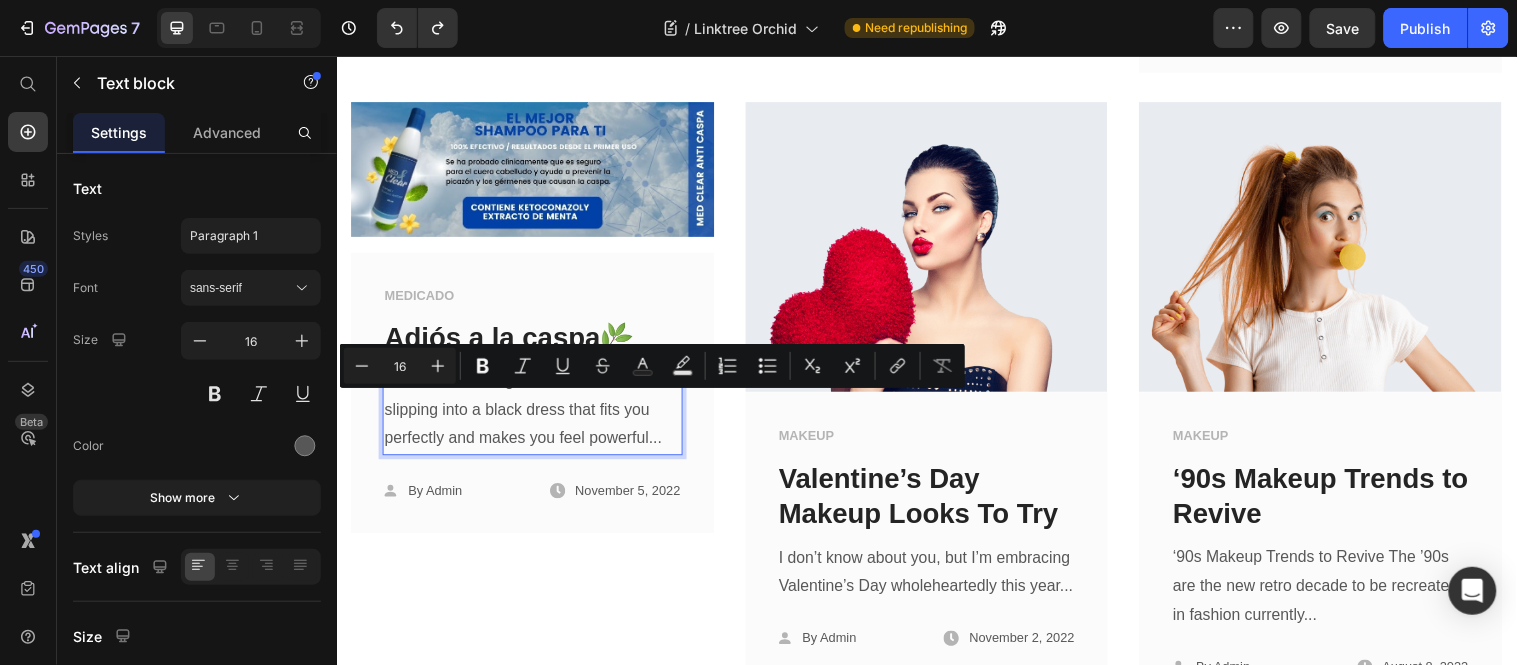 click on "There’s something incredible about slipping into a black dress that fits you perfectly and makes you feel powerful..." at bounding box center (535, 415) 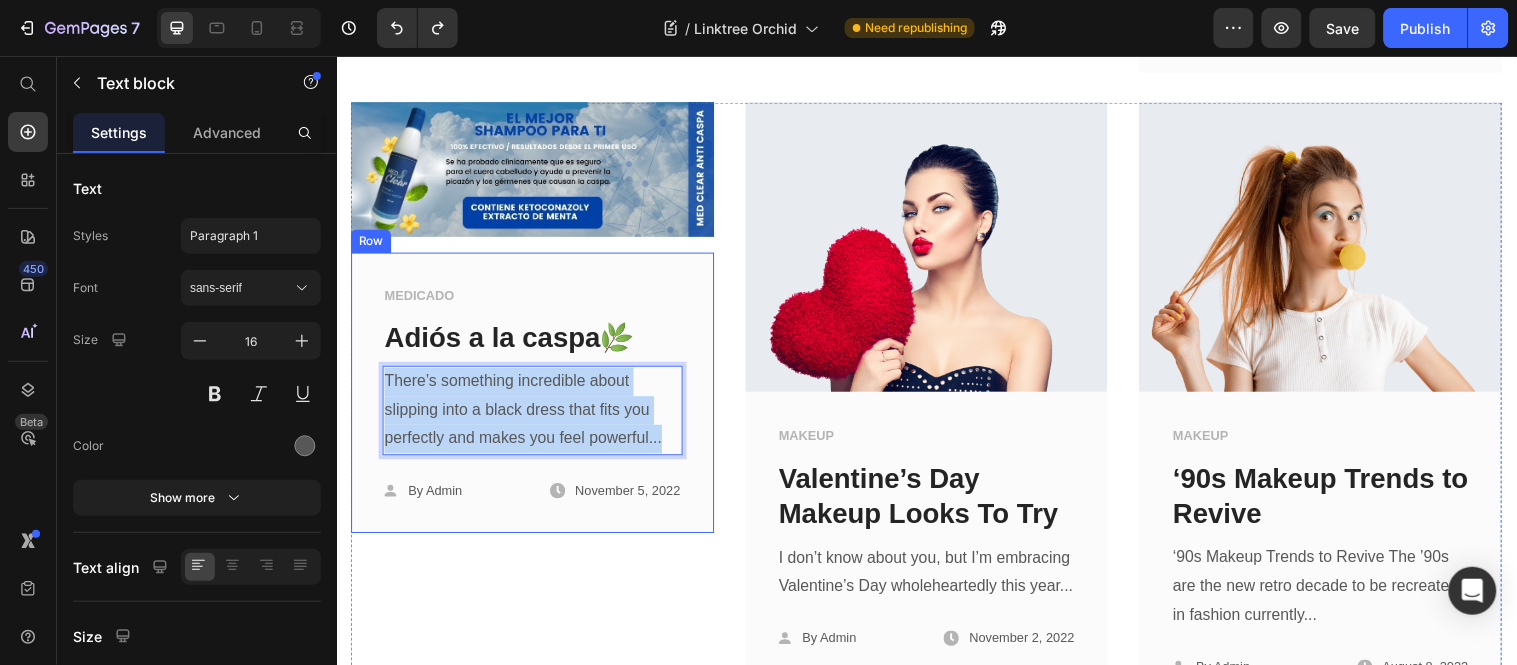 drag, startPoint x: 680, startPoint y: 441, endPoint x: 376, endPoint y: 389, distance: 308.4153 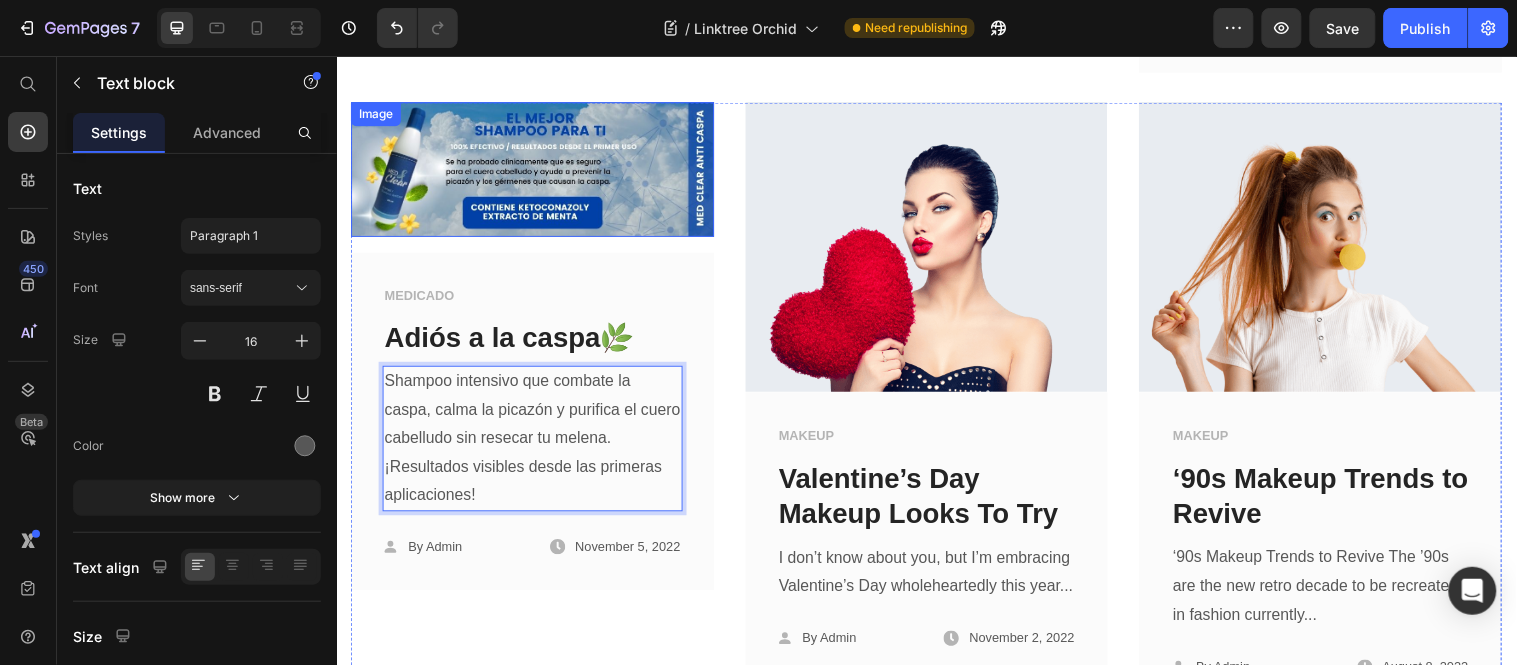 click at bounding box center [535, 170] 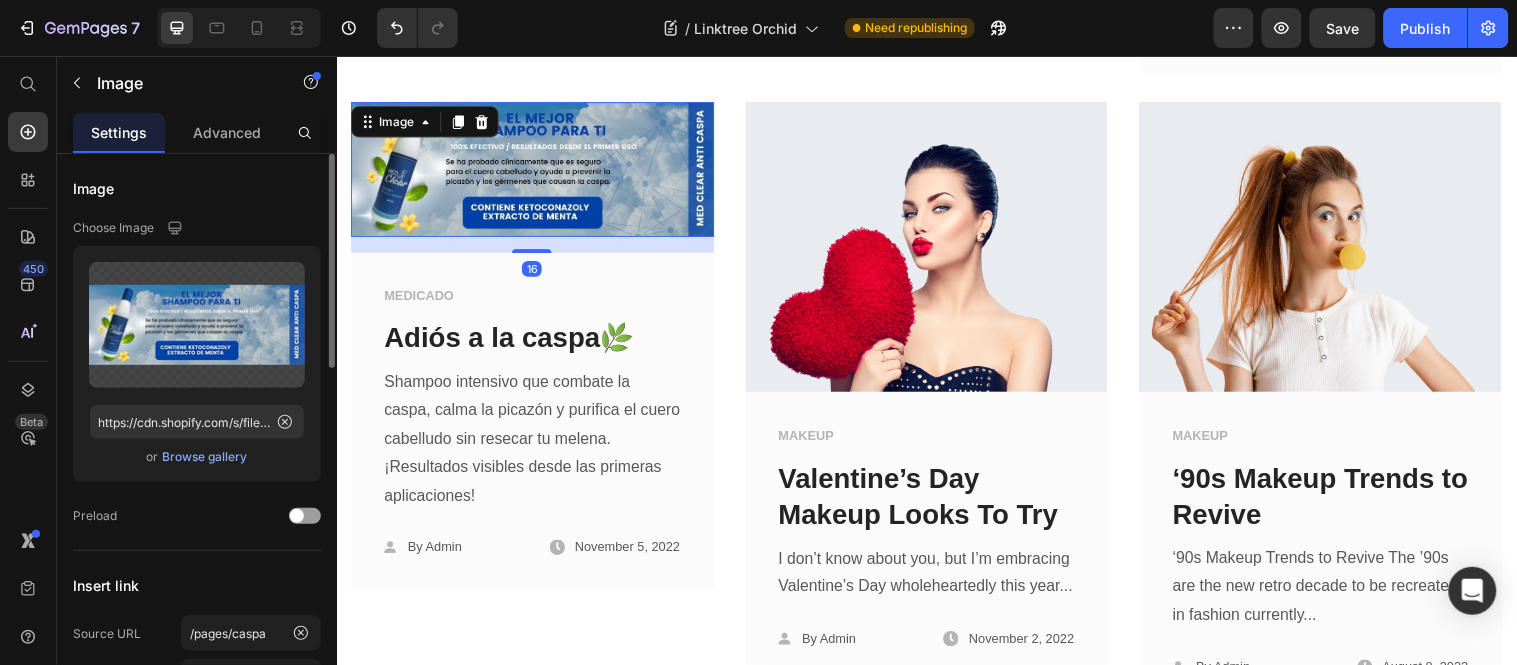 scroll, scrollTop: 222, scrollLeft: 0, axis: vertical 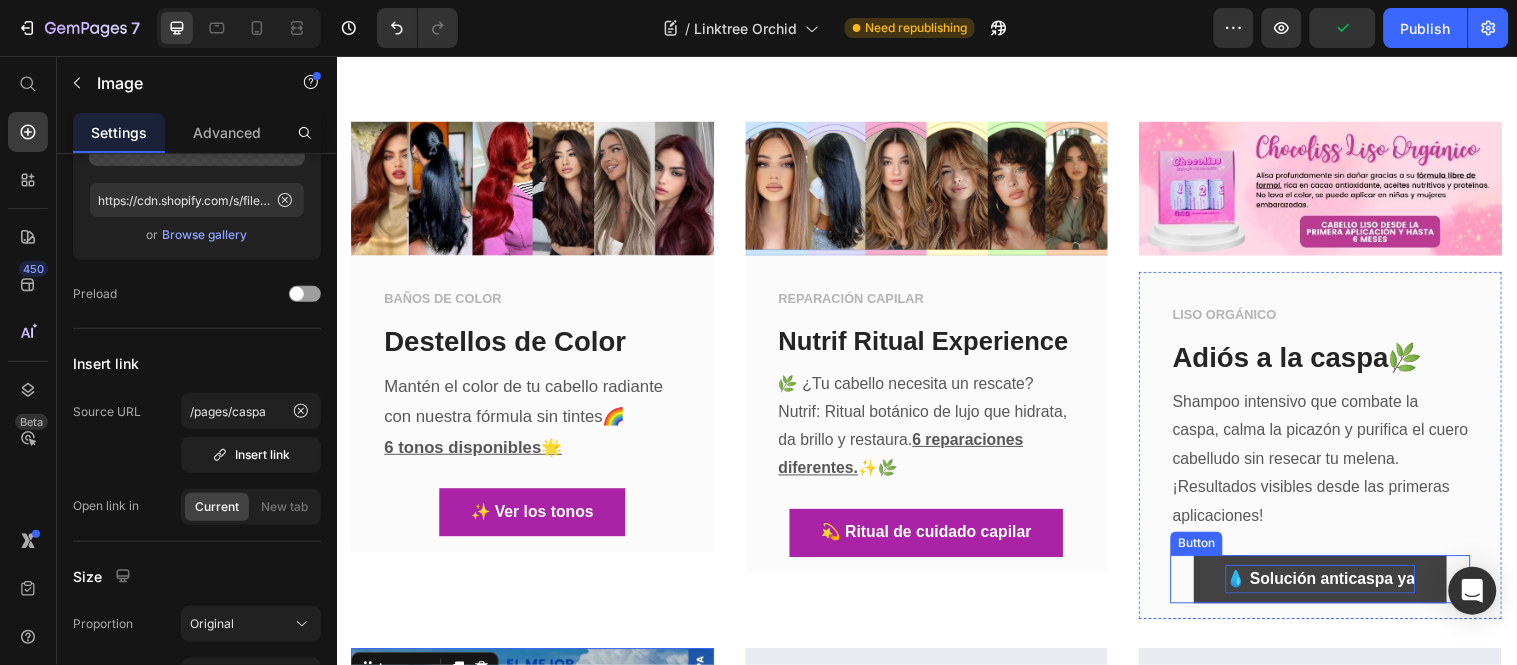 click on "💧 Solución anticaspa ya" at bounding box center [1336, 586] 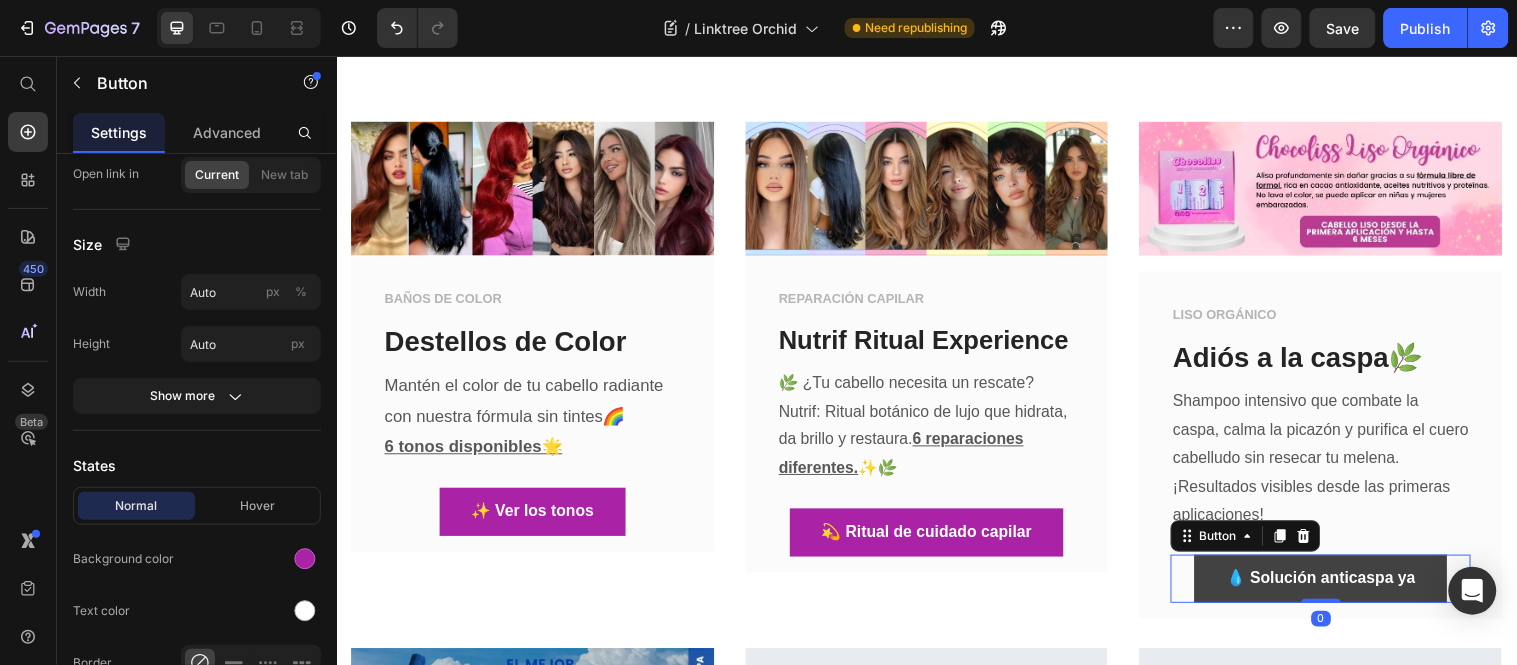 scroll, scrollTop: 0, scrollLeft: 0, axis: both 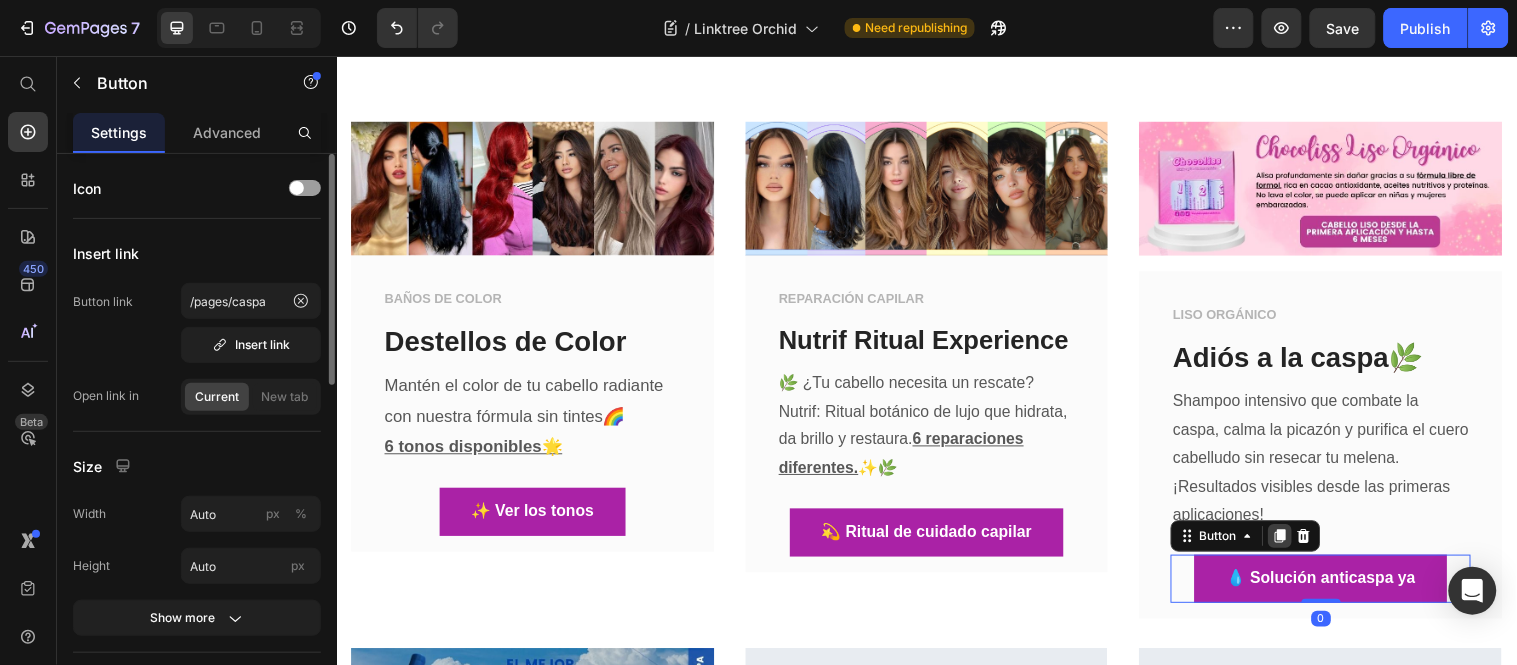 click 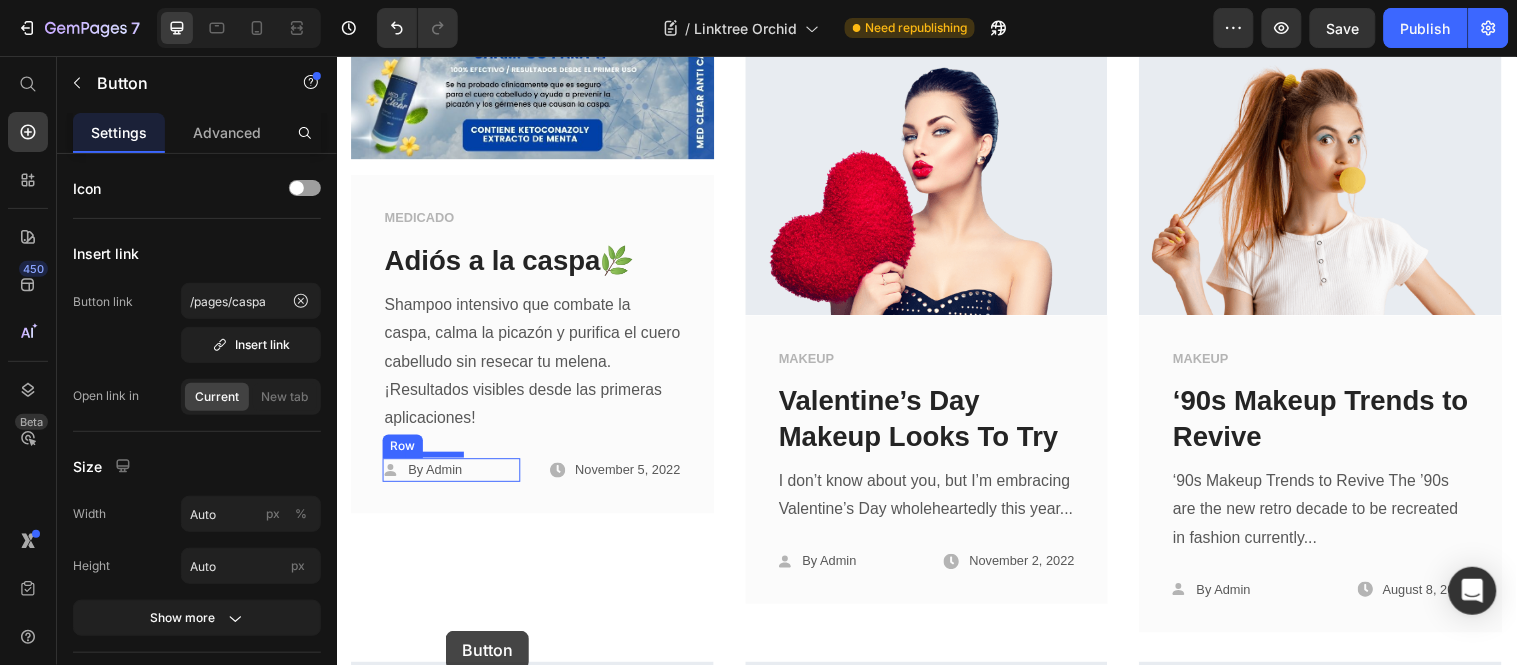 scroll, scrollTop: 1012, scrollLeft: 0, axis: vertical 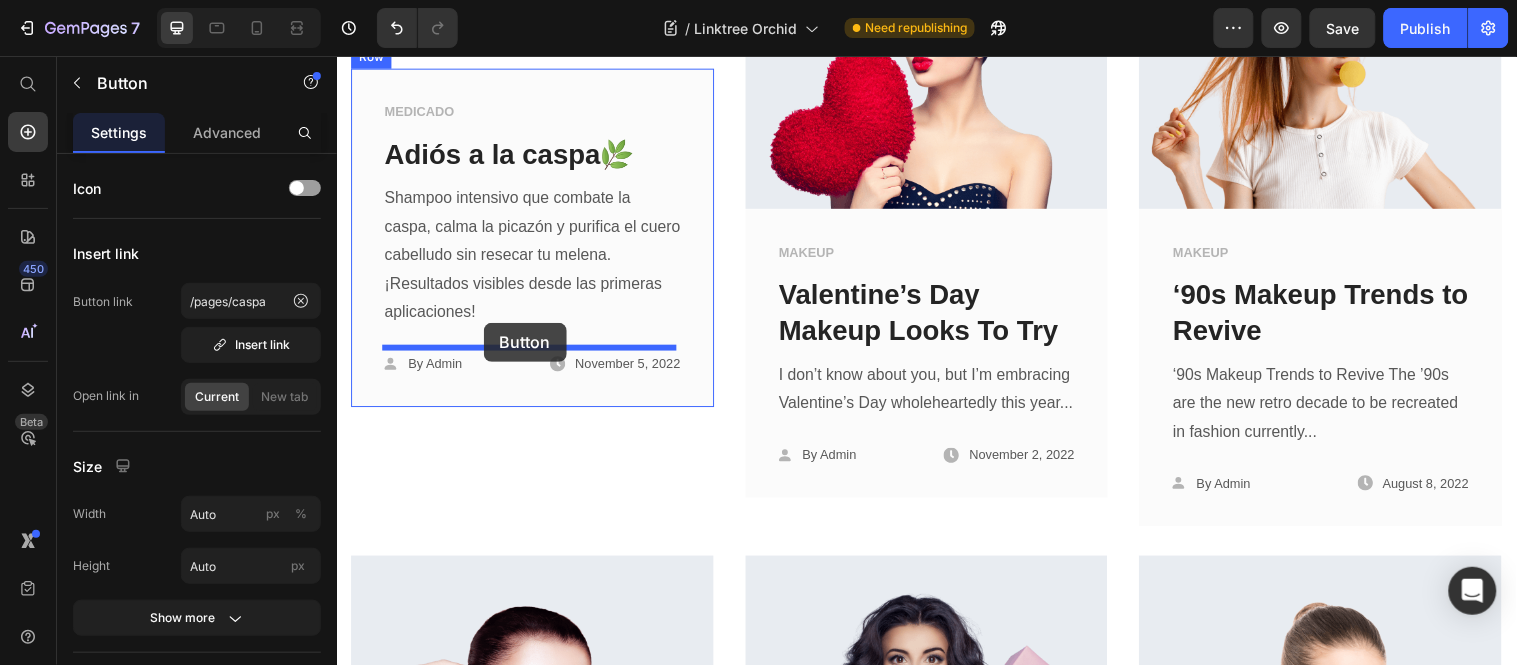 drag, startPoint x: 1213, startPoint y: 260, endPoint x: 485, endPoint y: 326, distance: 730.98566 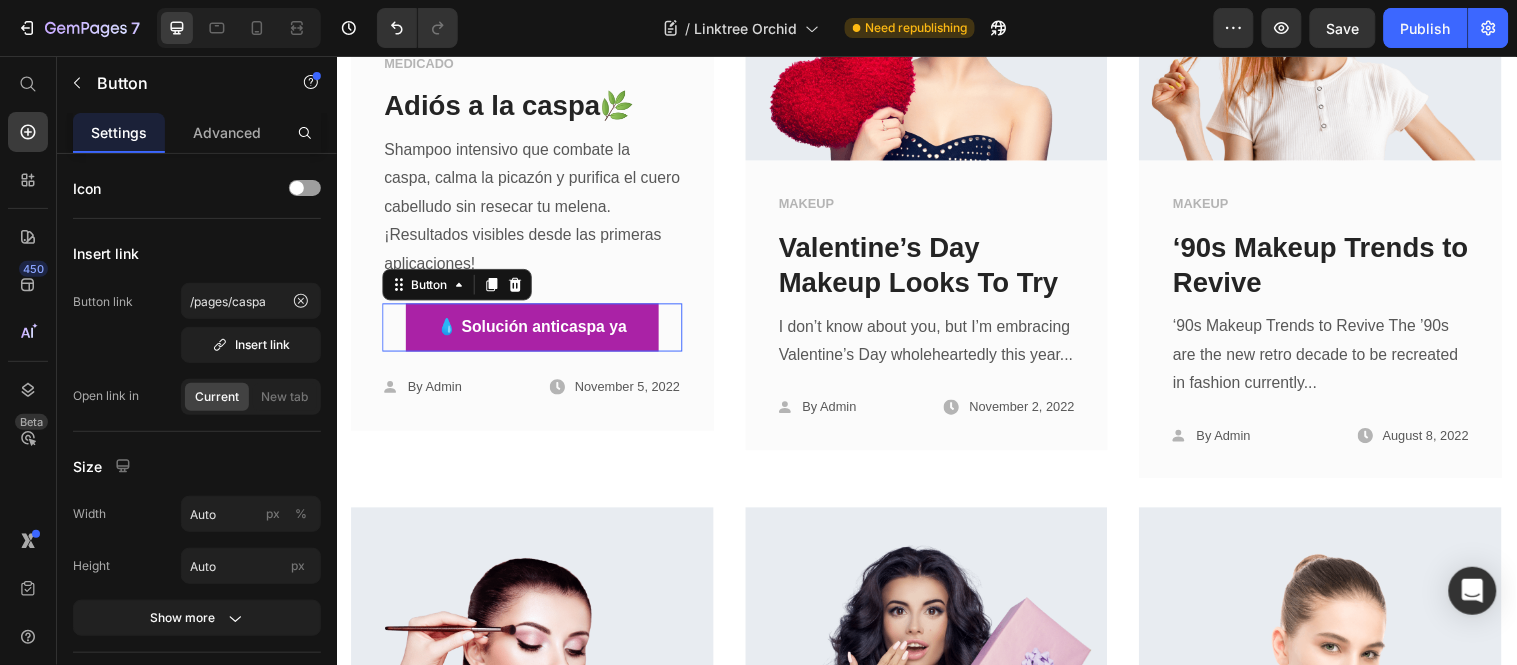scroll, scrollTop: 963, scrollLeft: 0, axis: vertical 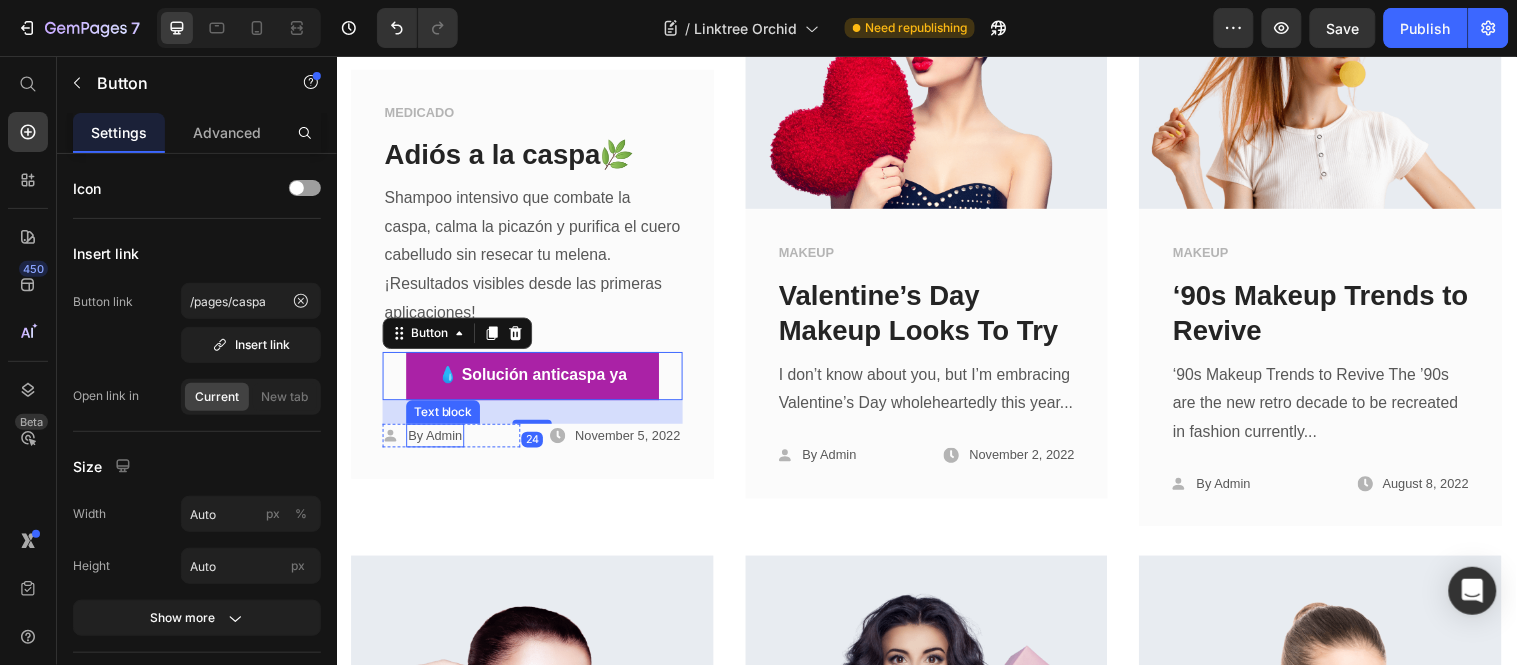 click on "By Admin" at bounding box center [436, 441] 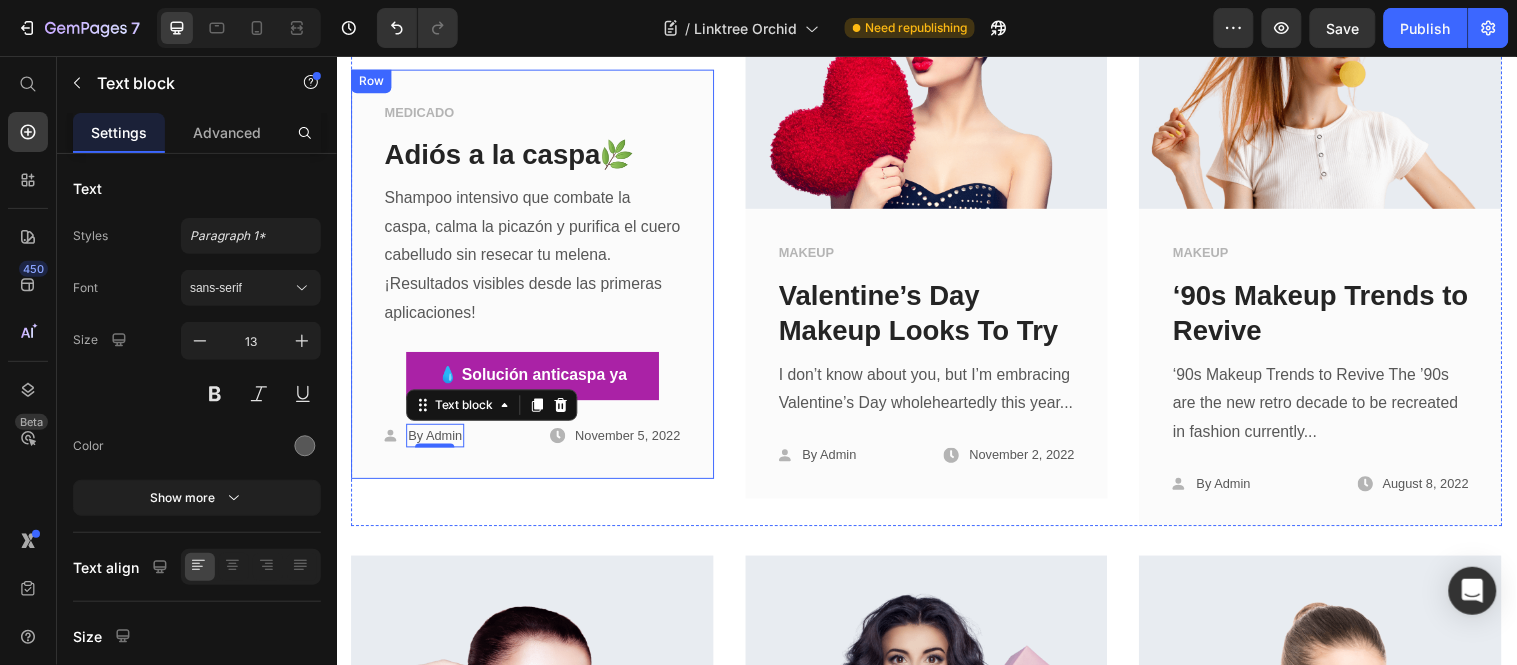 click on "MEDICADO Text block Adiós a la caspa🌿 Text block Shampoo intensivo que combate la caspa, calma la picazón y purifica el cuero cabelludo sin resecar tu melena. ¡Resultados visibles desde las primeras aplicaciones! Text block 💧 Solución anticaspa ya Button
Icon By Admin Text block   0 Row
Icon November 5, 2022 Text block Row Row Row" at bounding box center [535, 277] 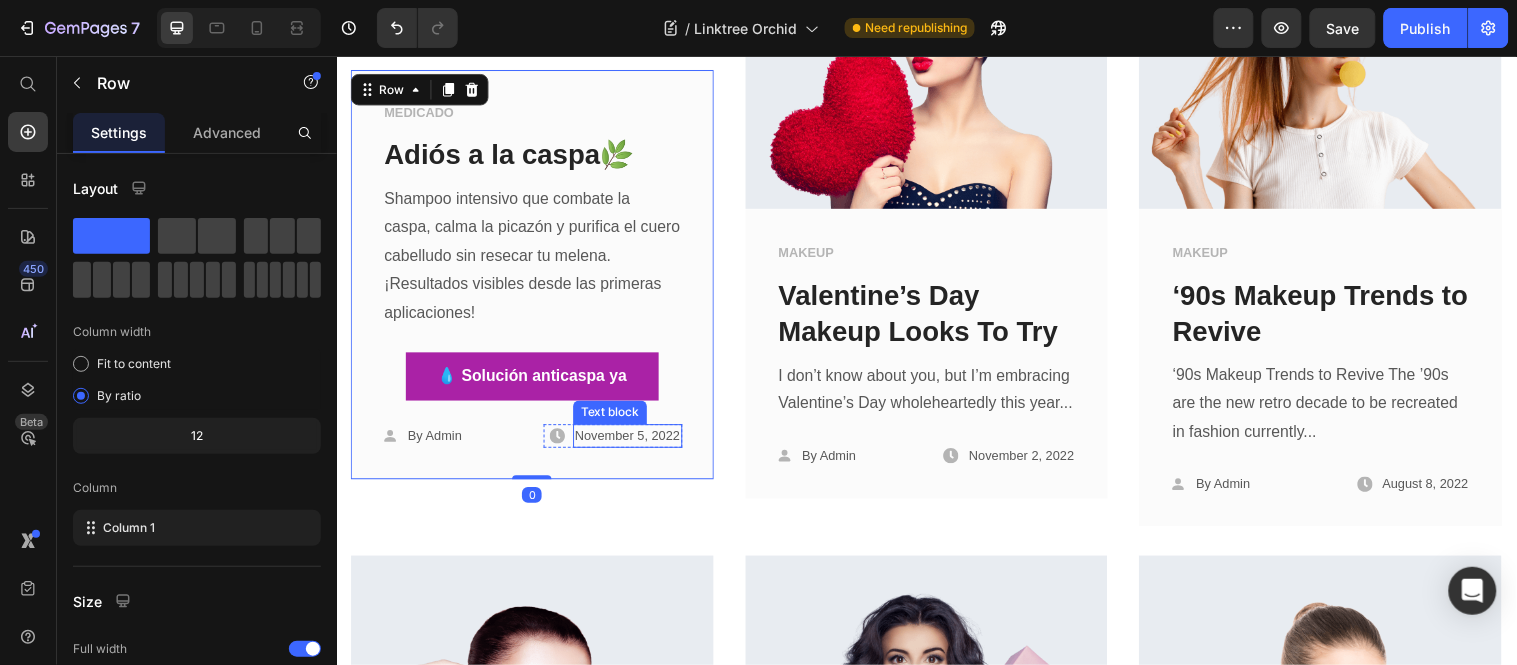 click on "November 5, 2022" at bounding box center [632, 441] 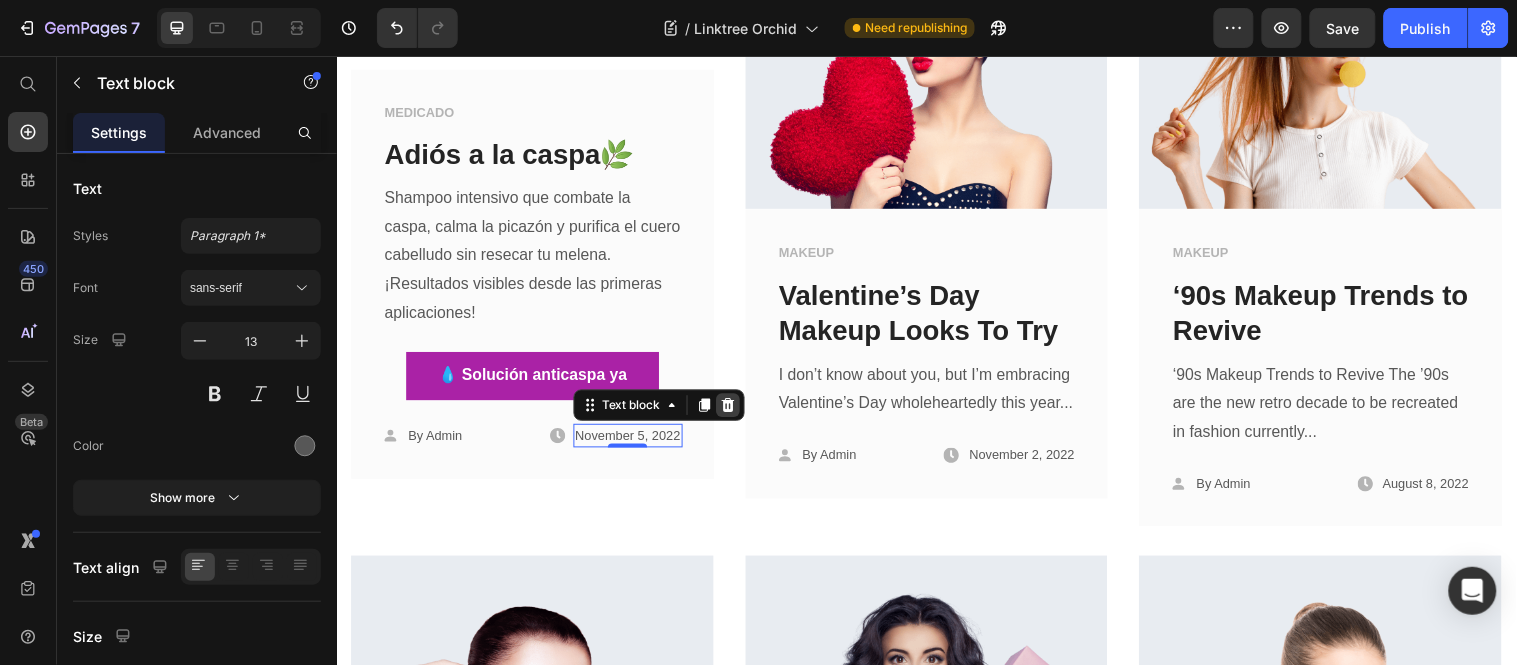 click 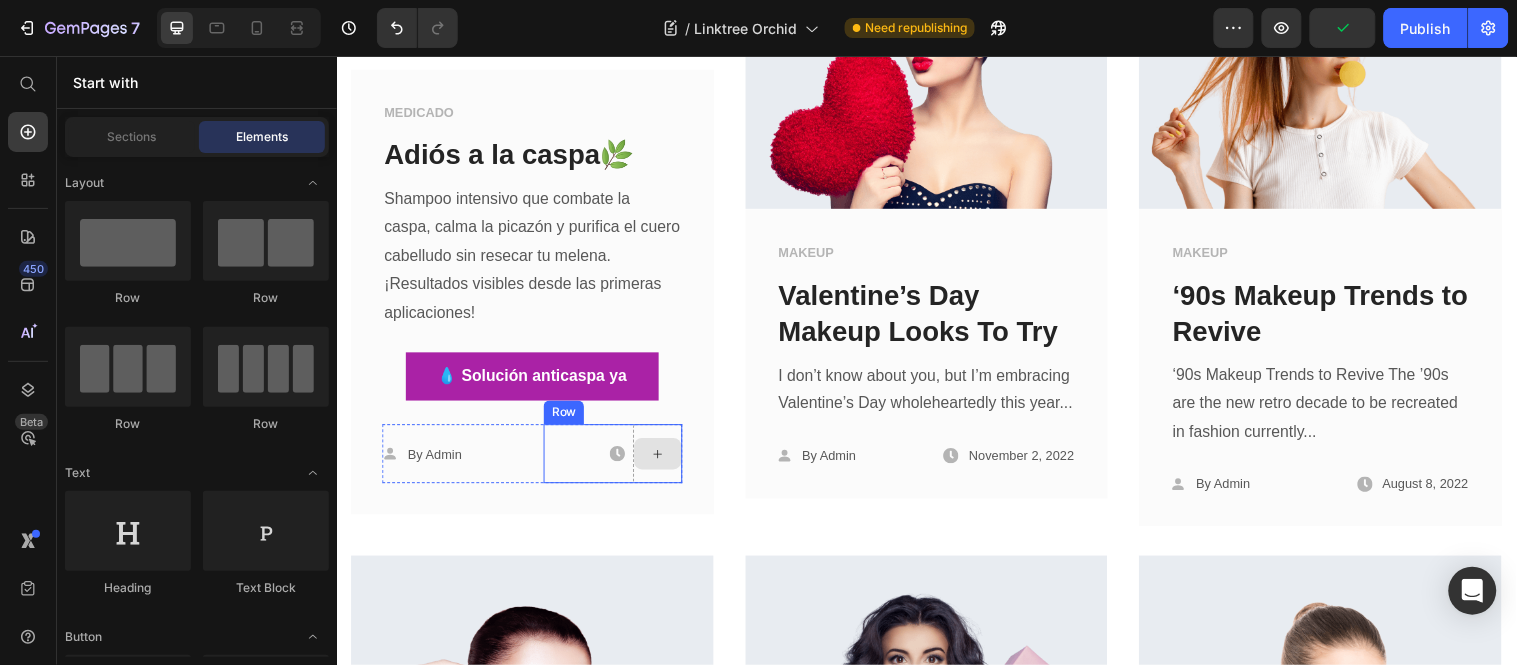 click at bounding box center (663, 459) 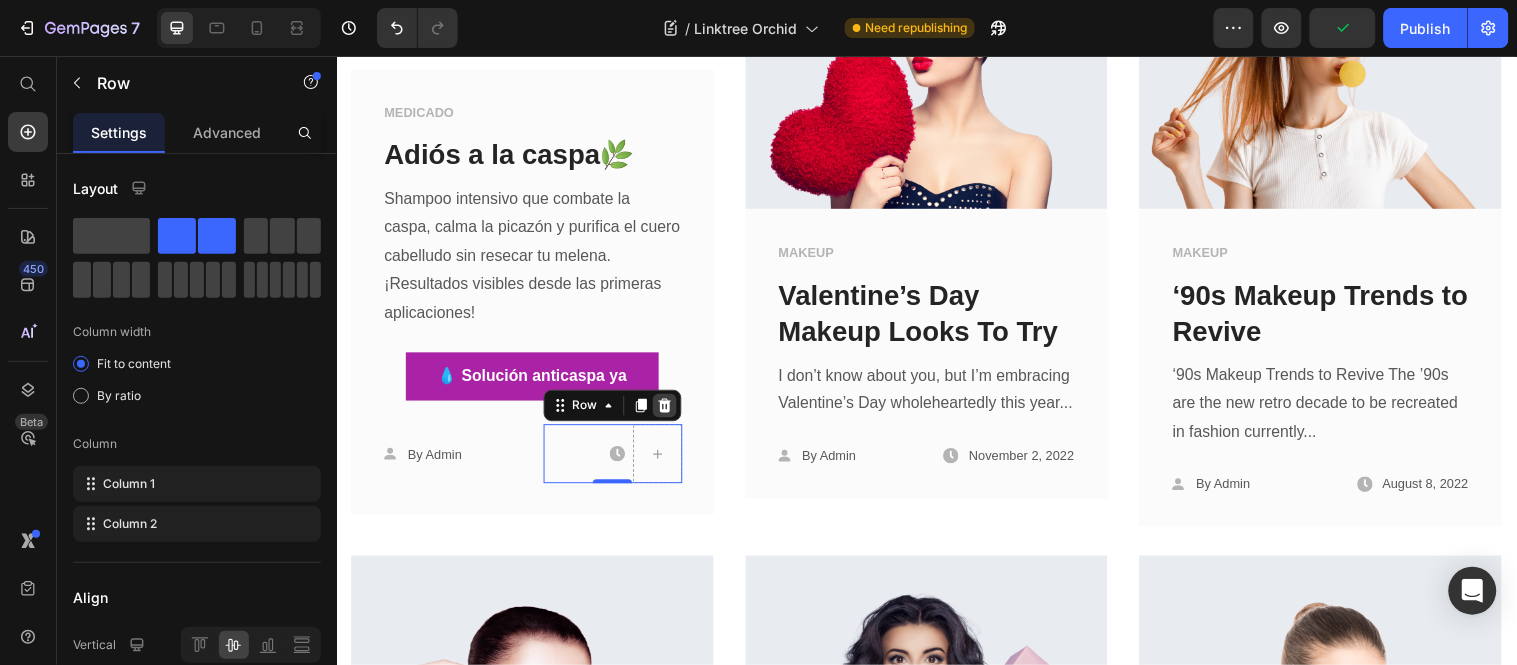 click 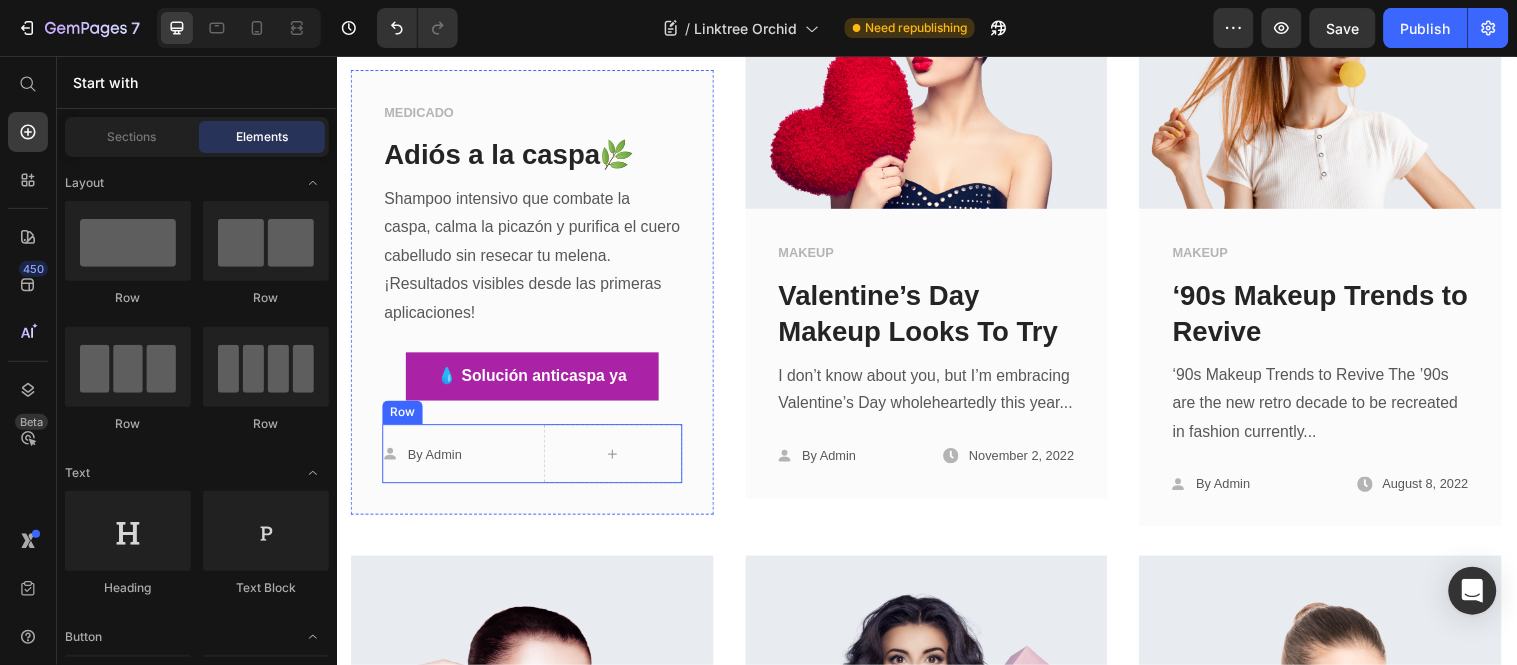 click on "Icon By Admin Text block Row" at bounding box center [453, 459] 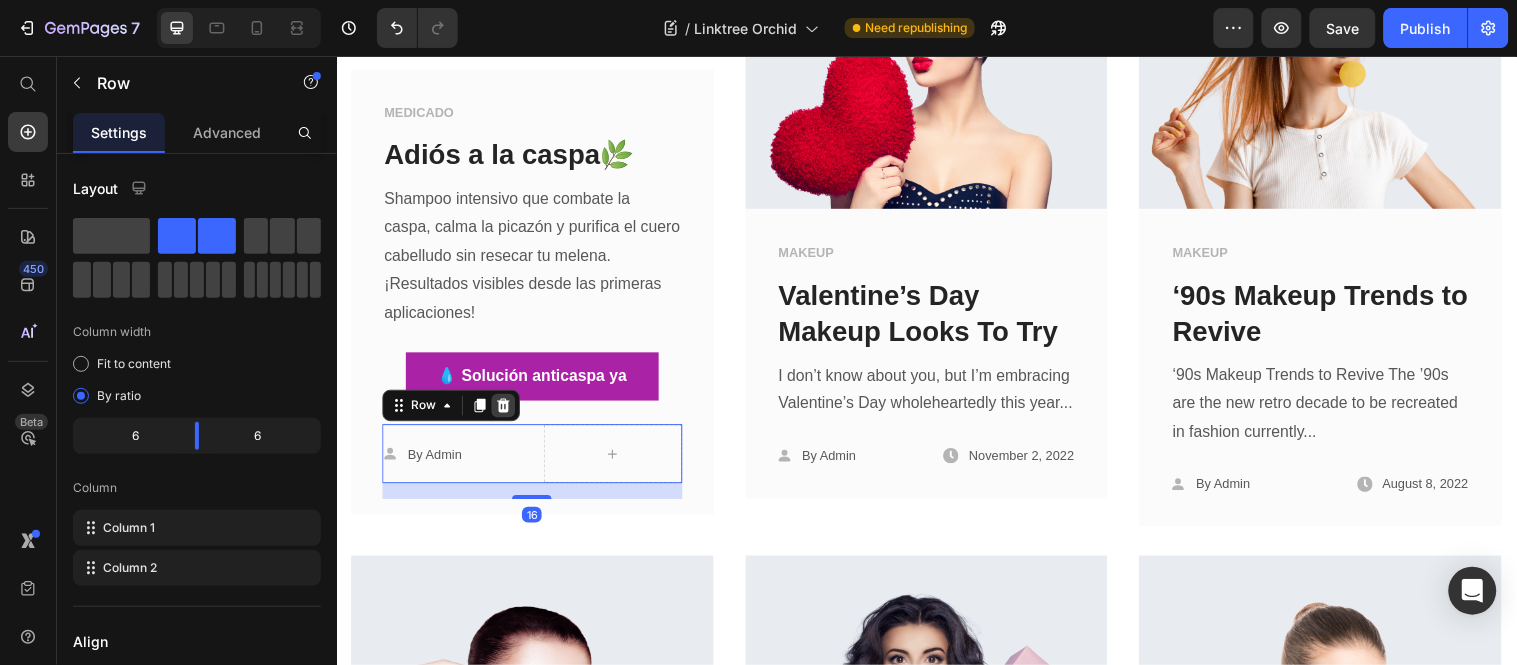 click at bounding box center [506, 410] 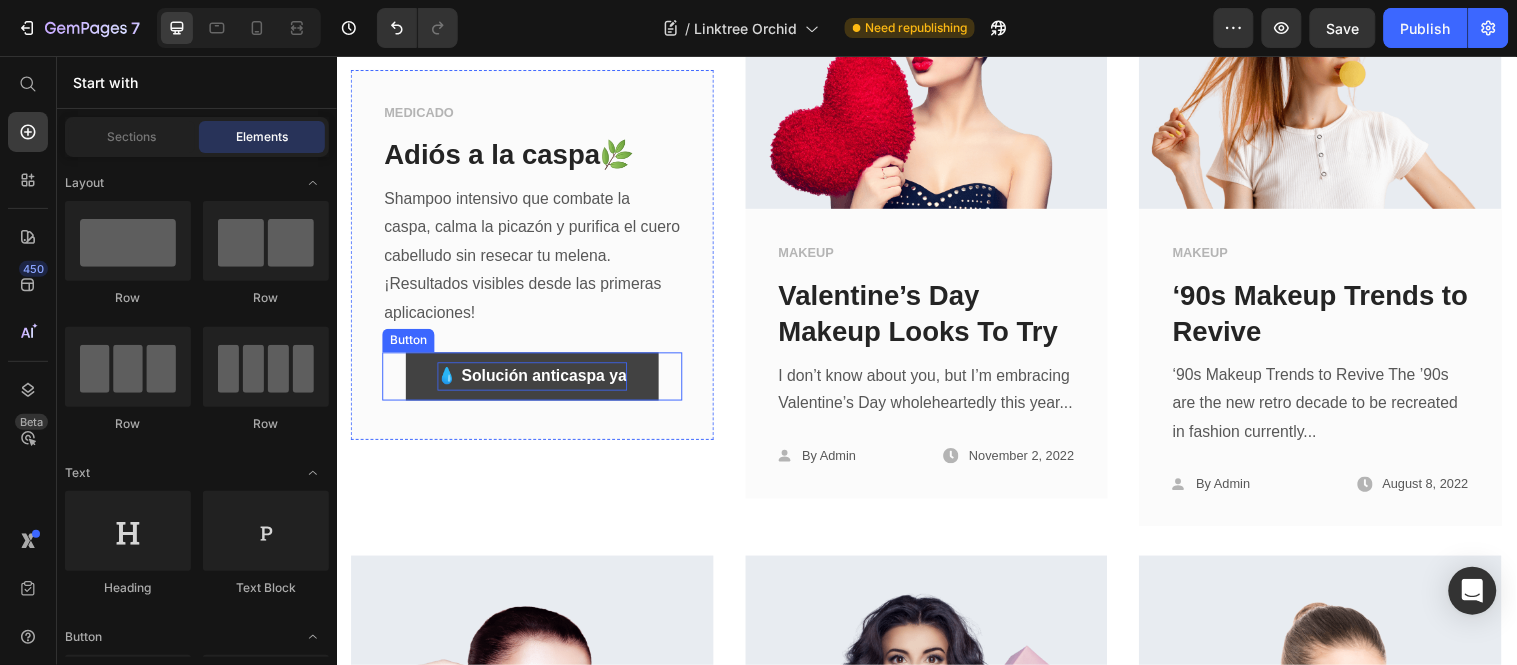 click on "💧 Solución anticaspa ya" at bounding box center (535, 380) 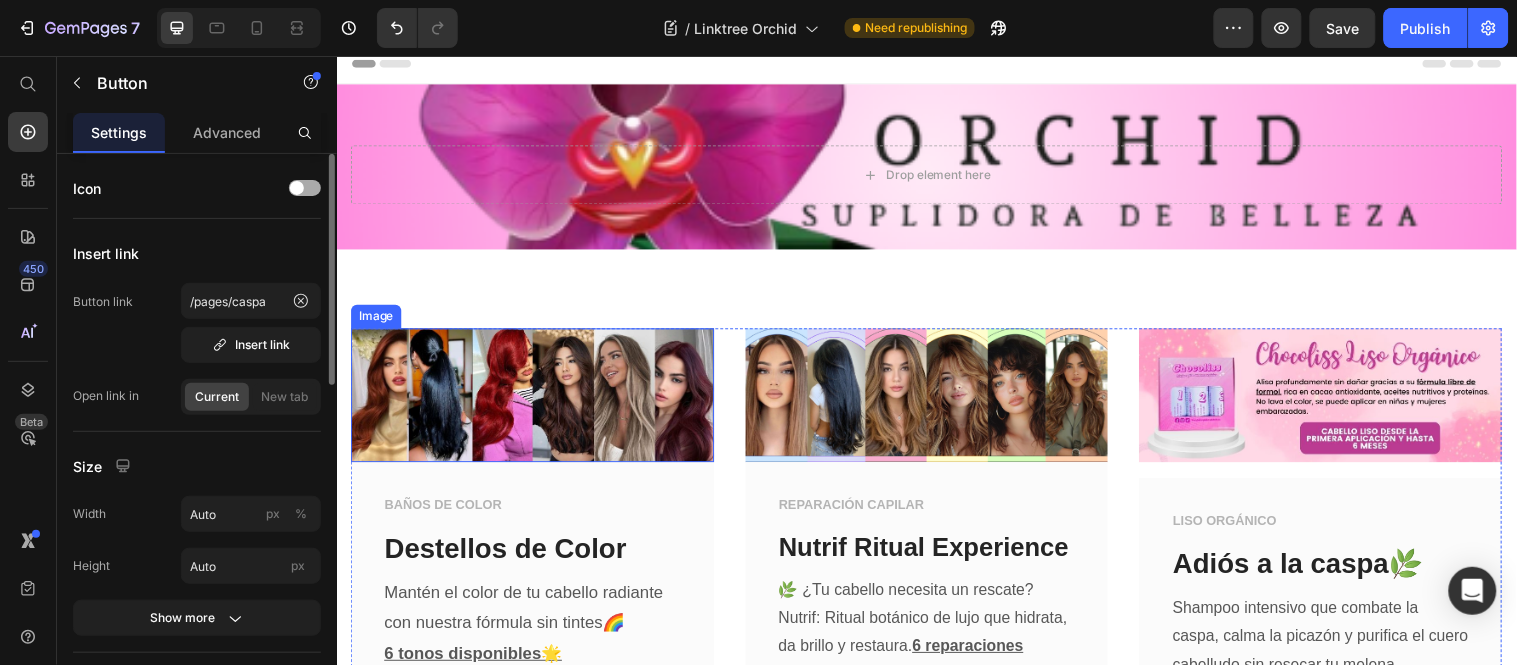 scroll, scrollTop: 0, scrollLeft: 0, axis: both 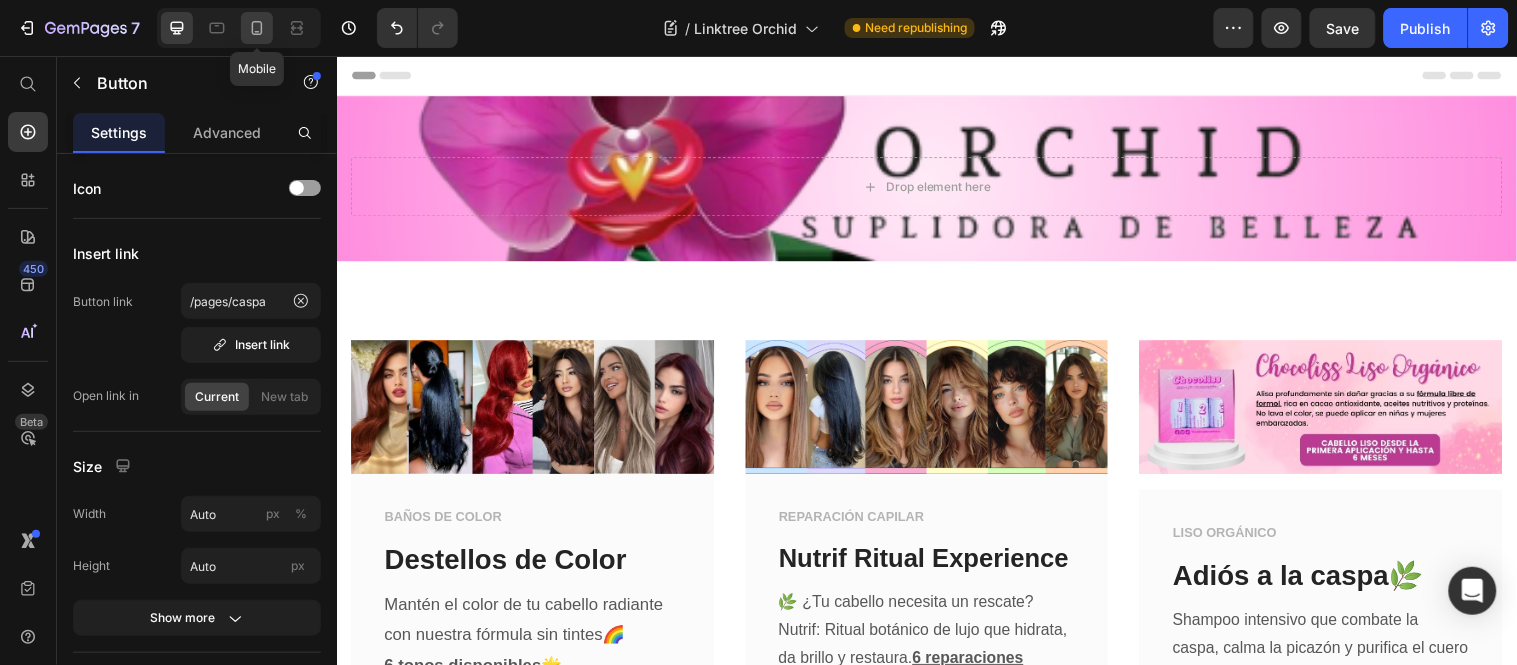 click 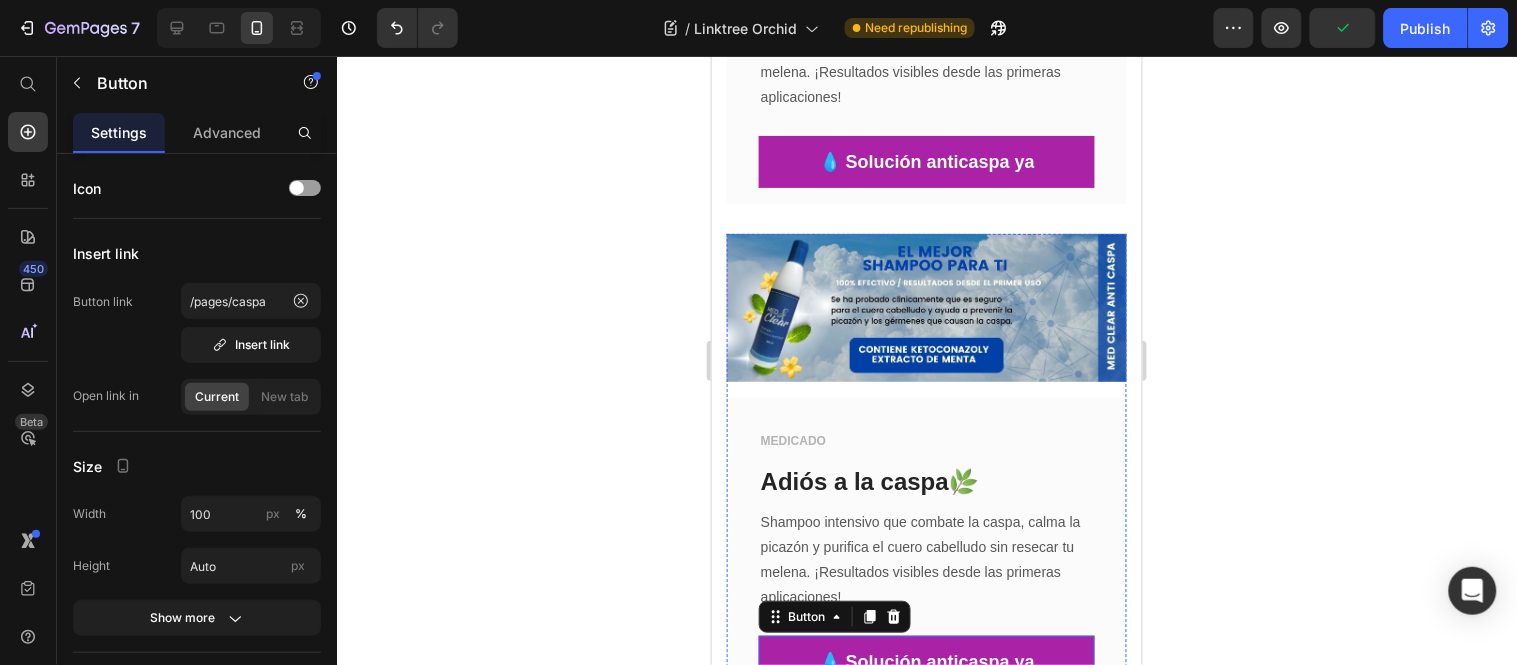 scroll, scrollTop: 1495, scrollLeft: 0, axis: vertical 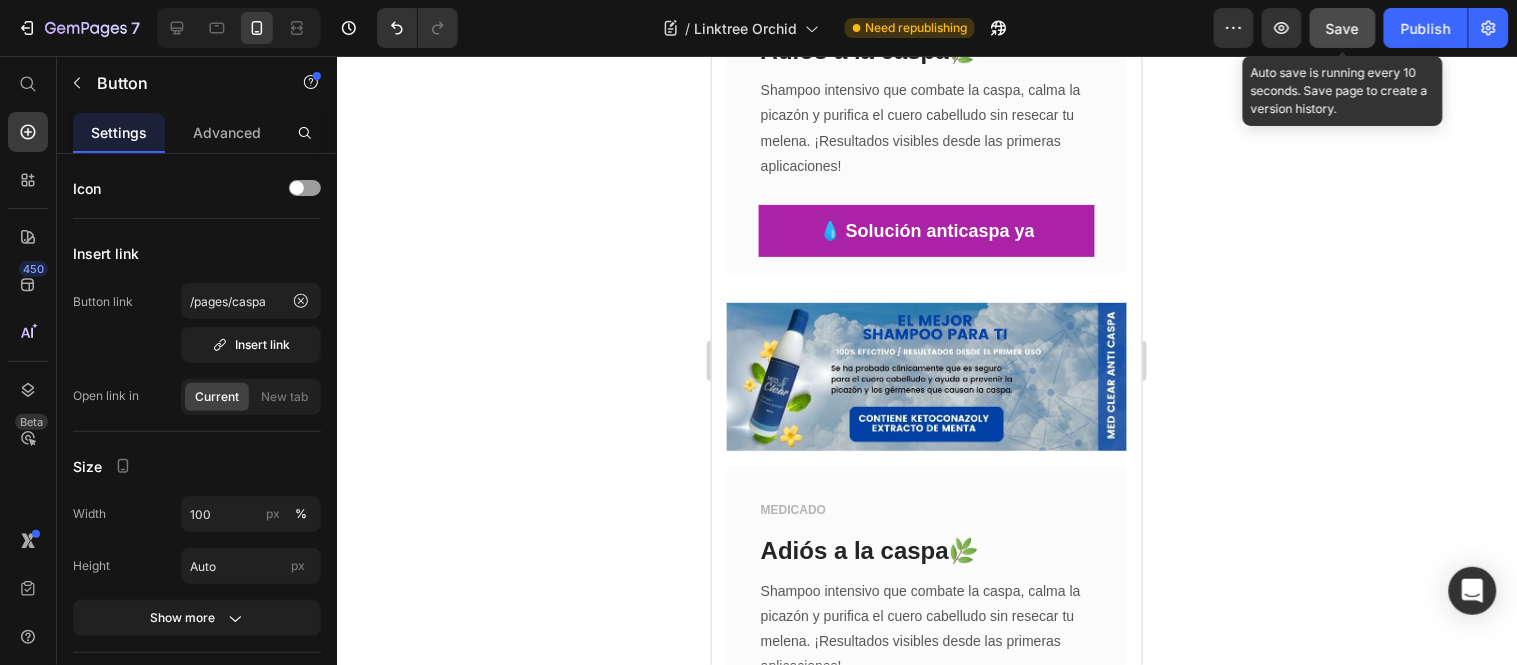 click on "Save" at bounding box center (1343, 28) 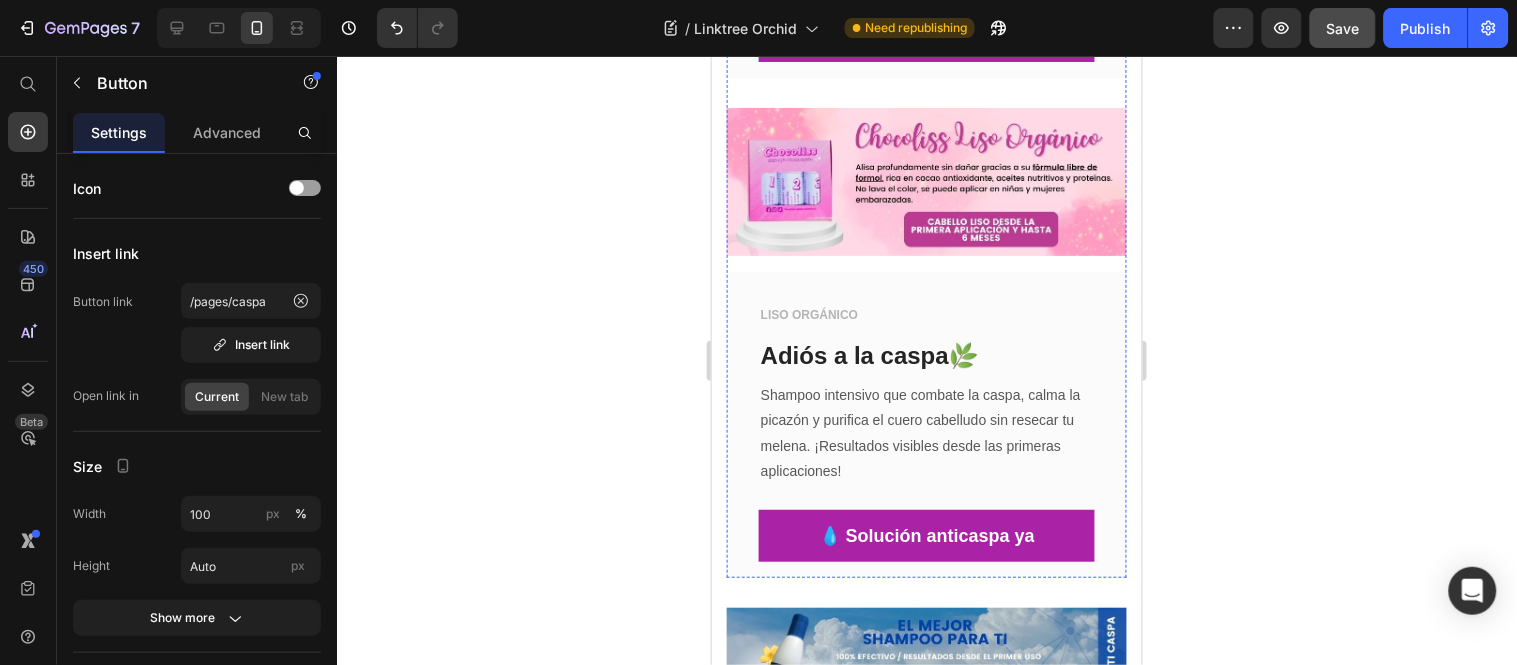 scroll, scrollTop: 1222, scrollLeft: 0, axis: vertical 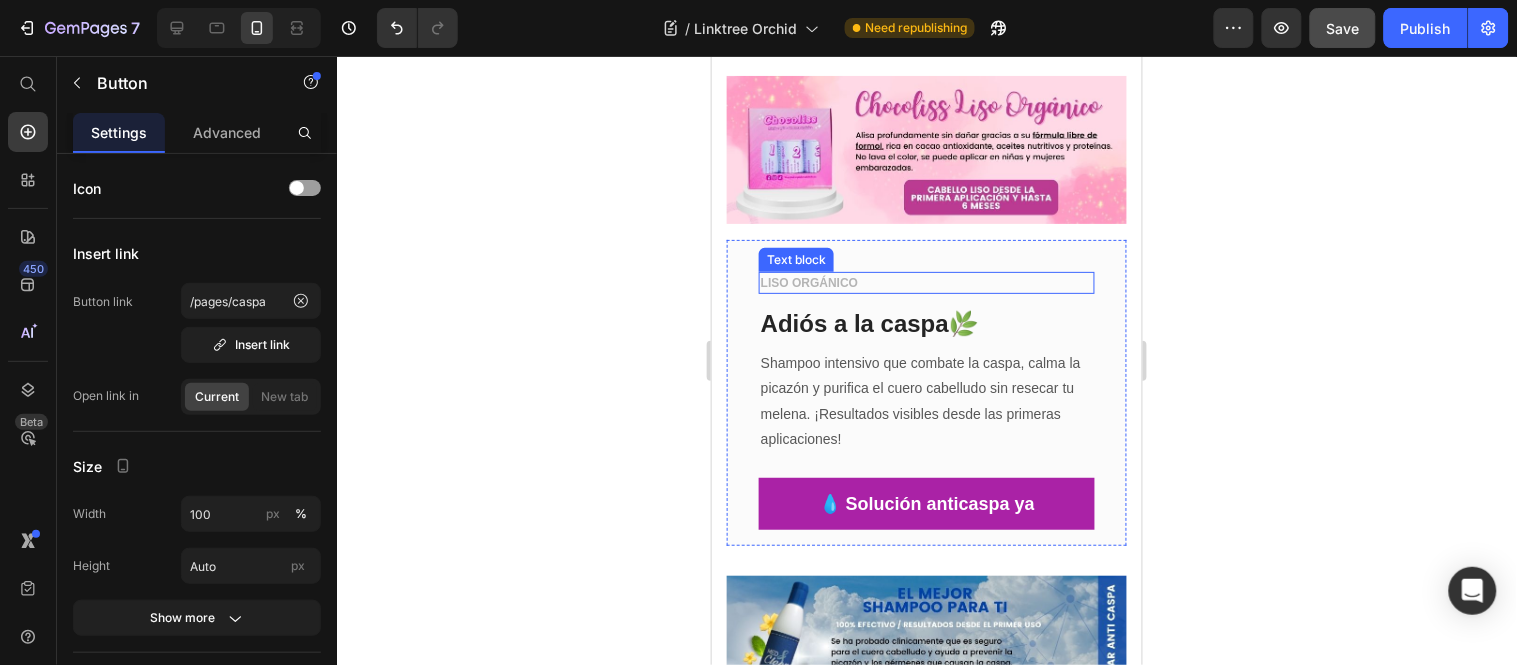 click on "LISO ORGÁNICO" at bounding box center [926, 282] 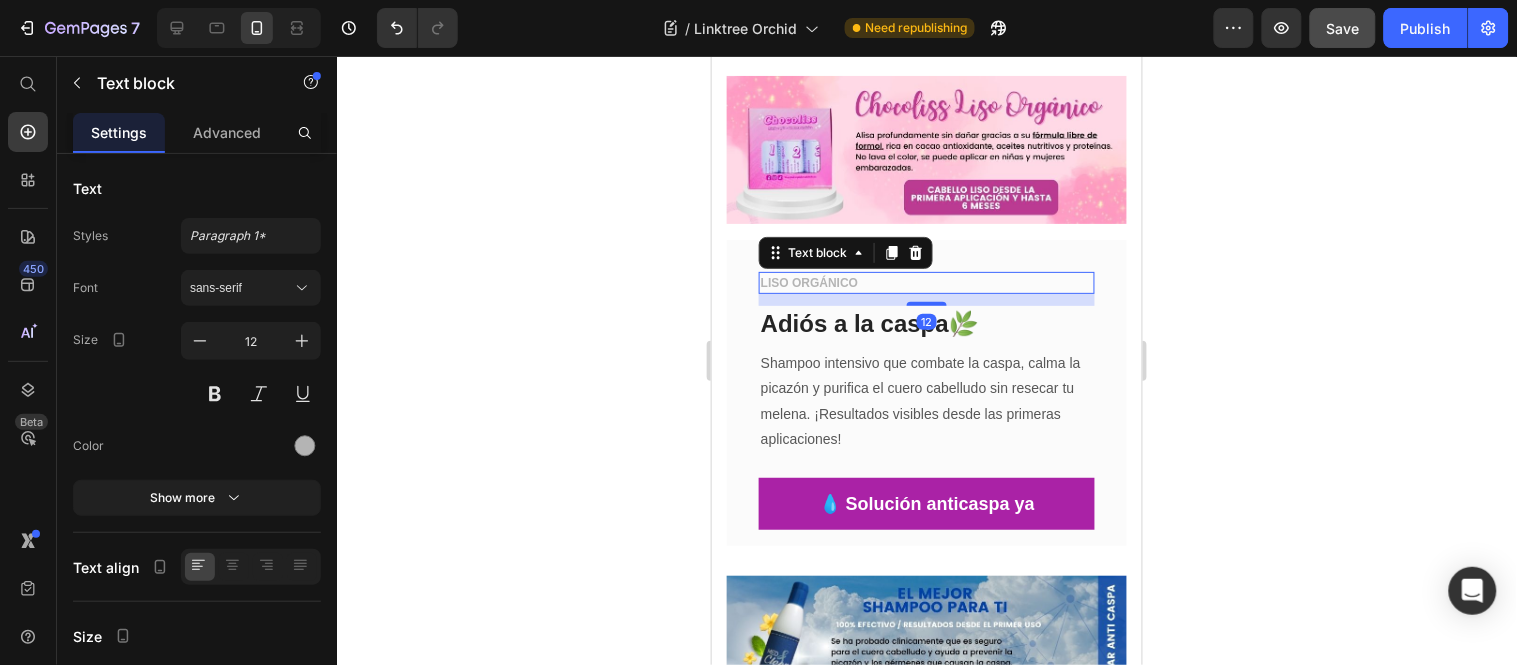 click on "LISO ORGÁNICO" at bounding box center (926, 282) 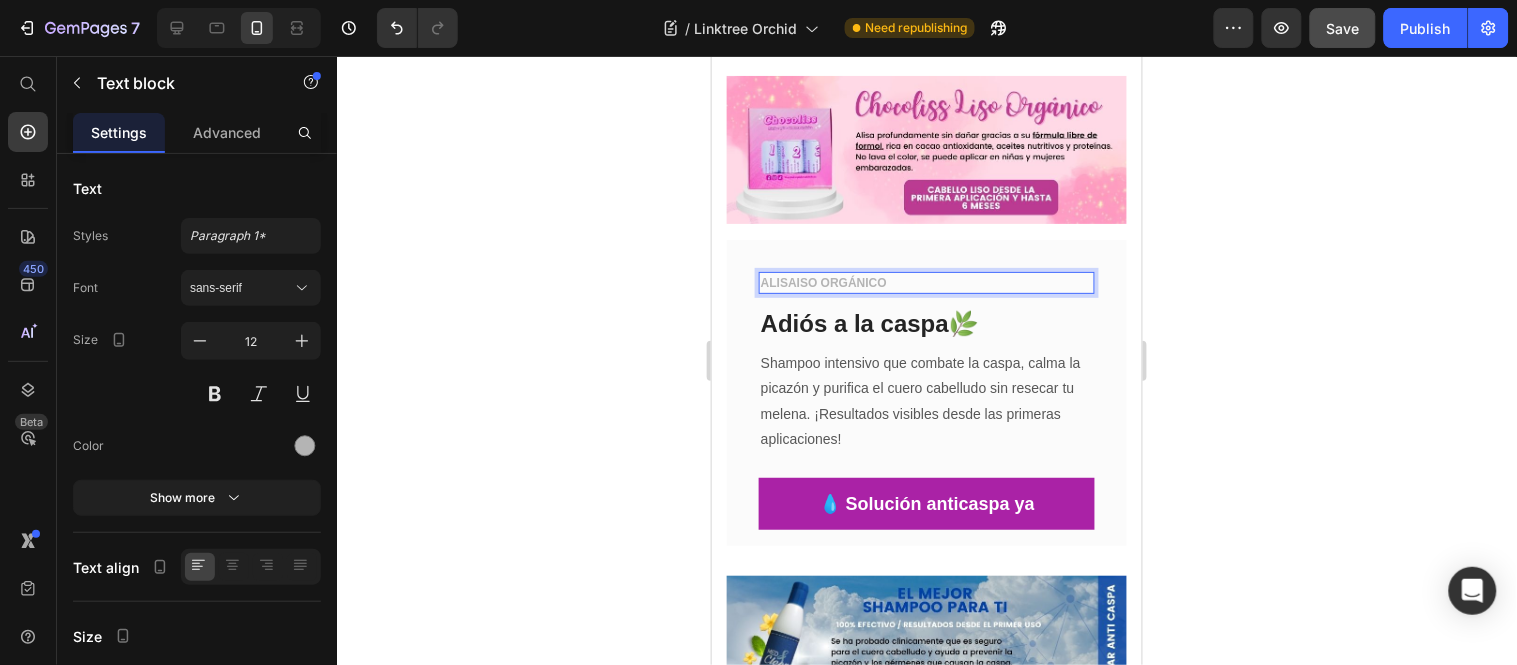 click on "ALISAISO ORGÁNICO" at bounding box center (926, 282) 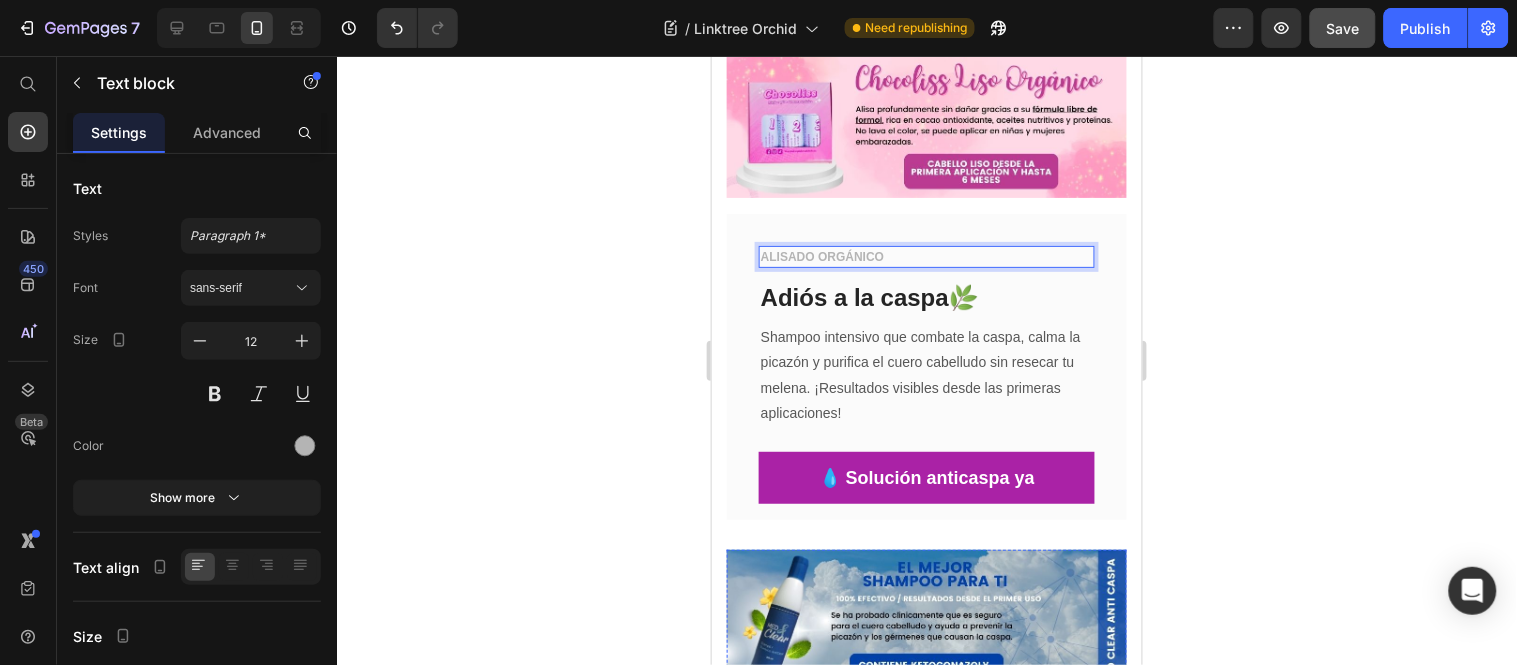 scroll, scrollTop: 1111, scrollLeft: 0, axis: vertical 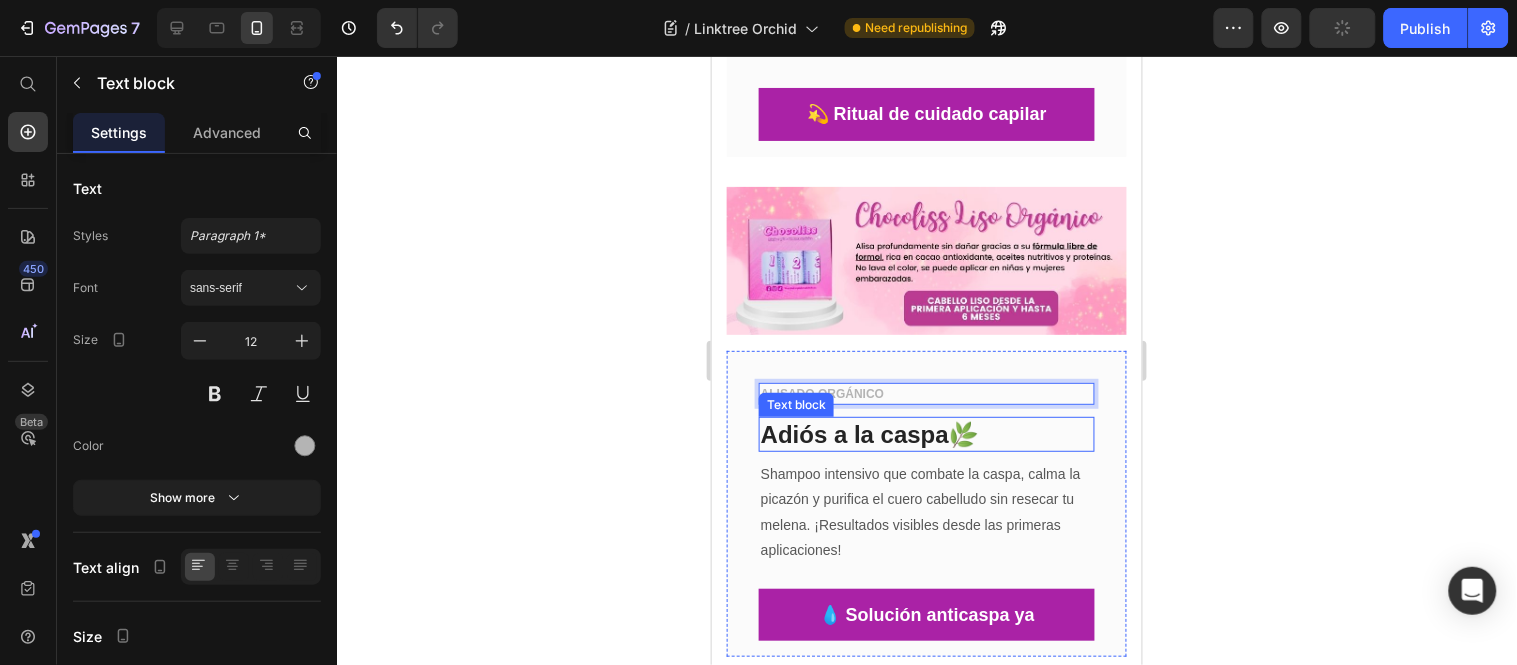 click on "Adiós a la caspa🌿" at bounding box center (926, 433) 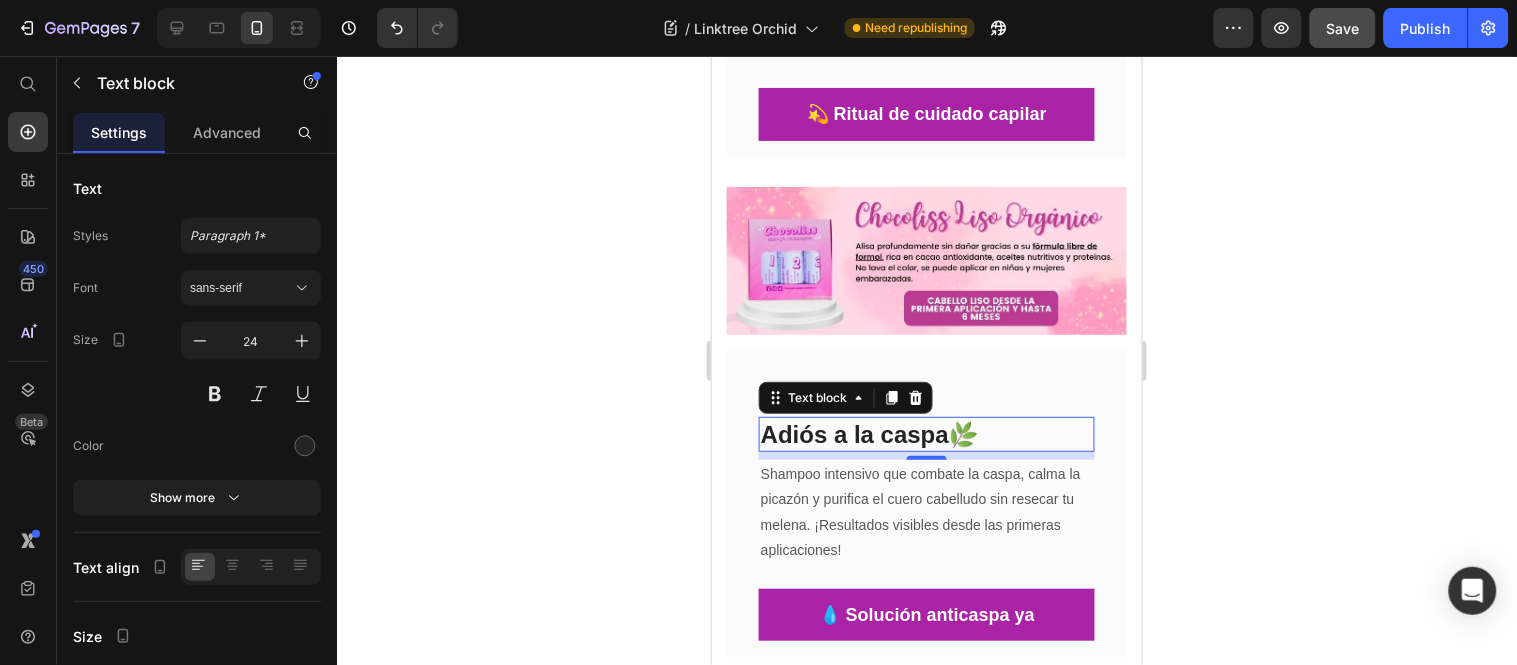 click on "Adiós a la caspa🌿" at bounding box center [926, 433] 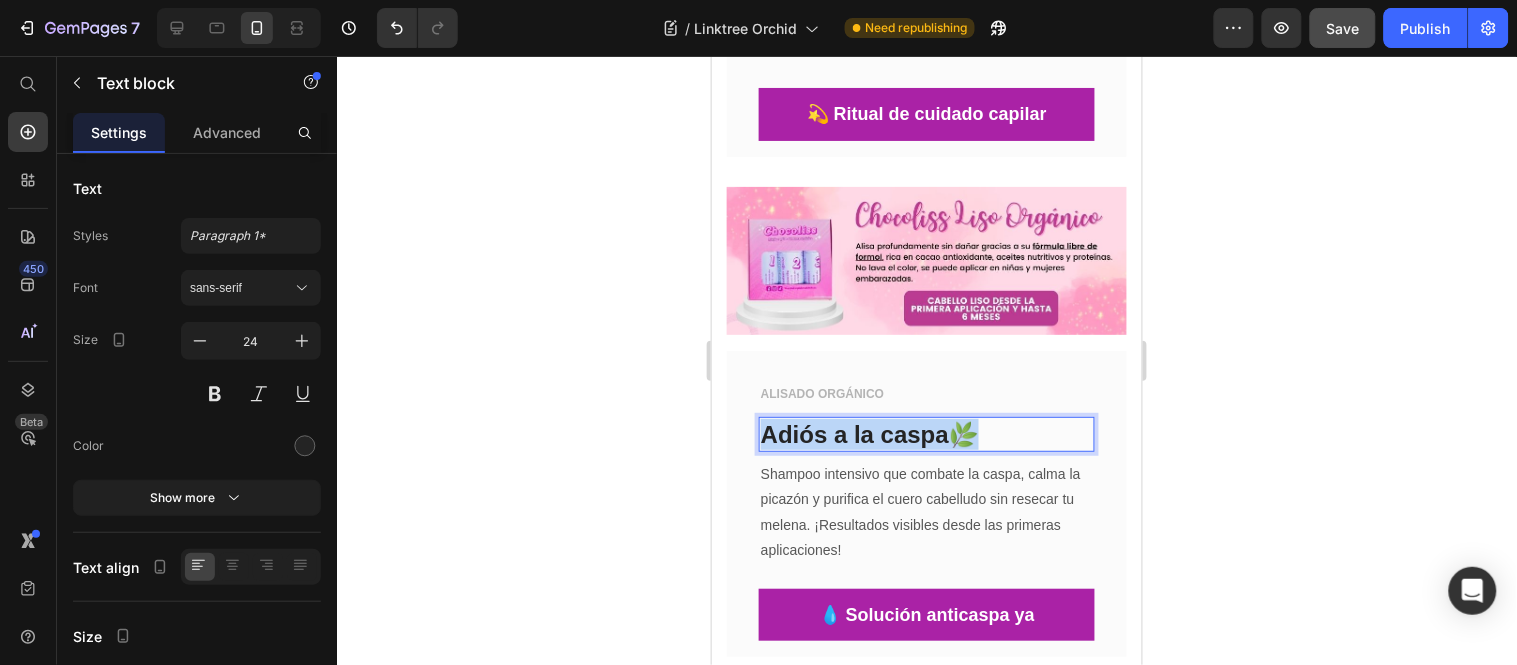 drag, startPoint x: 997, startPoint y: 414, endPoint x: 1399, endPoint y: 378, distance: 403.60873 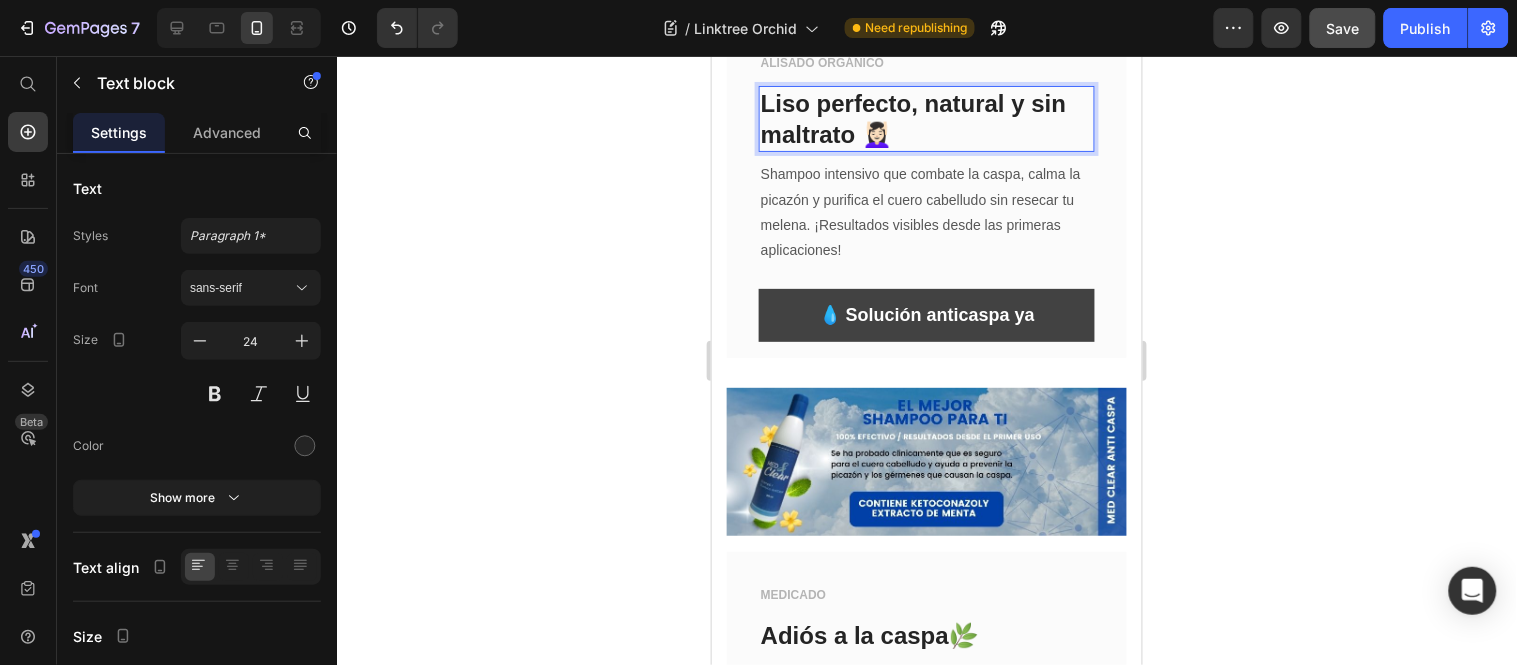 scroll, scrollTop: 1444, scrollLeft: 0, axis: vertical 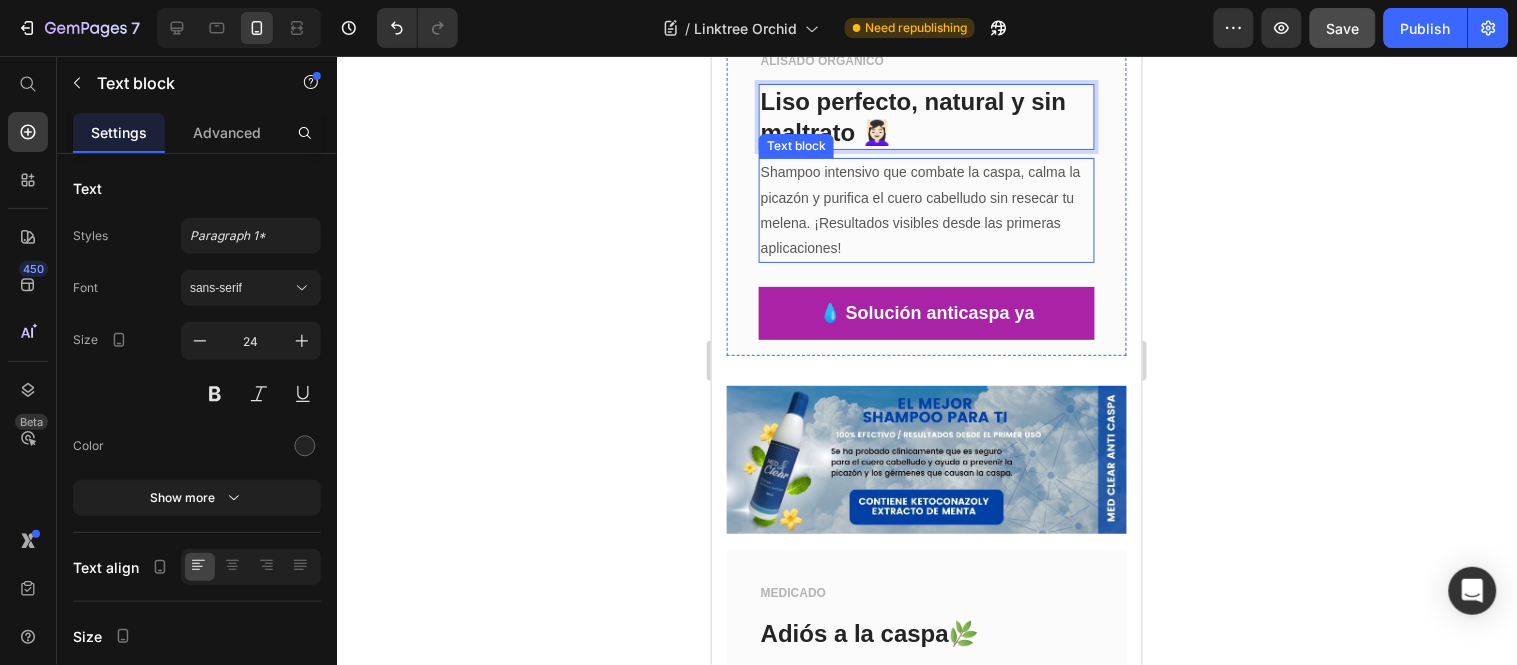 click on "Shampoo intensivo que combate la caspa, calma la picazón y purifica el cuero cabelludo sin resecar tu melena. ¡Resultados visibles desde las primeras aplicaciones!" at bounding box center (926, 209) 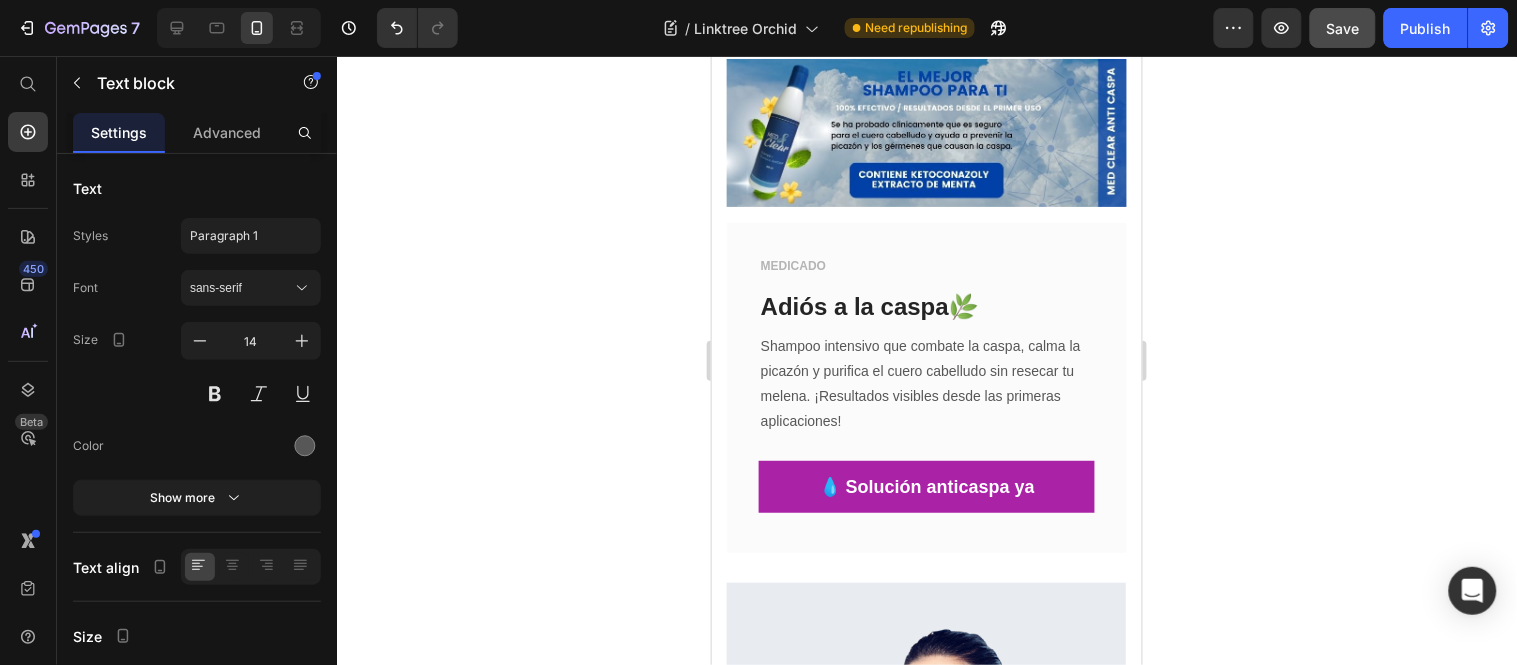 scroll, scrollTop: 1333, scrollLeft: 0, axis: vertical 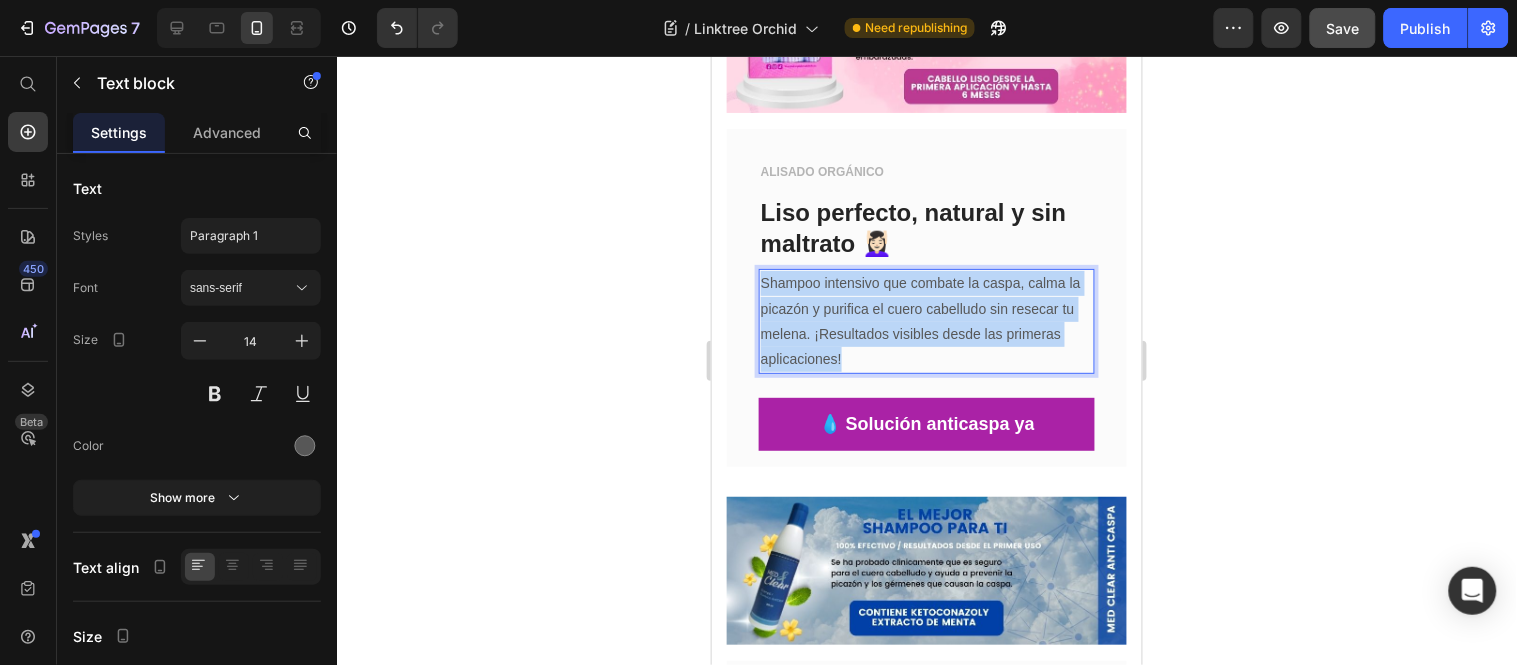 drag, startPoint x: 898, startPoint y: 343, endPoint x: 763, endPoint y: 264, distance: 156.4161 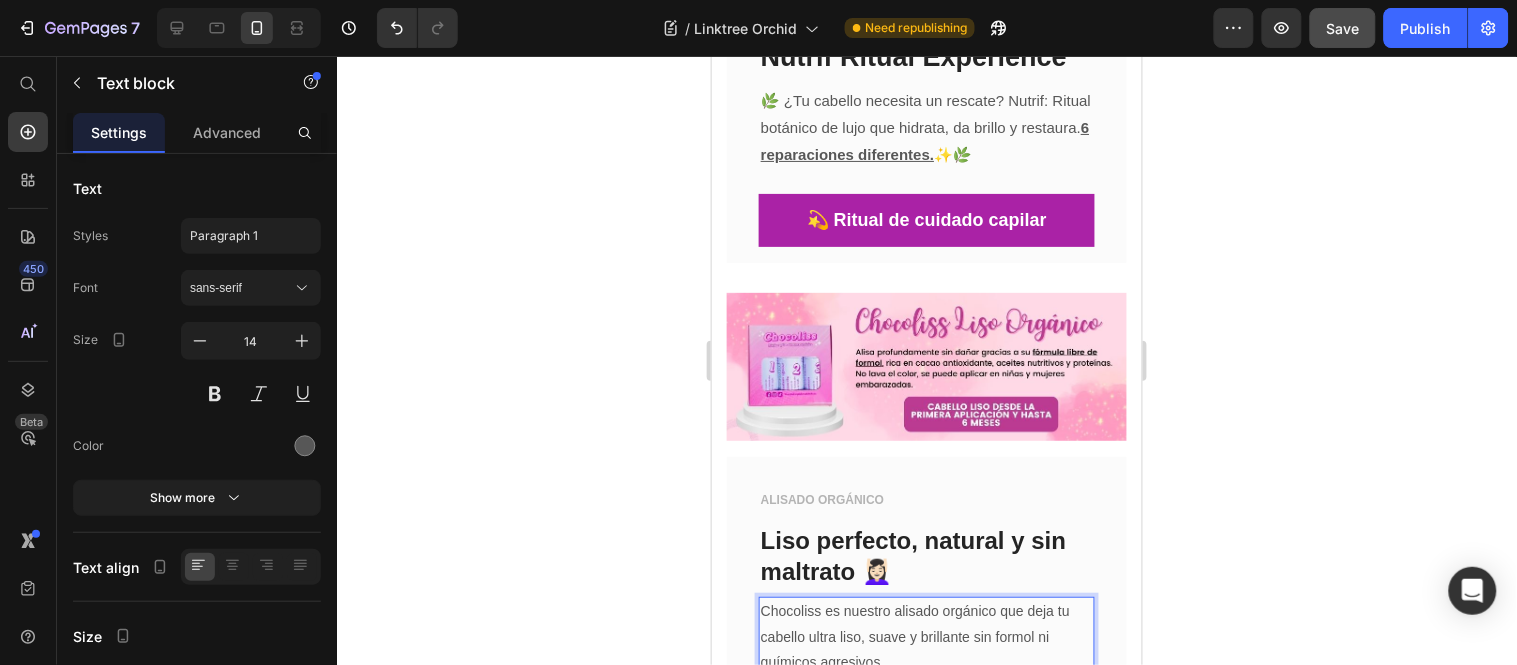 scroll, scrollTop: 1000, scrollLeft: 0, axis: vertical 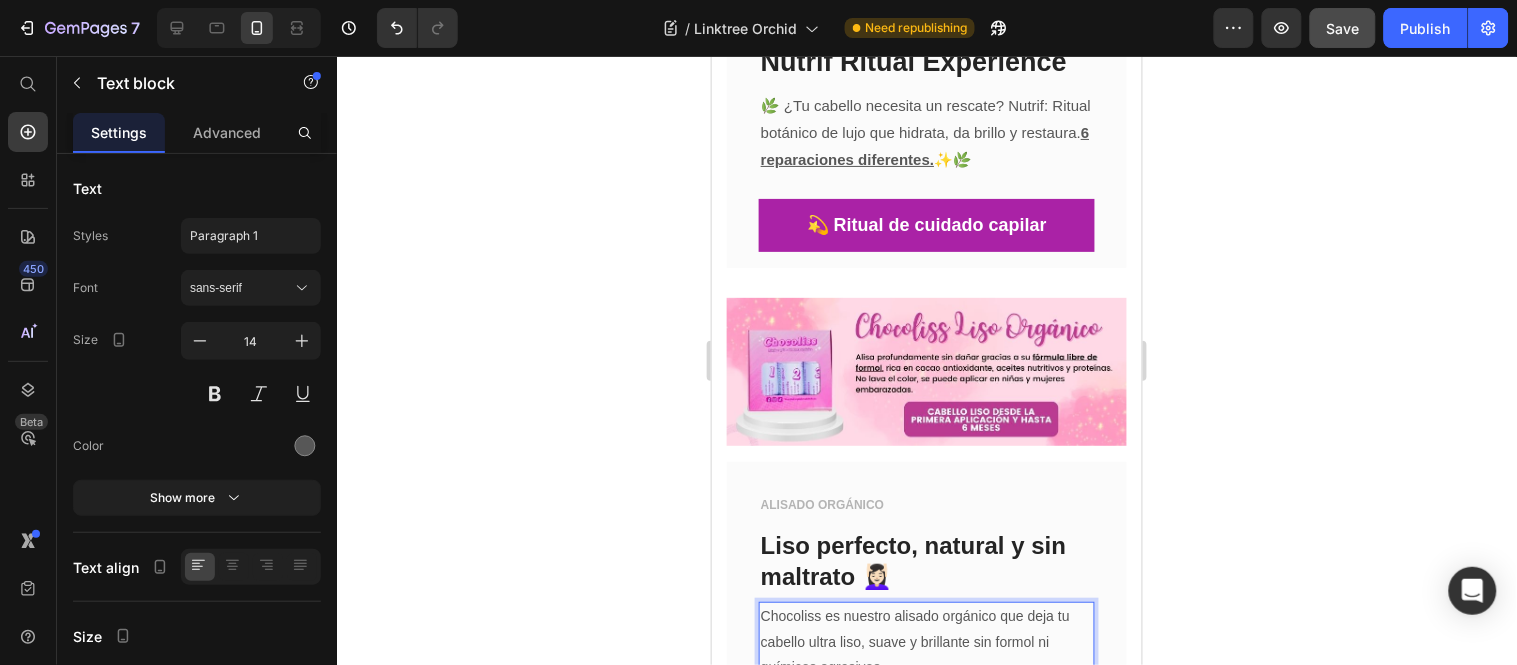 click at bounding box center (926, 371) 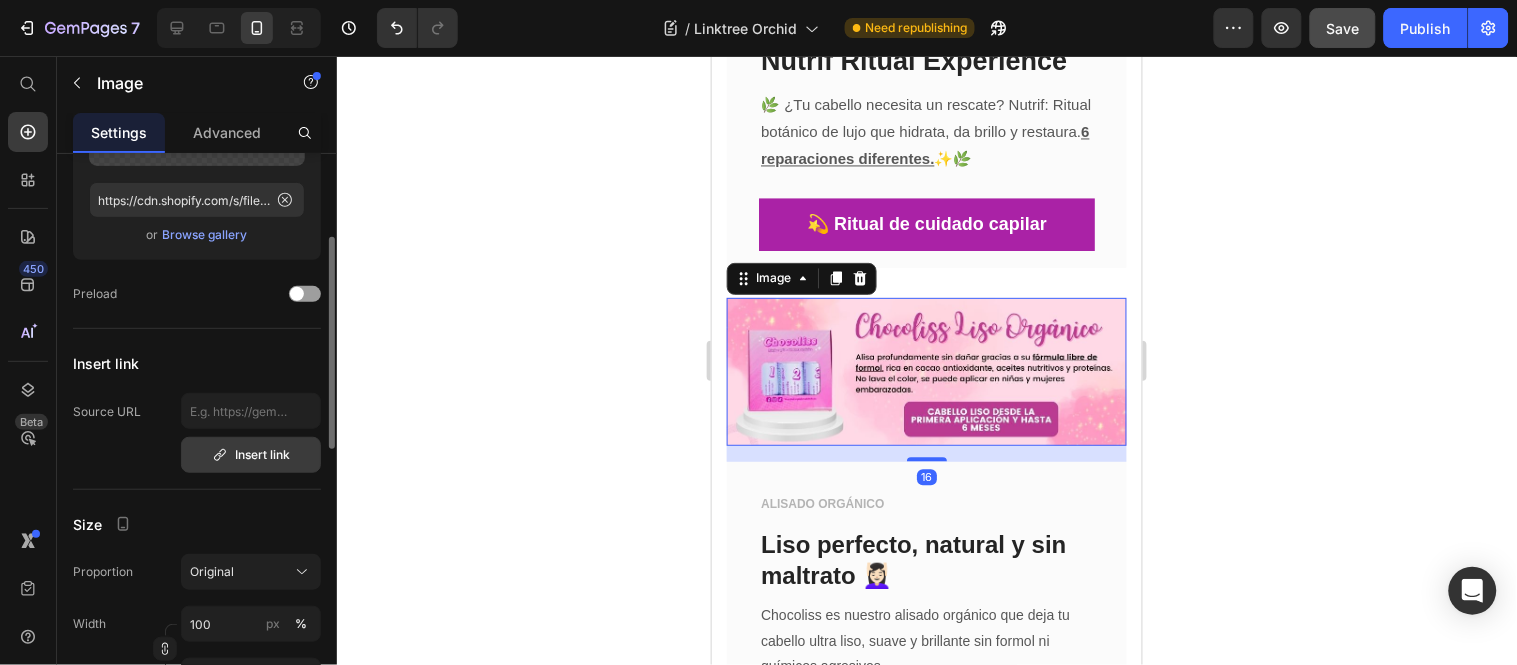 scroll, scrollTop: 333, scrollLeft: 0, axis: vertical 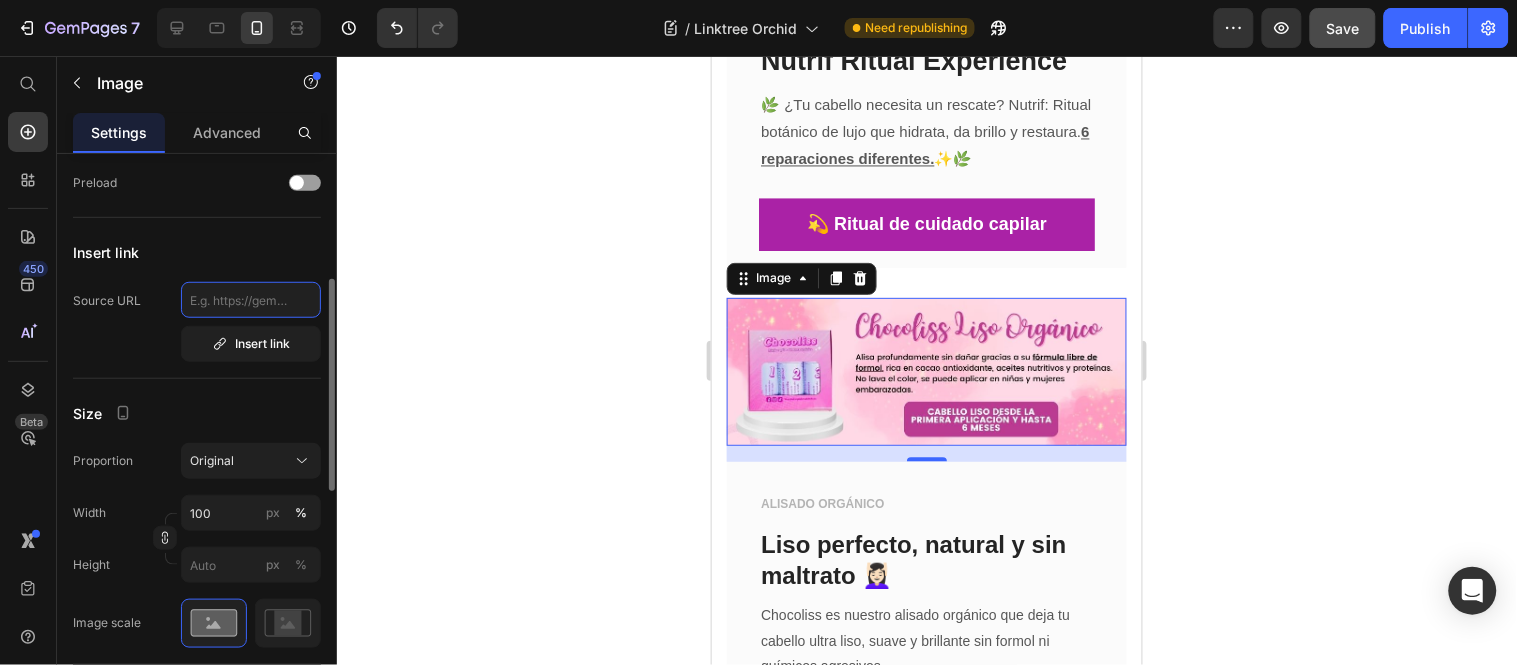 click 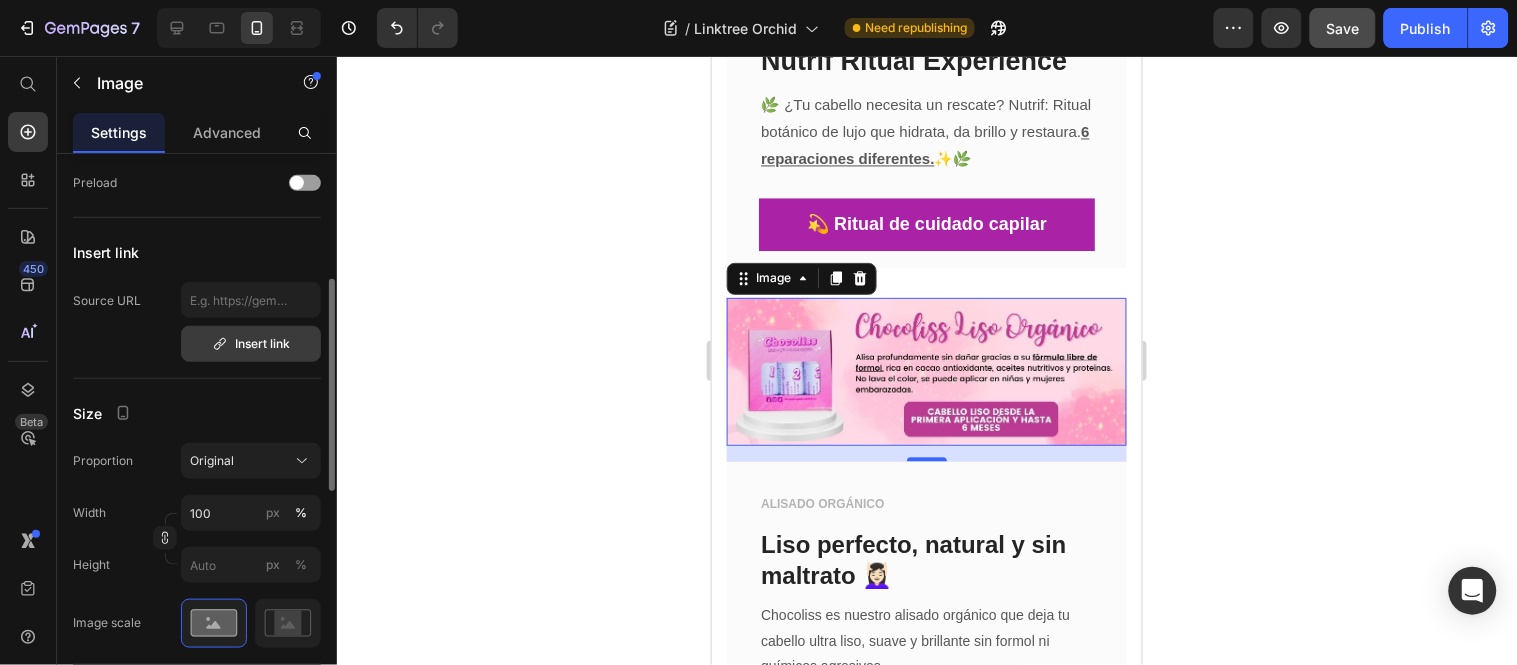 click on "Insert link" at bounding box center [251, 344] 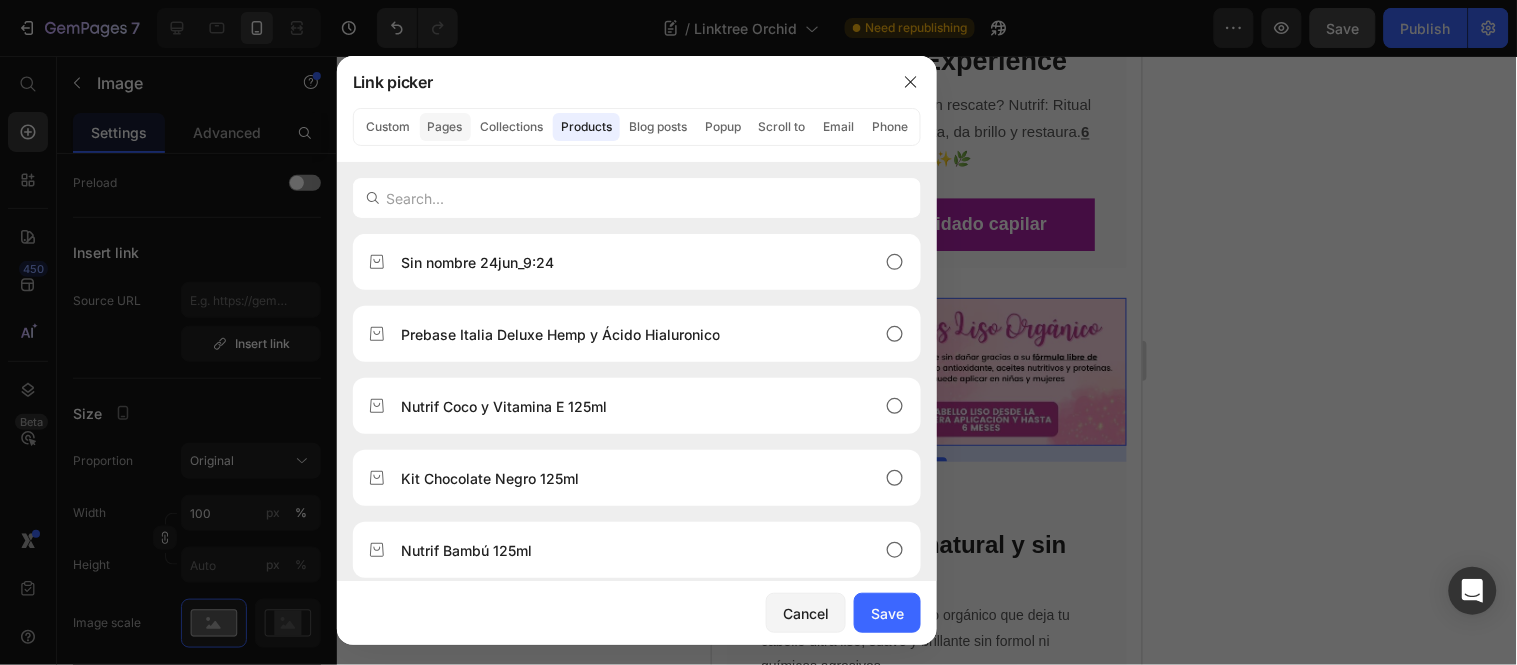 click on "Pages" 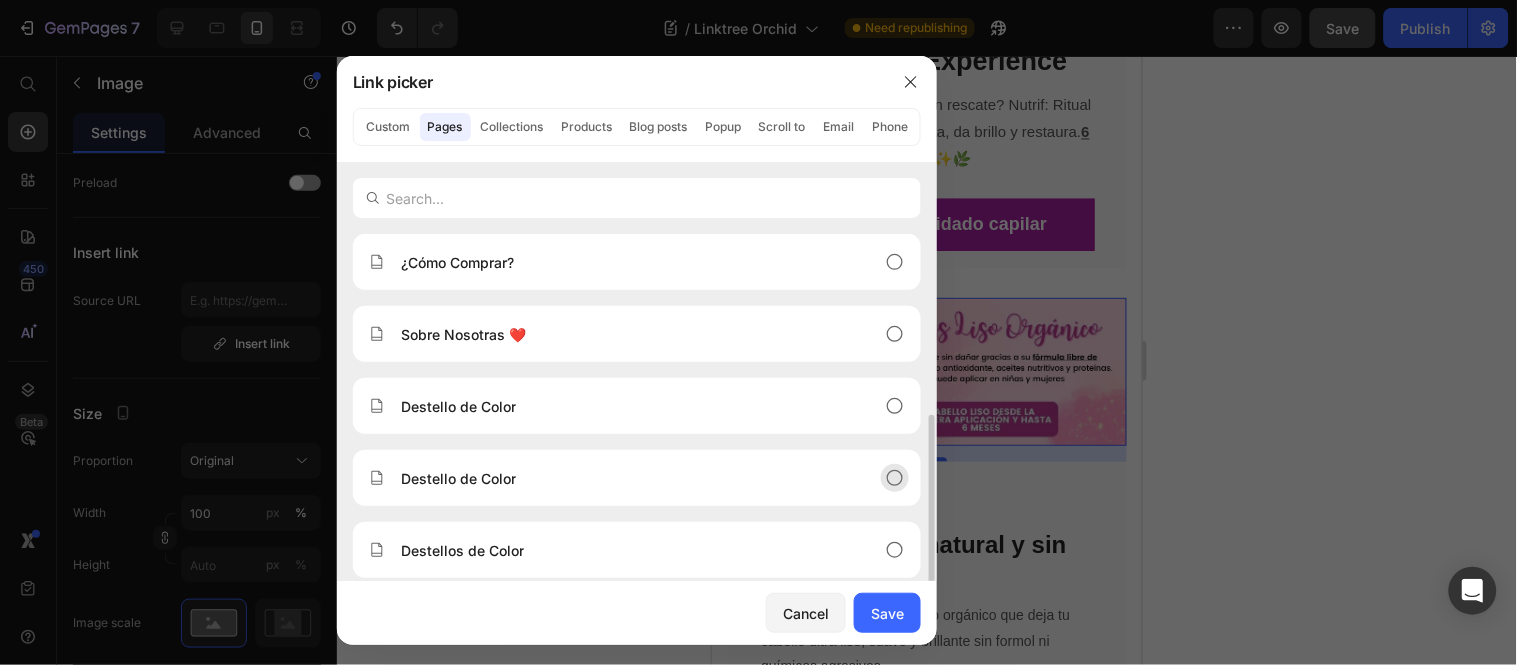 scroll, scrollTop: 207, scrollLeft: 0, axis: vertical 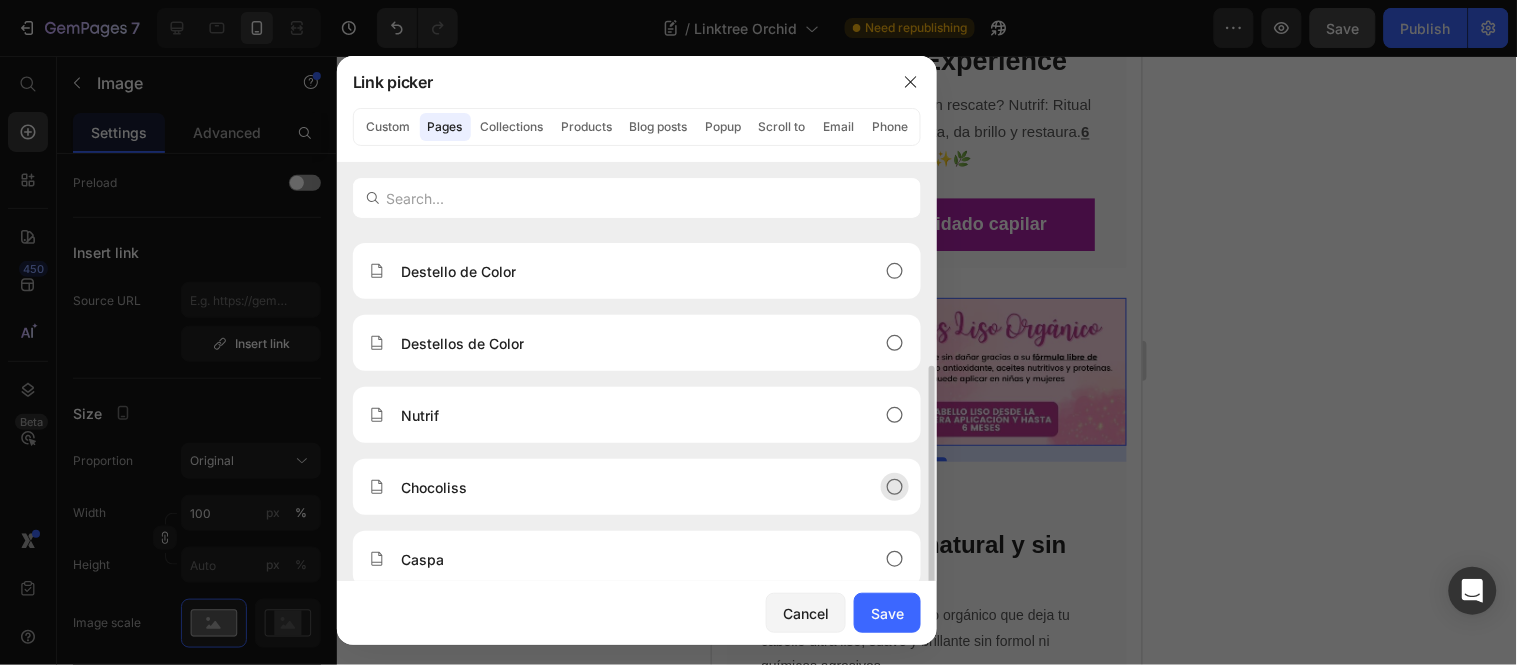 click on "Chocoliss" at bounding box center [621, 487] 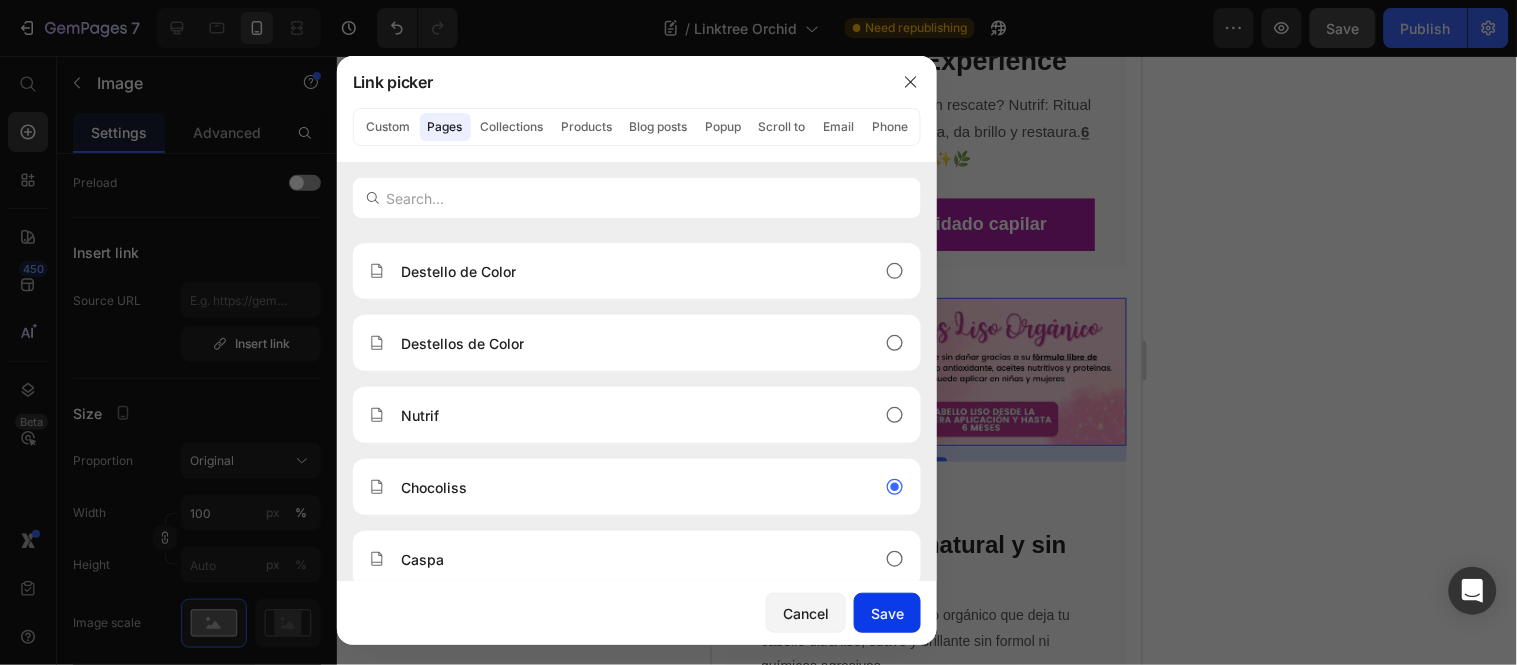 click on "Save" at bounding box center (887, 613) 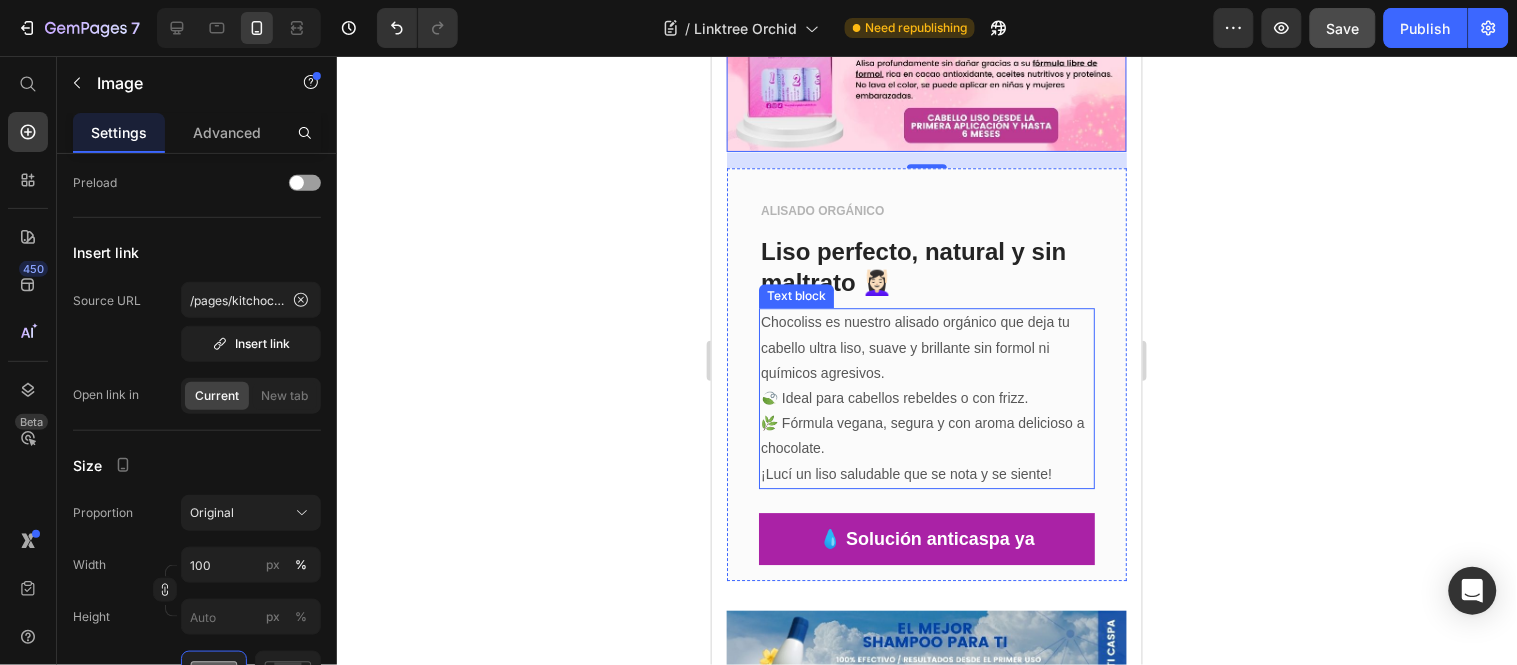 scroll, scrollTop: 1333, scrollLeft: 0, axis: vertical 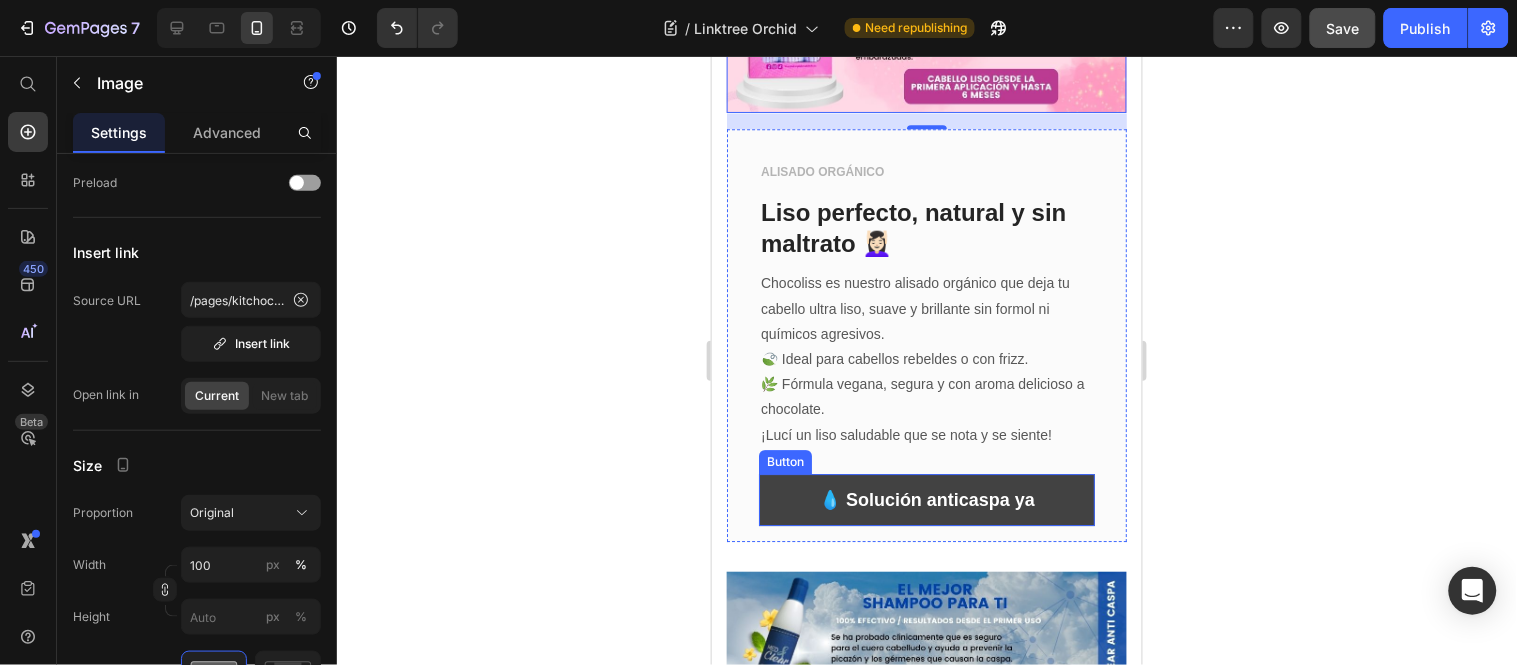 click on "💧 Solución anticaspa ya" at bounding box center [926, 499] 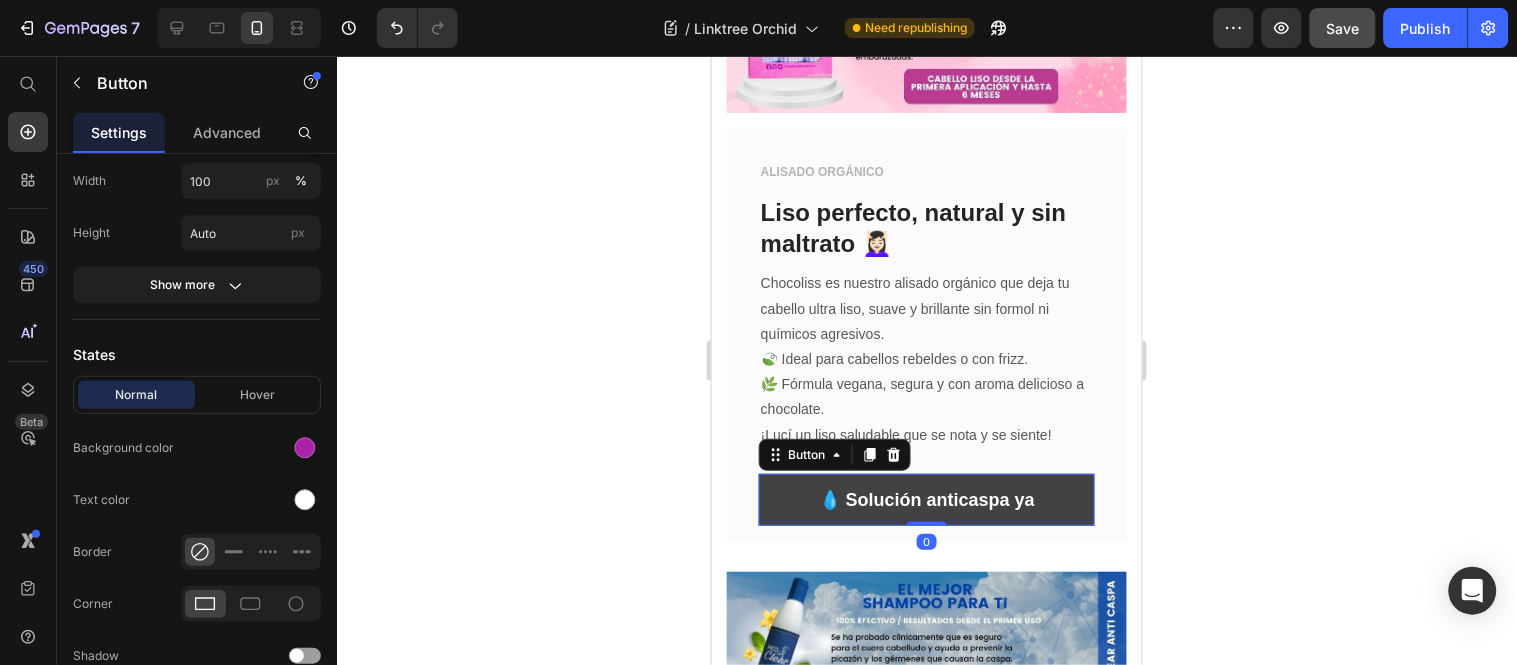 scroll, scrollTop: 0, scrollLeft: 0, axis: both 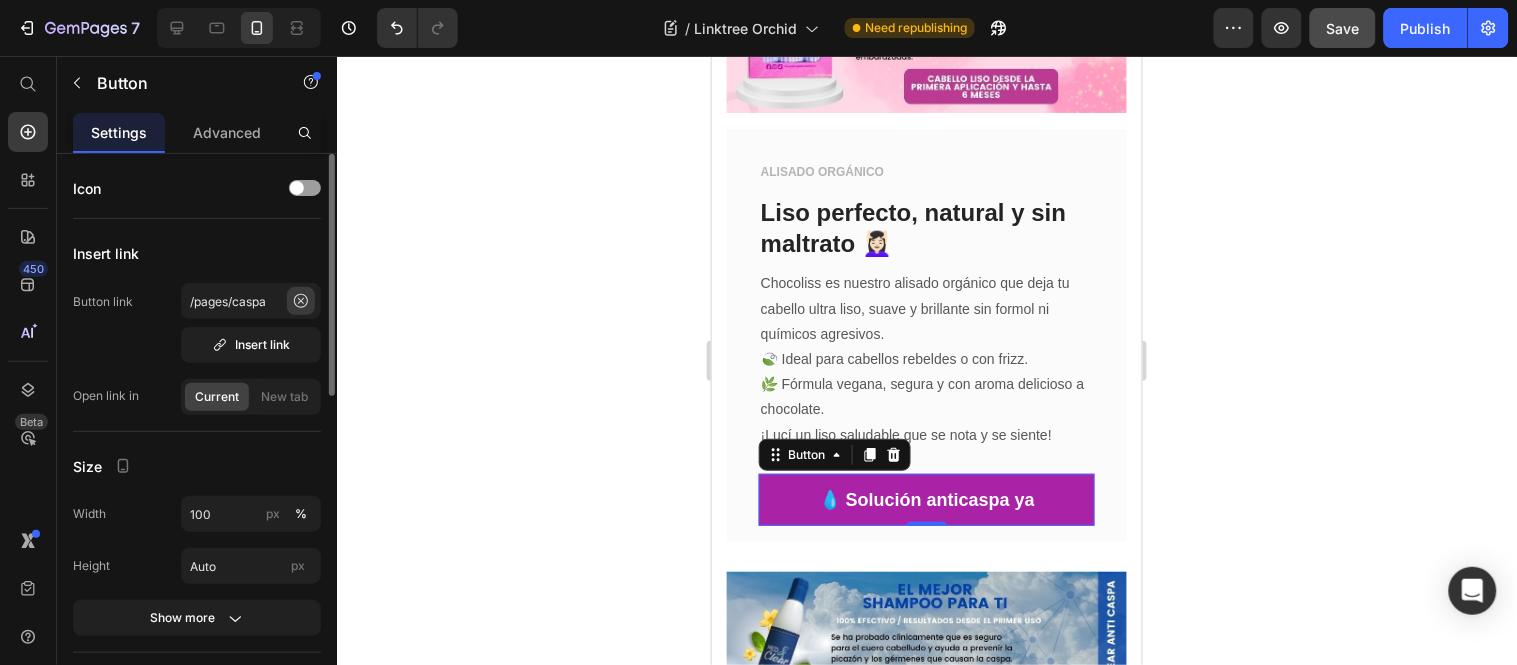 click 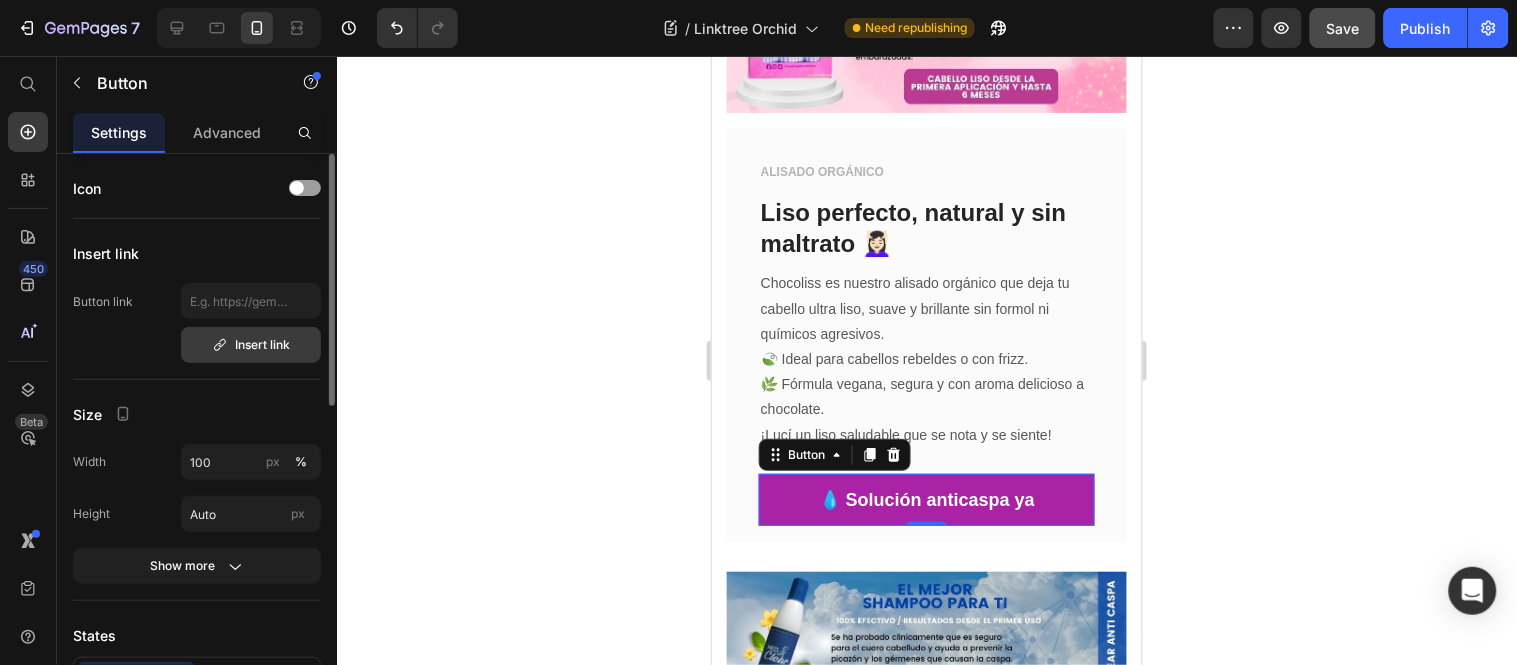 click on "Insert link" at bounding box center [251, 345] 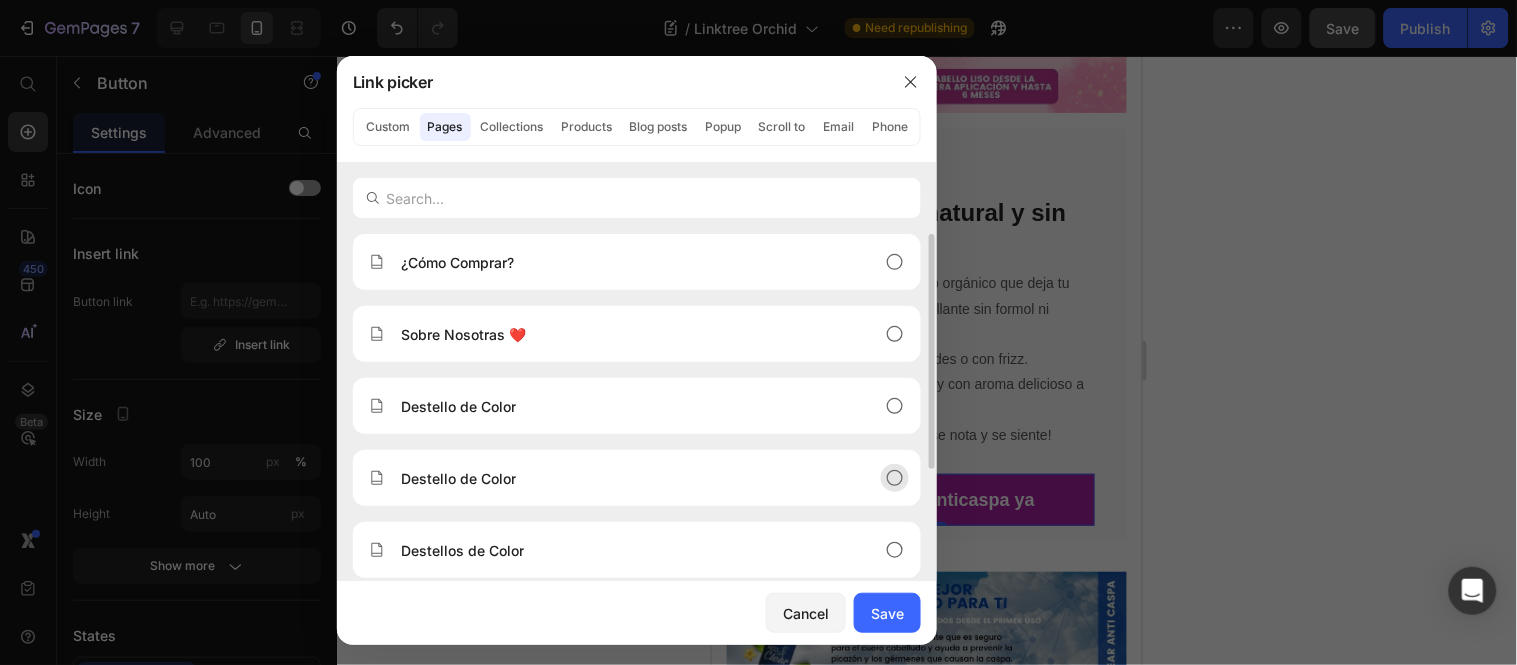 scroll, scrollTop: 207, scrollLeft: 0, axis: vertical 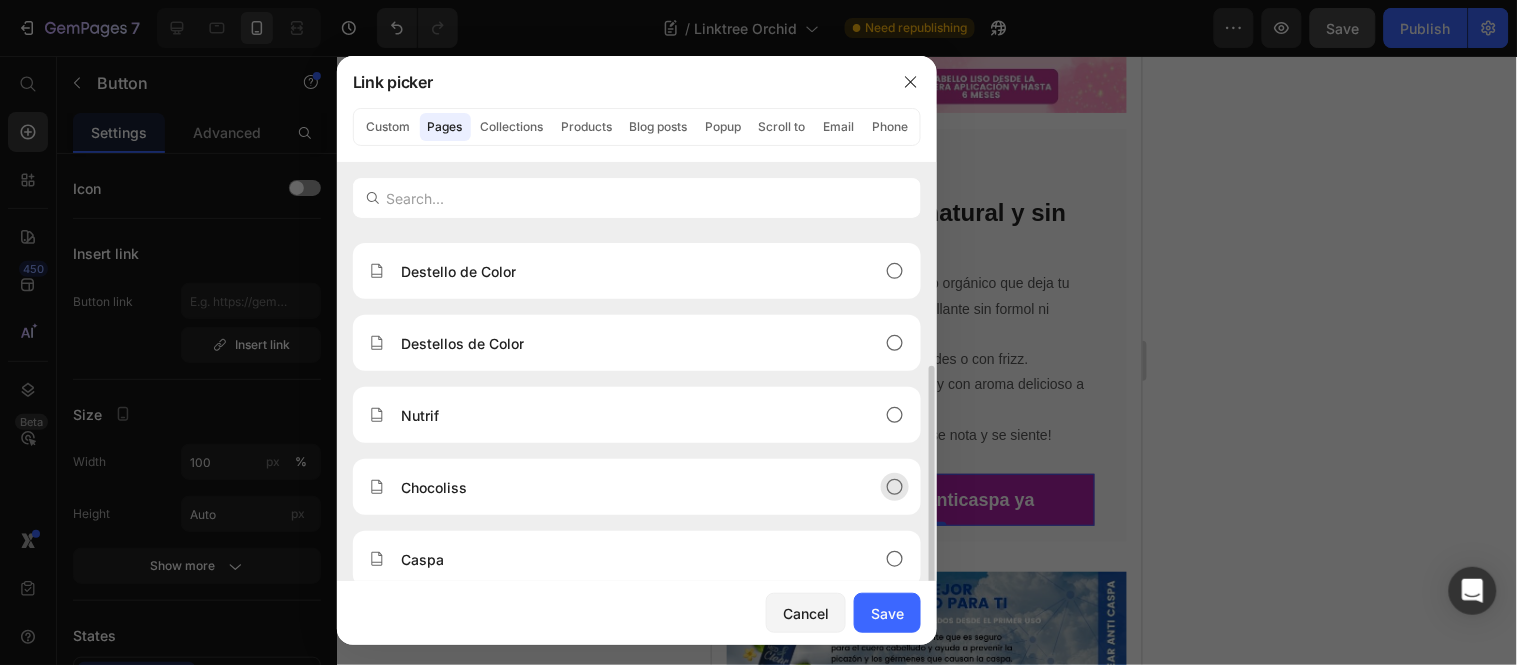 click on "Chocoliss" at bounding box center [621, 487] 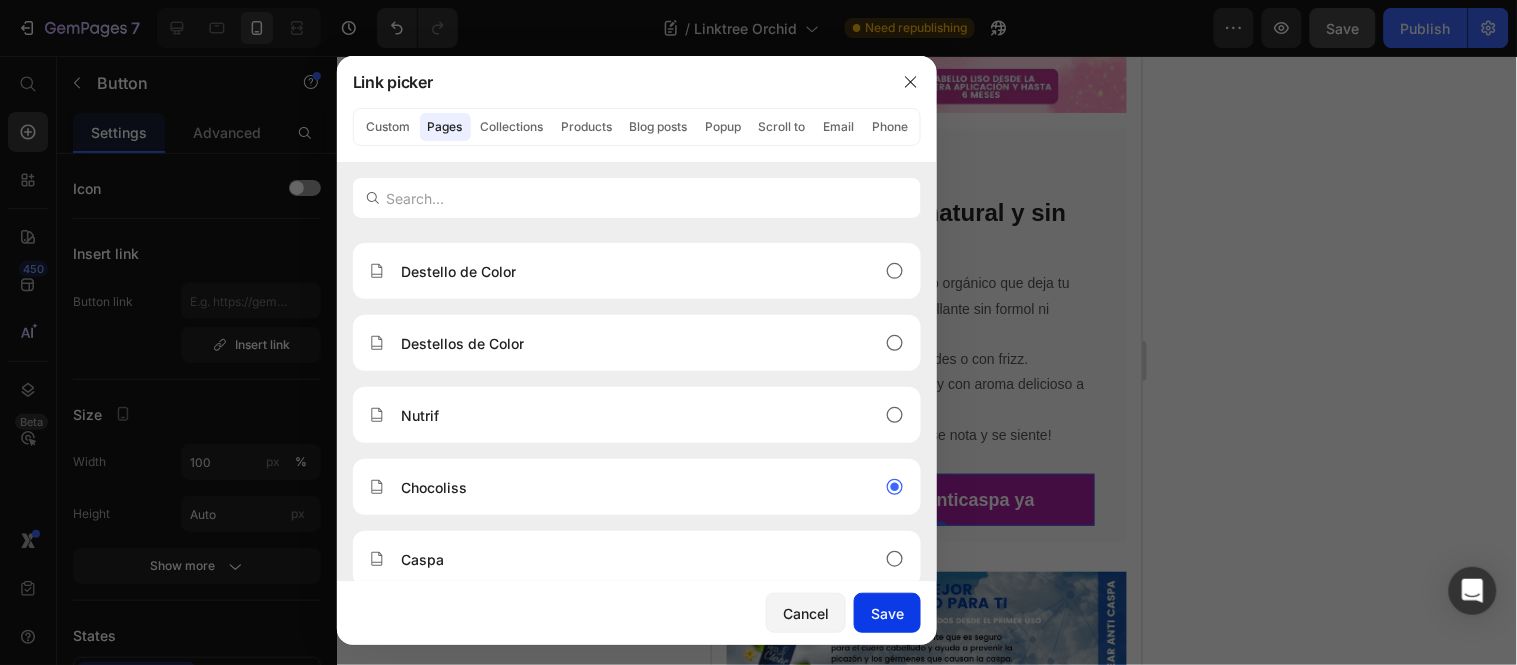 click on "Save" at bounding box center (887, 613) 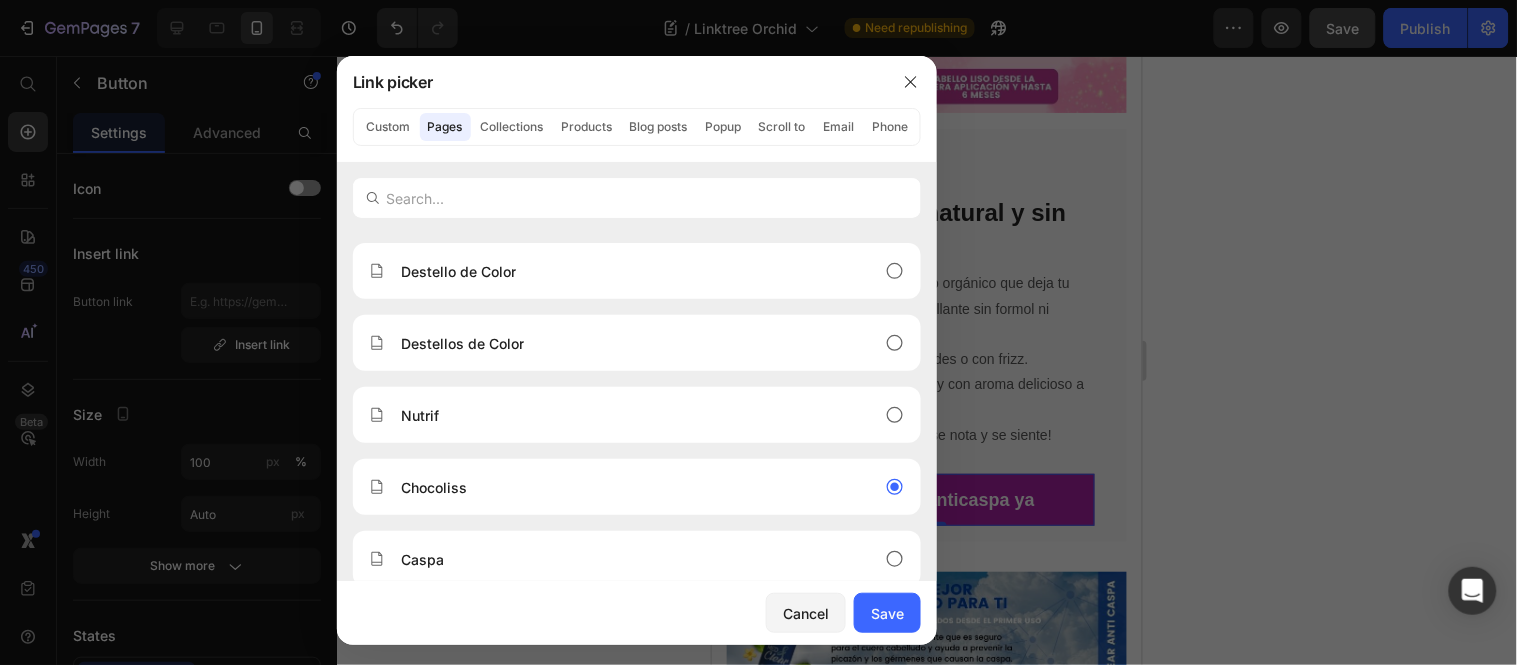 type on "/pages/kitchocoliss" 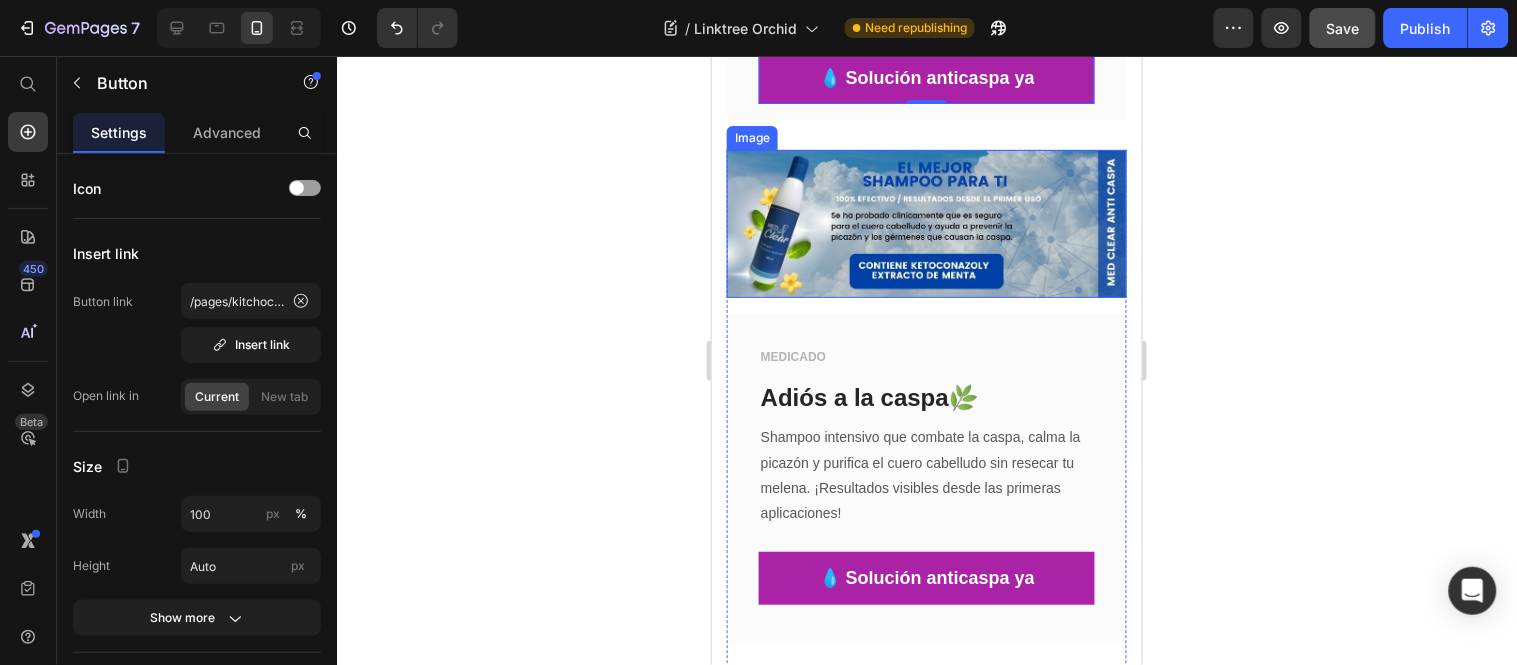 scroll, scrollTop: 1777, scrollLeft: 0, axis: vertical 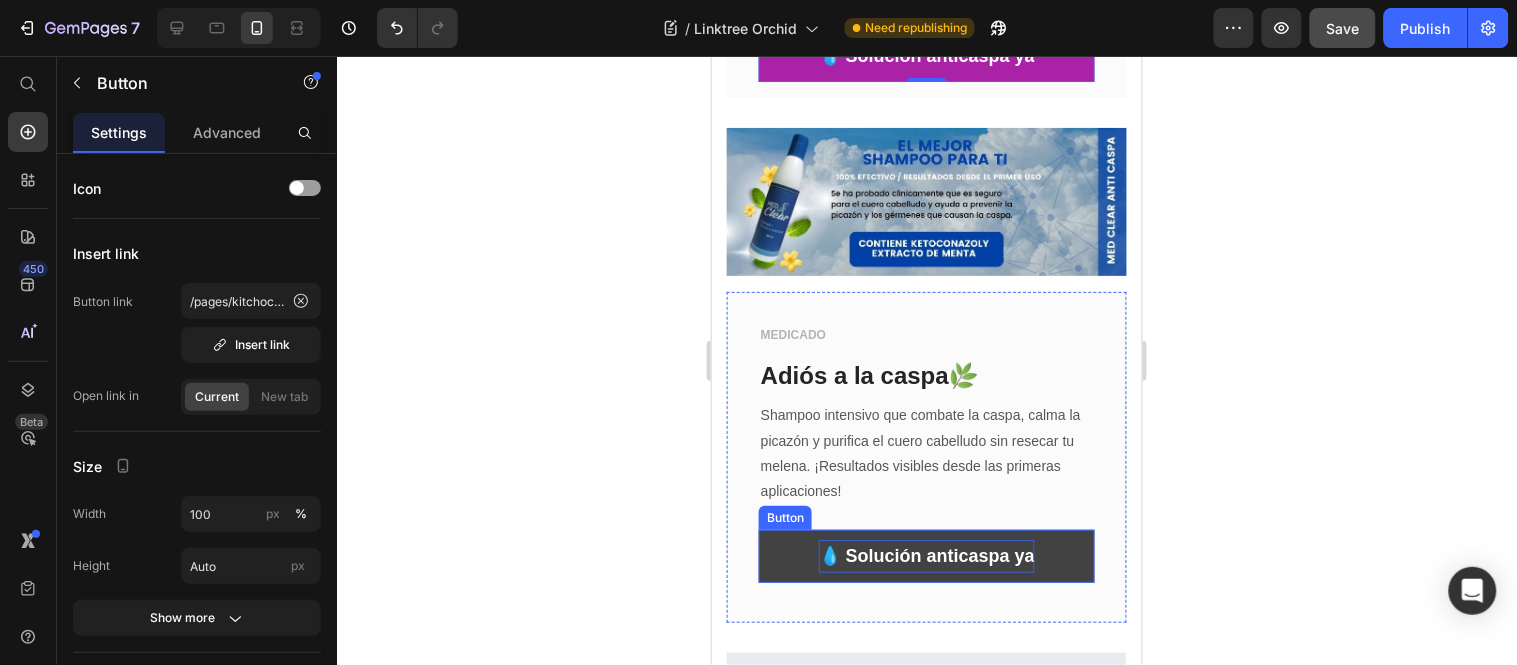 click on "💧 Solución anticaspa ya" at bounding box center [926, 555] 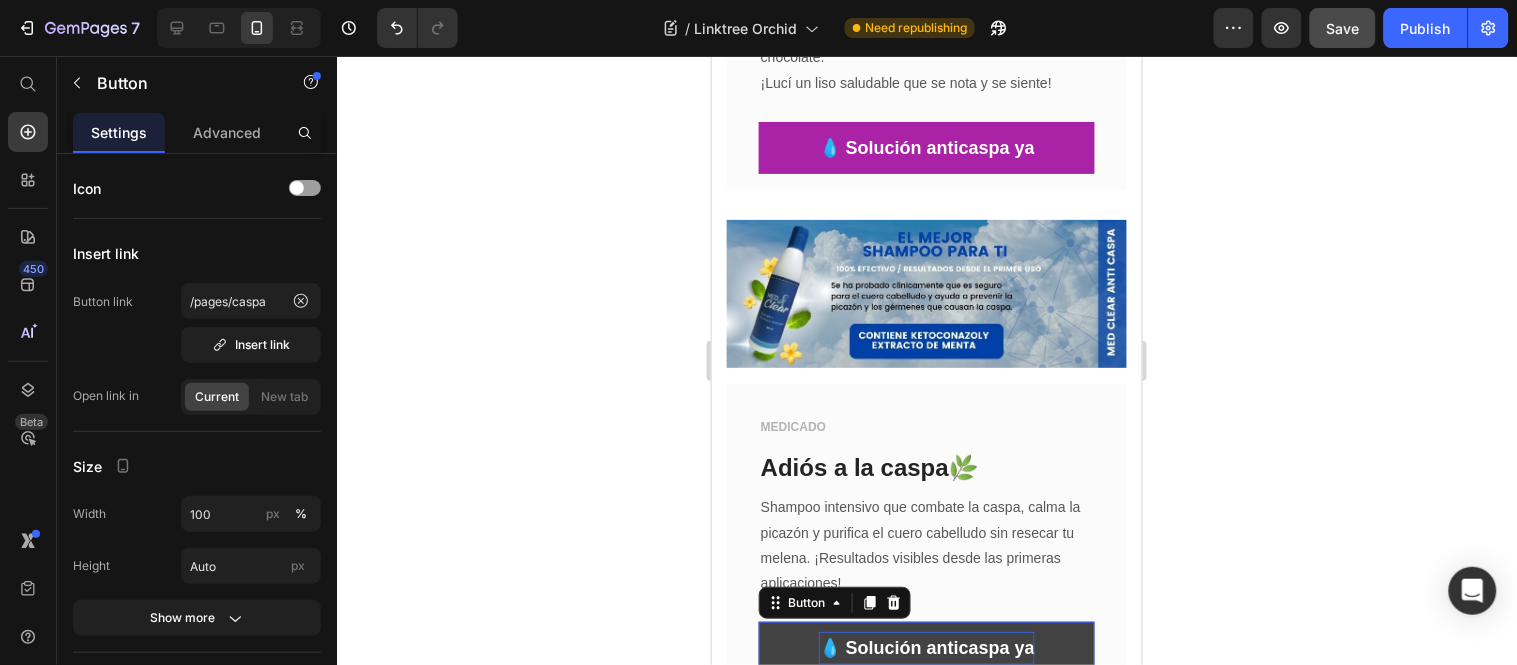 scroll, scrollTop: 1555, scrollLeft: 0, axis: vertical 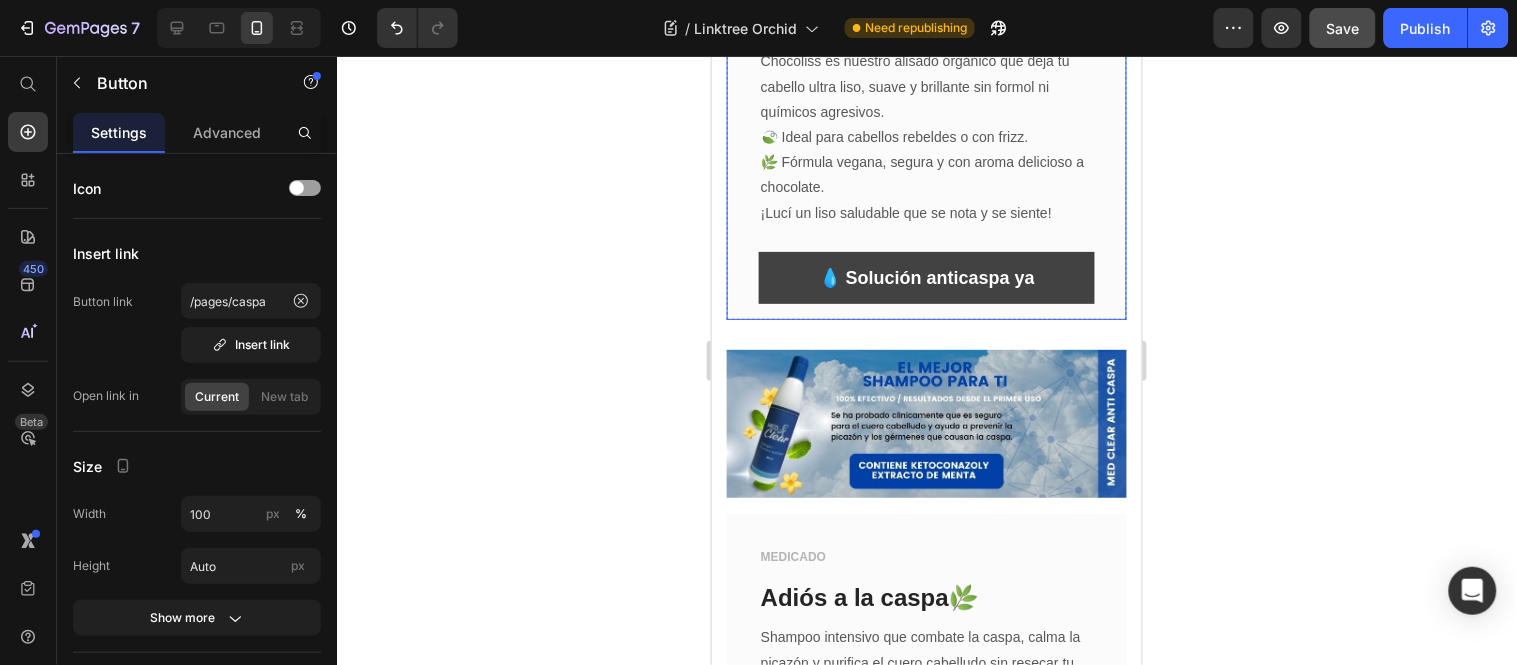 click on "💧 Solución anticaspa ya" at bounding box center (926, 277) 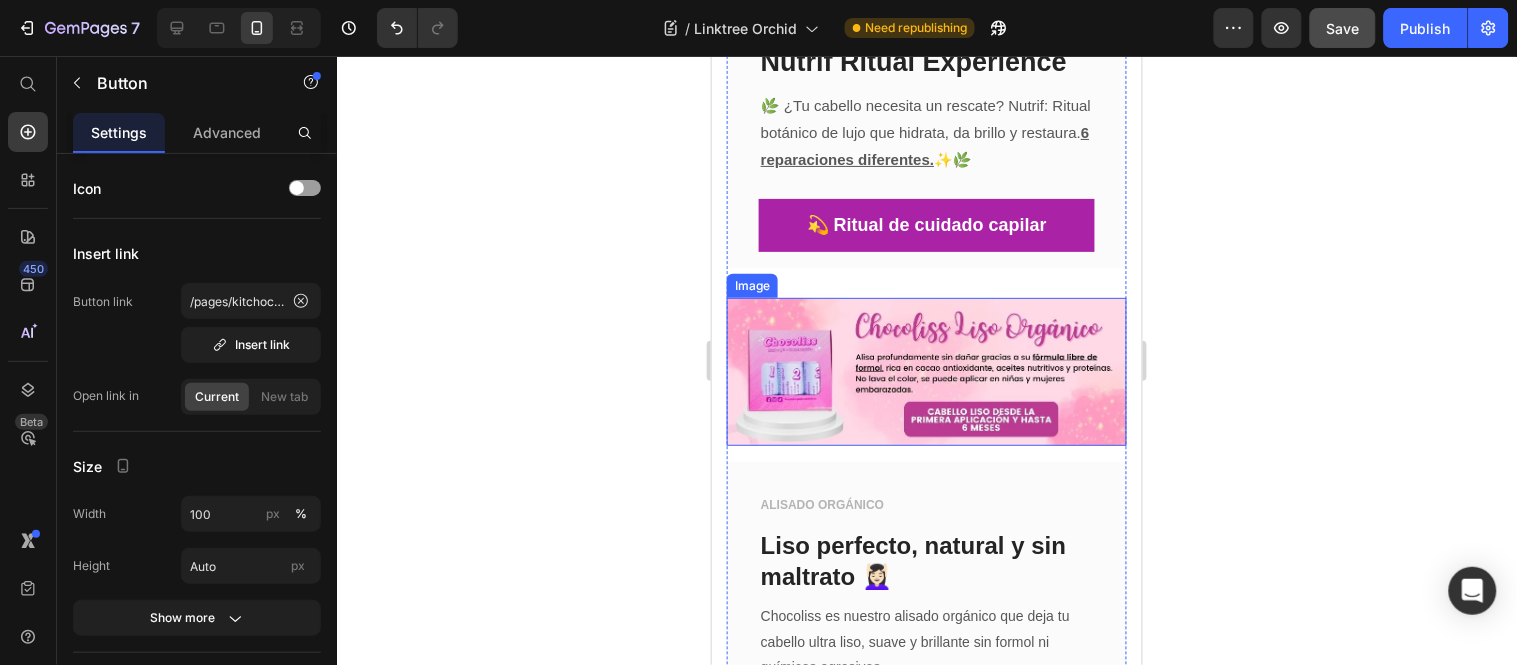 click at bounding box center (926, 371) 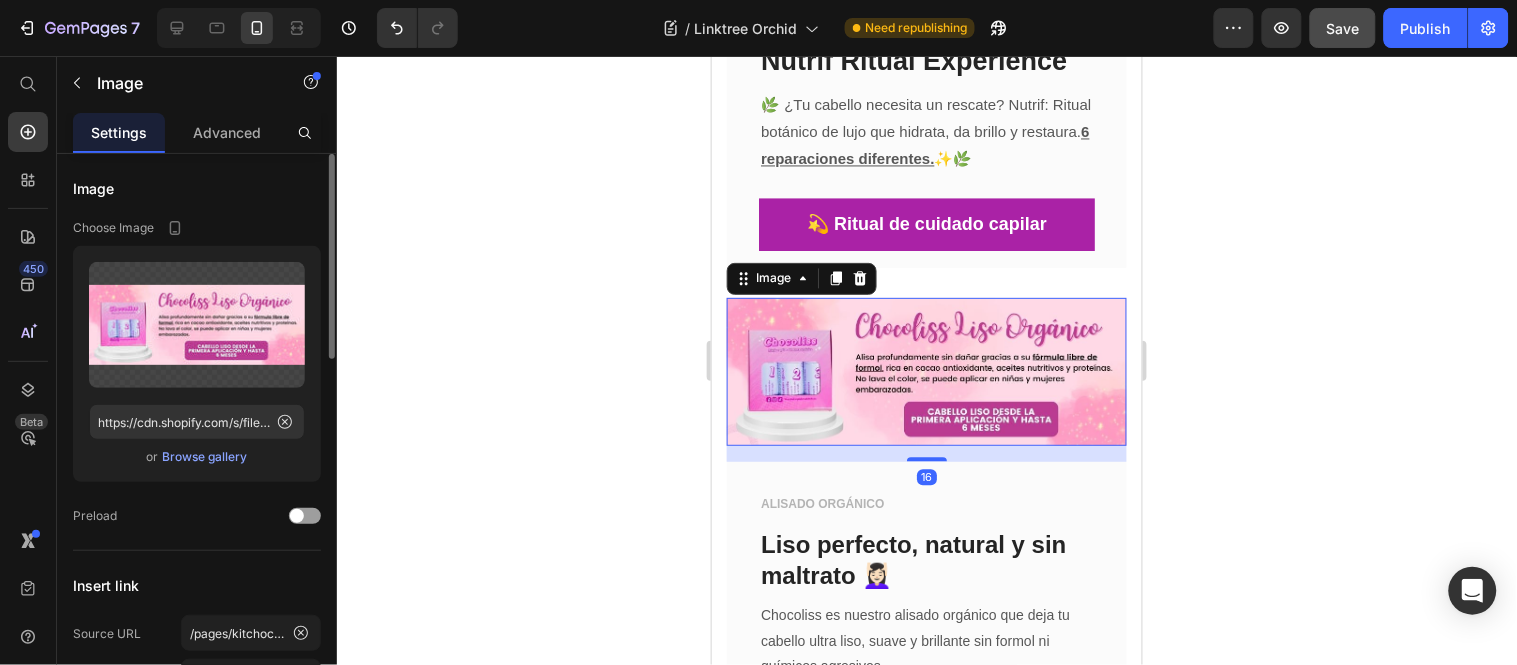 scroll, scrollTop: 333, scrollLeft: 0, axis: vertical 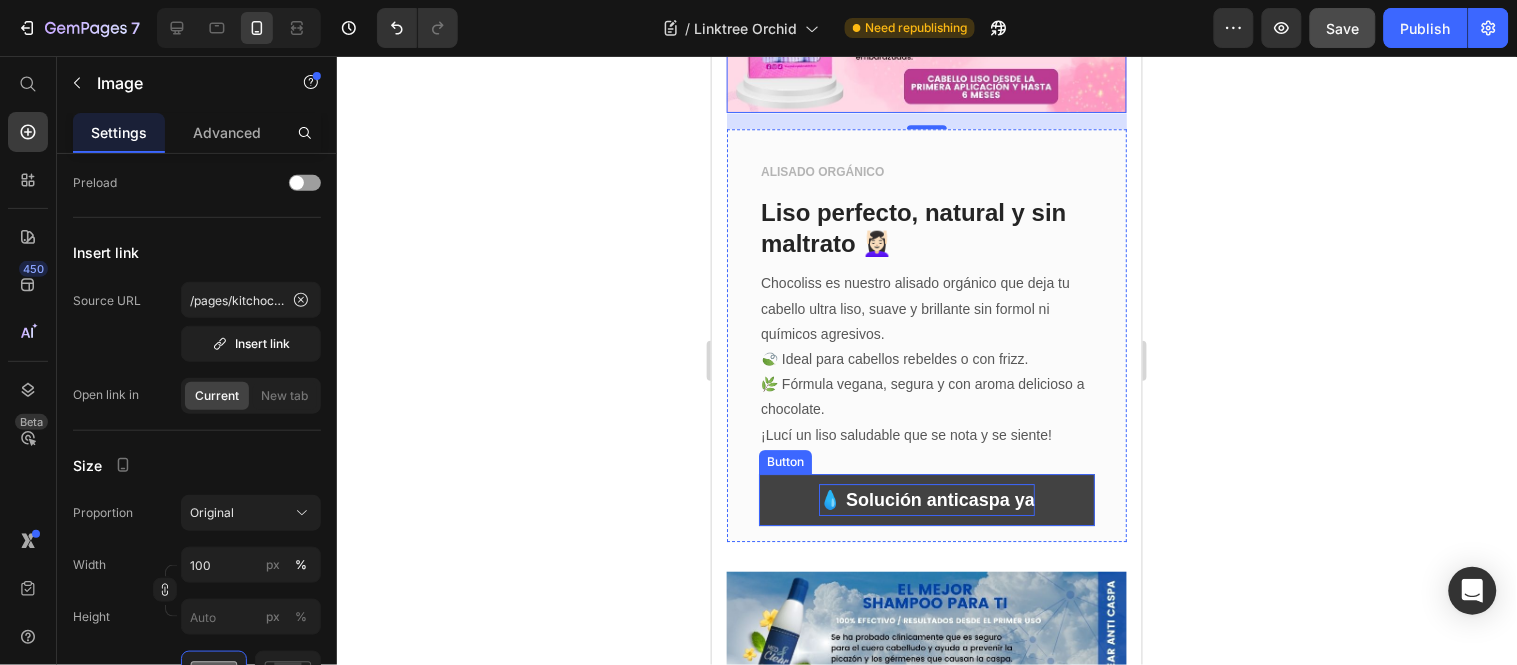 click on "💧 Solución anticaspa ya" at bounding box center [926, 499] 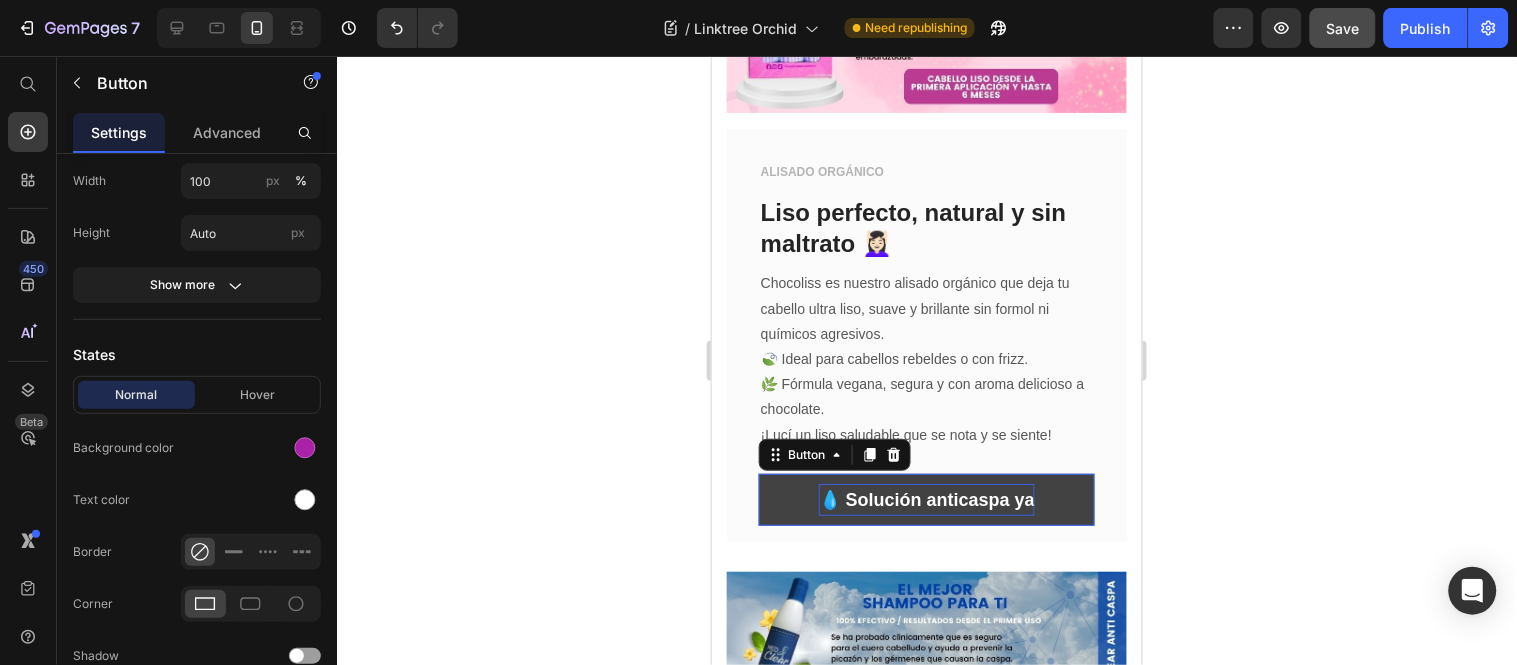 scroll, scrollTop: 0, scrollLeft: 0, axis: both 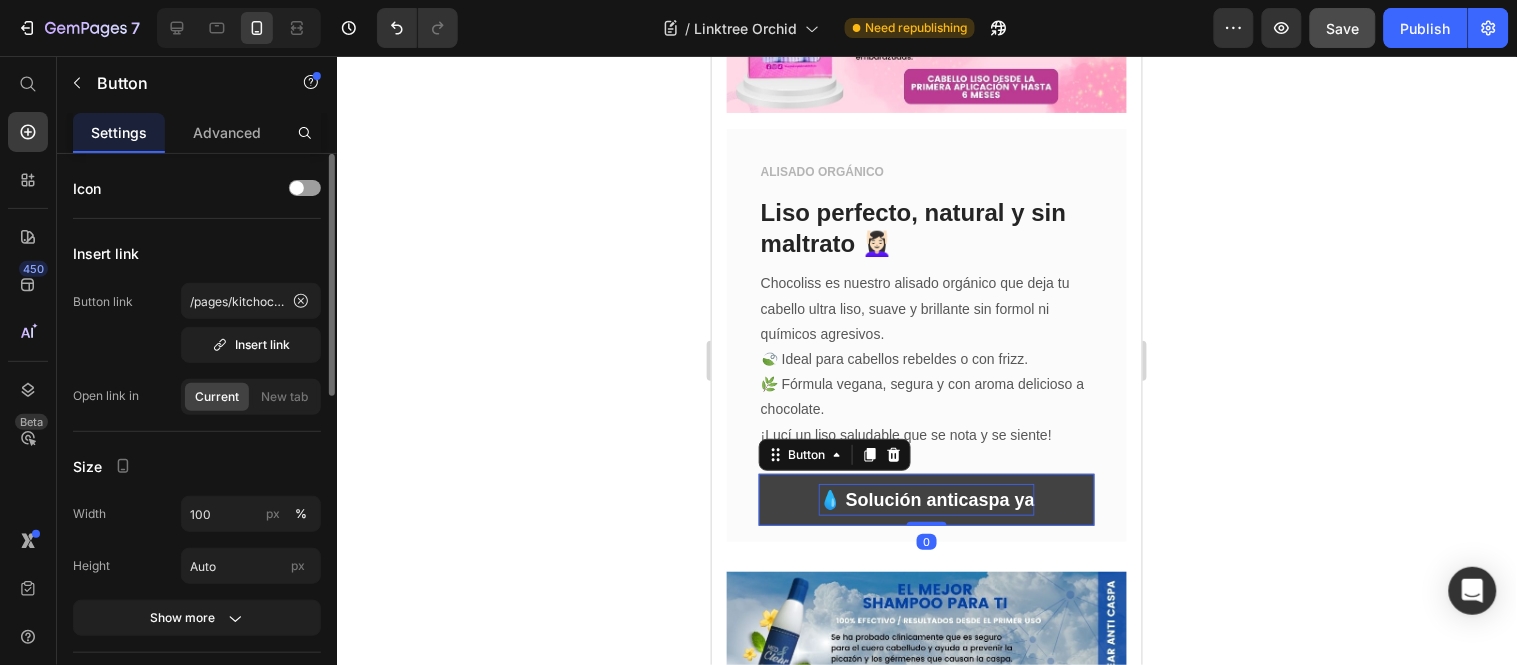 click on "💧 Solución anticaspa ya" at bounding box center (926, 499) 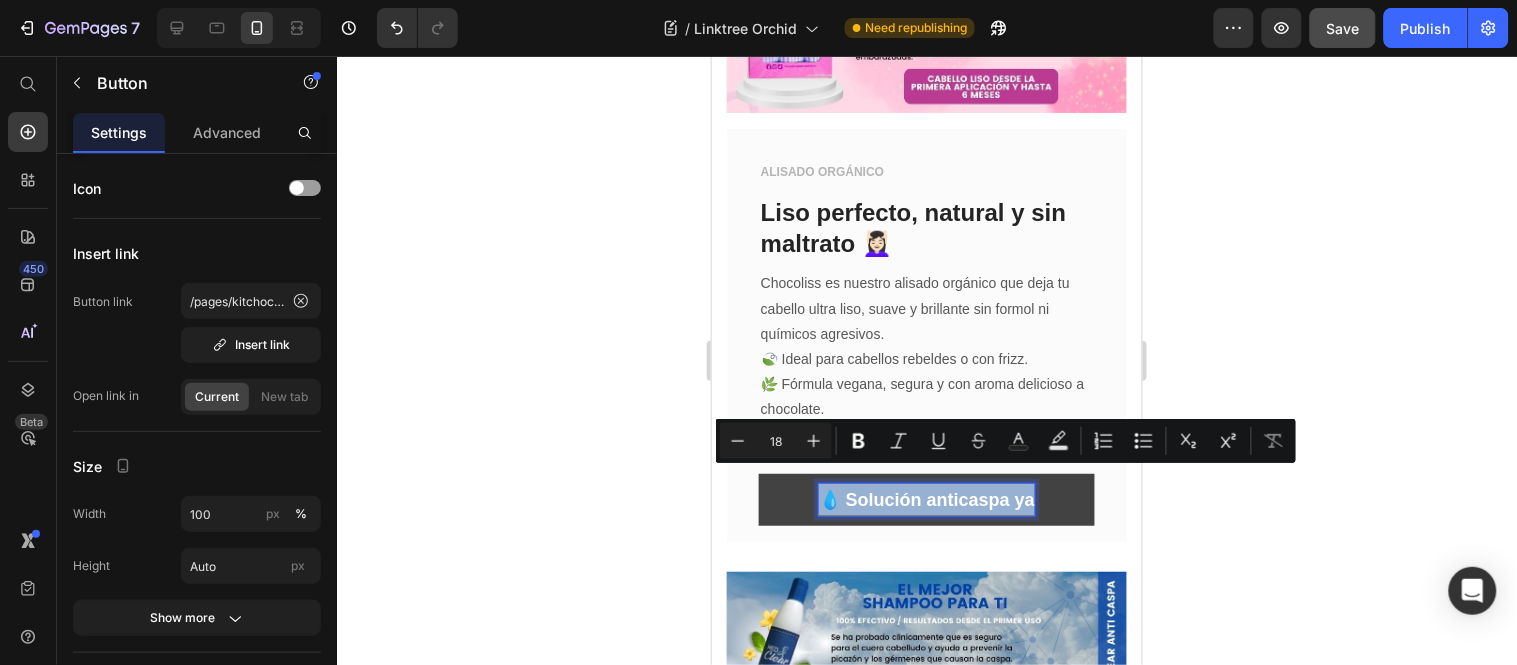 drag, startPoint x: 811, startPoint y: 483, endPoint x: 1041, endPoint y: 471, distance: 230.31284 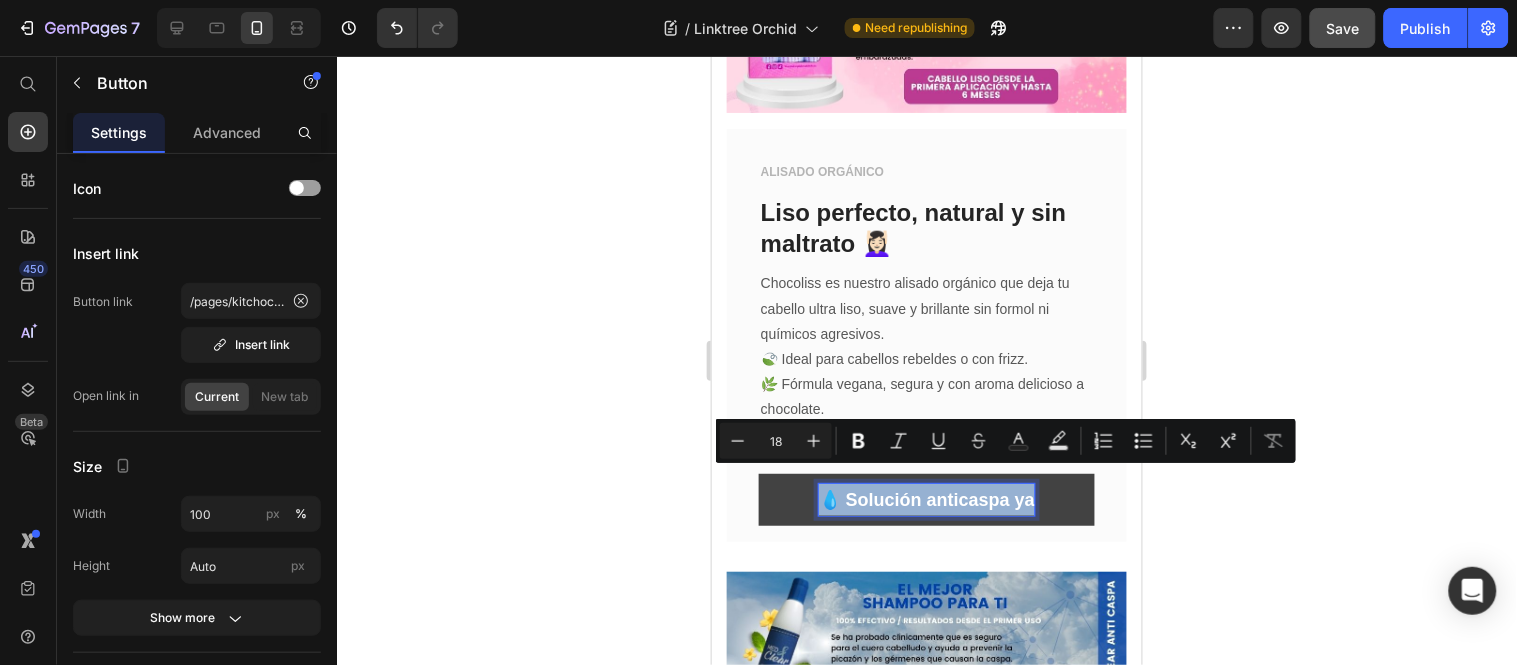 click on "💧 Solución anticaspa ya" at bounding box center (926, 499) 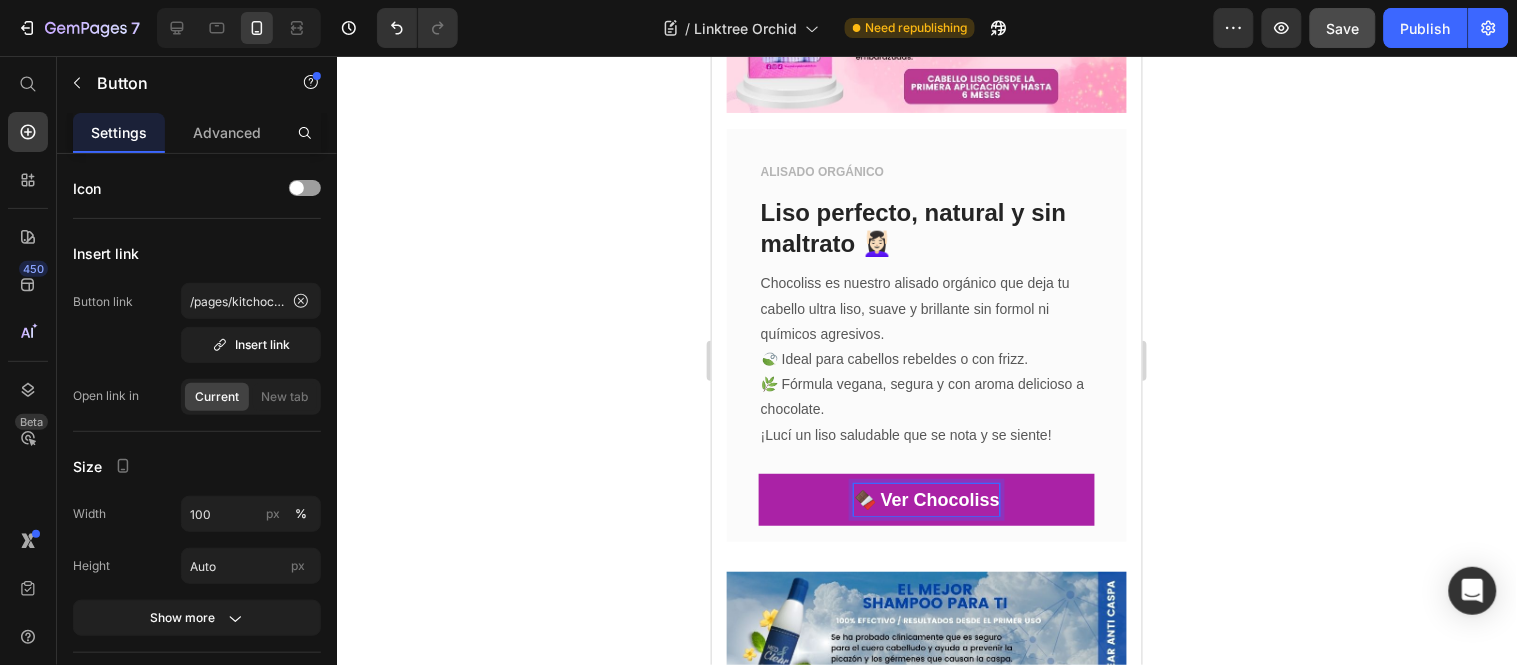 click 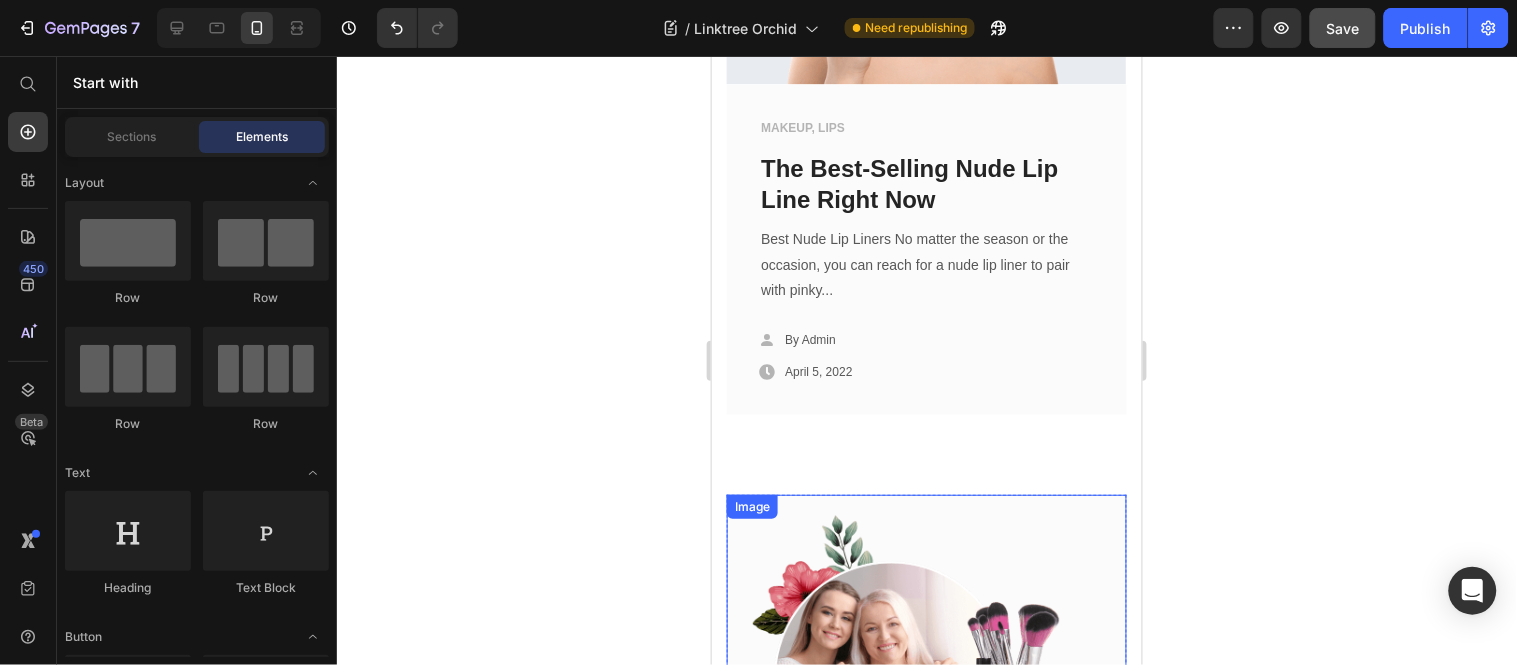 scroll, scrollTop: 5333, scrollLeft: 0, axis: vertical 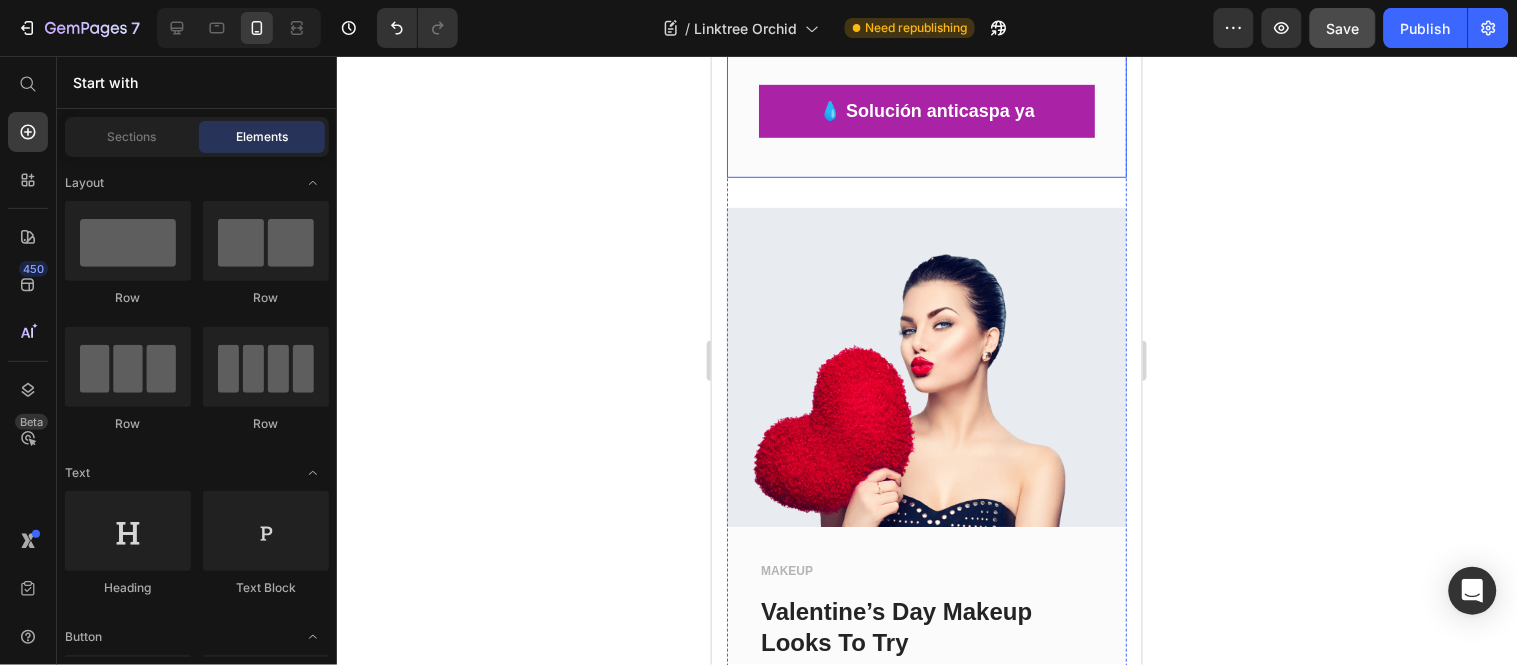 click at bounding box center [926, 367] 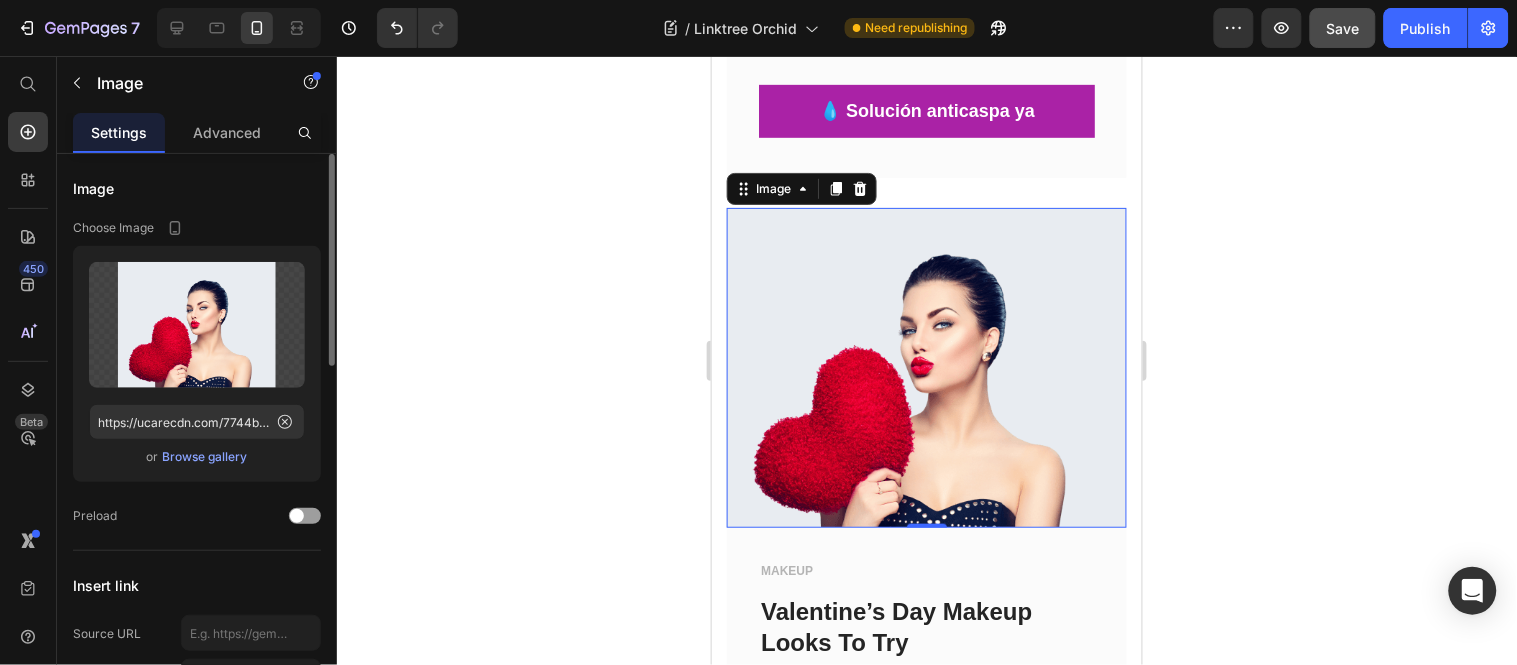 click on "Browse gallery" at bounding box center [205, 457] 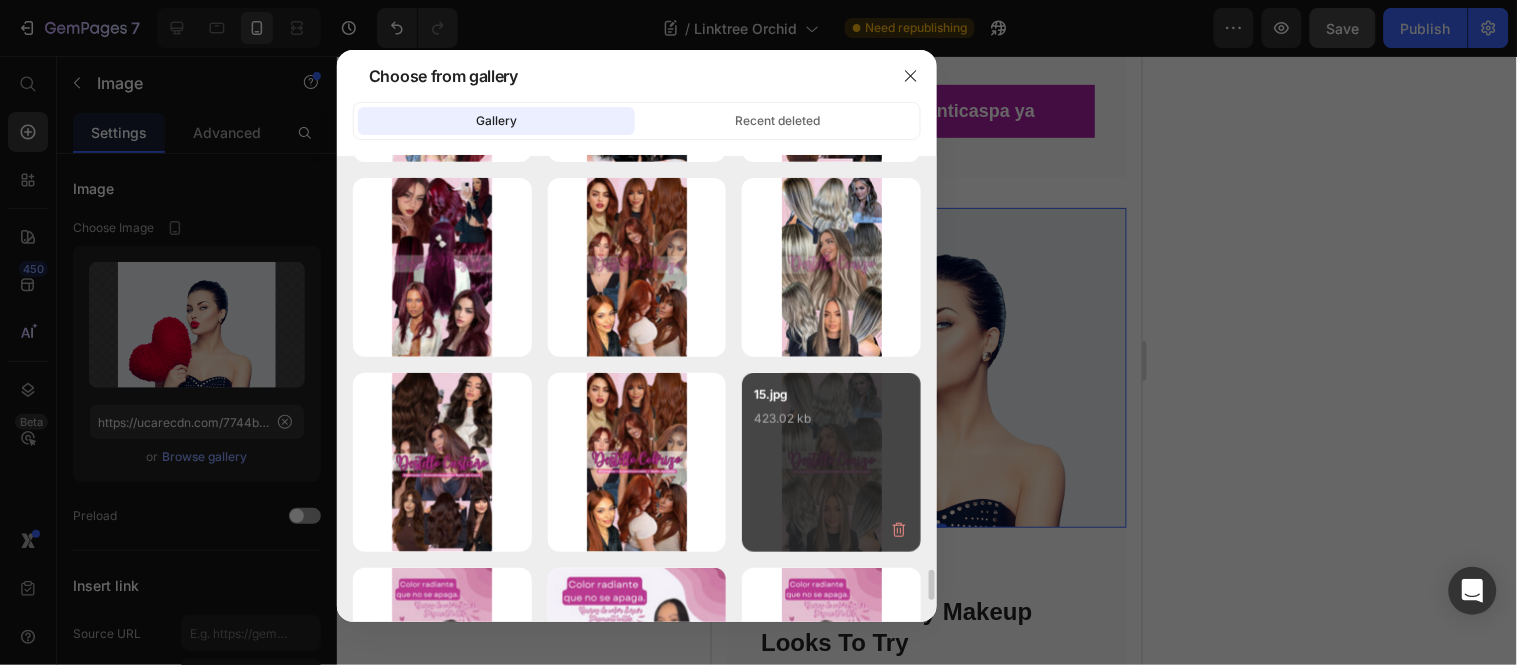 scroll, scrollTop: 6752, scrollLeft: 0, axis: vertical 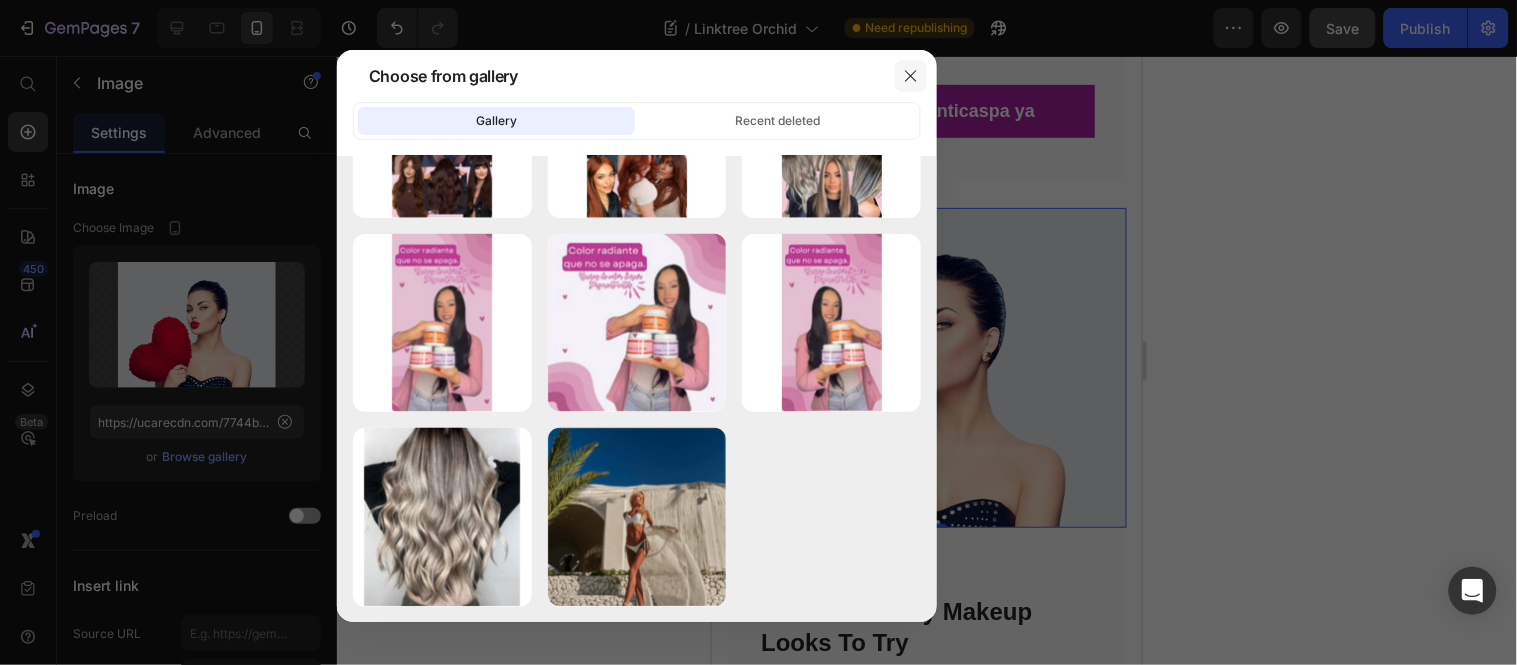 click 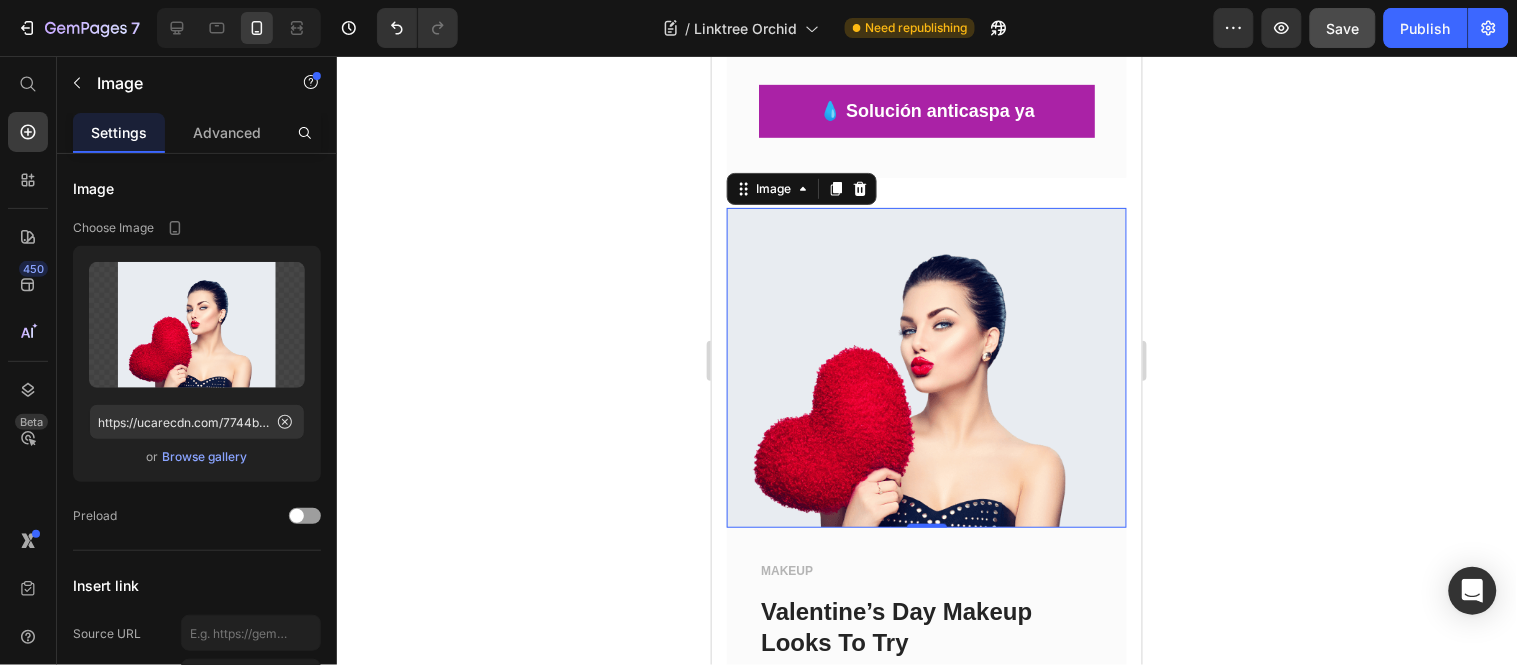 click at bounding box center [926, 367] 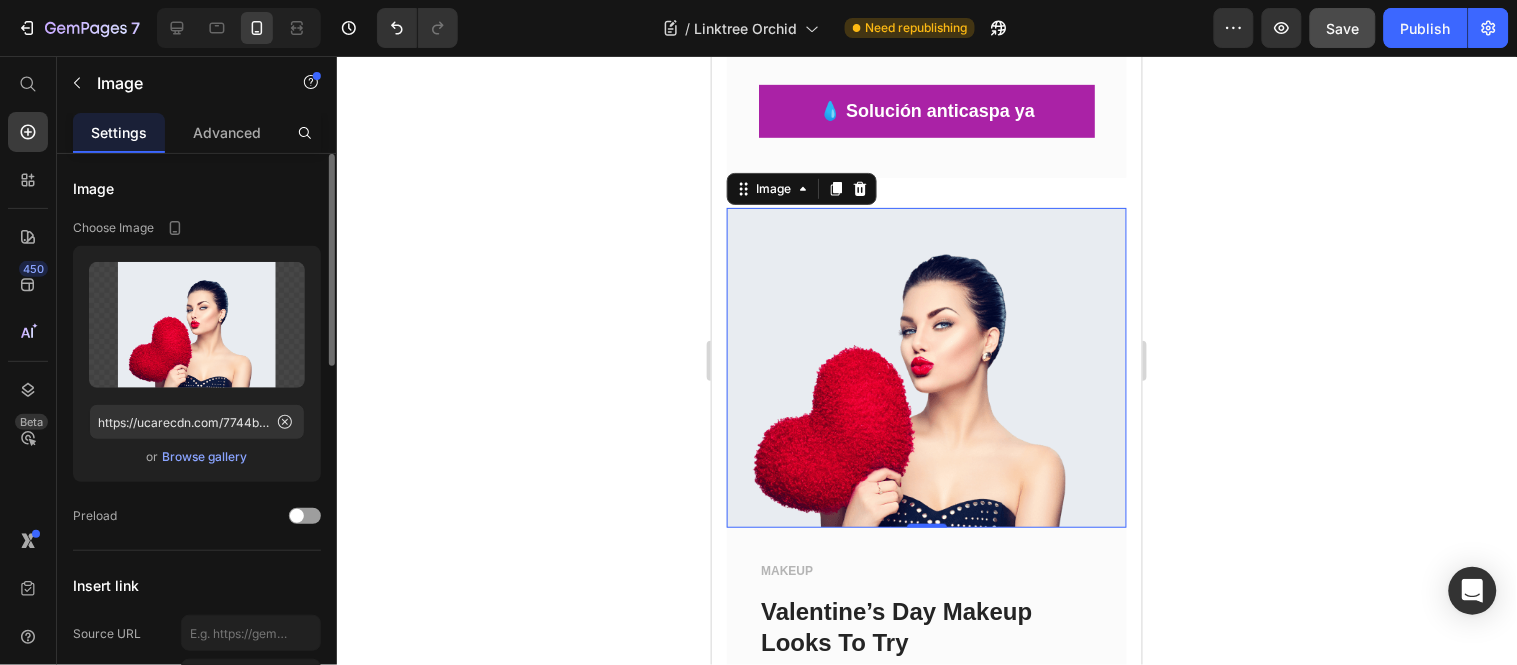 click on "Browse gallery" at bounding box center [205, 457] 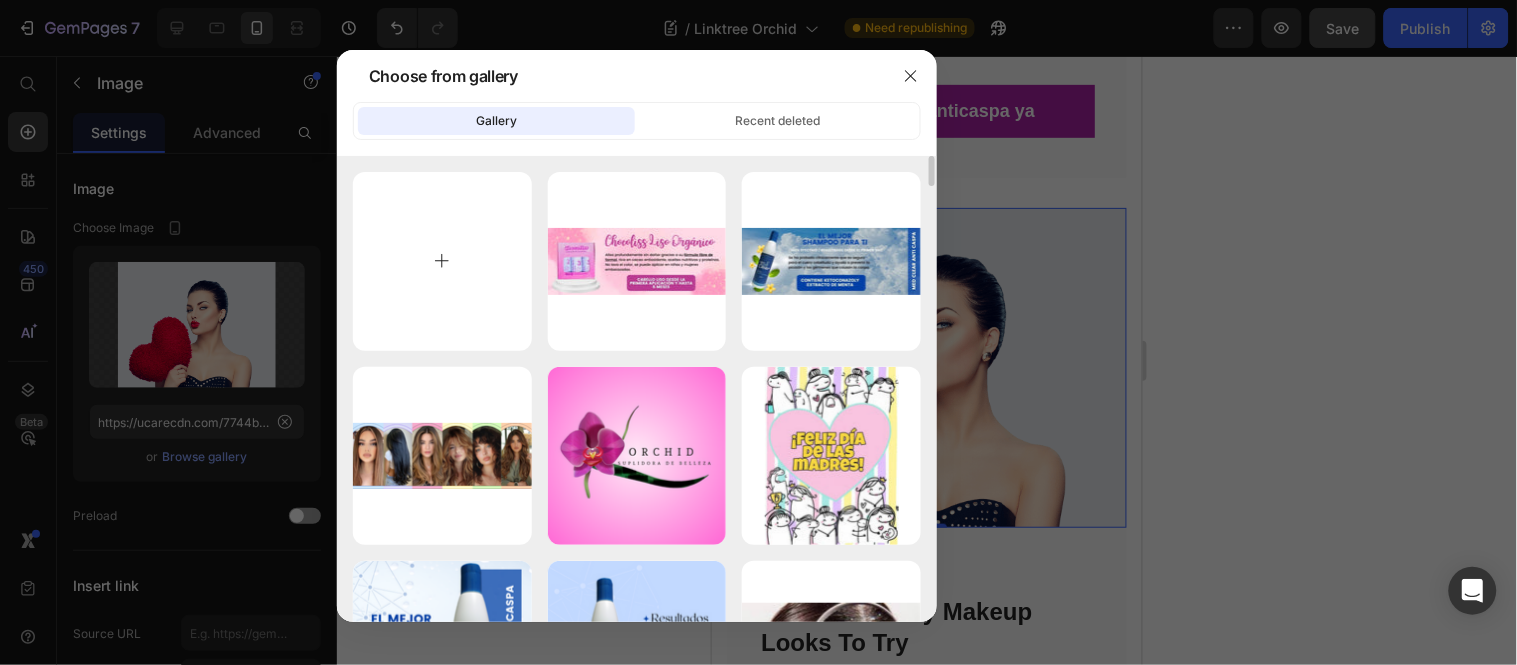 click at bounding box center [442, 261] 